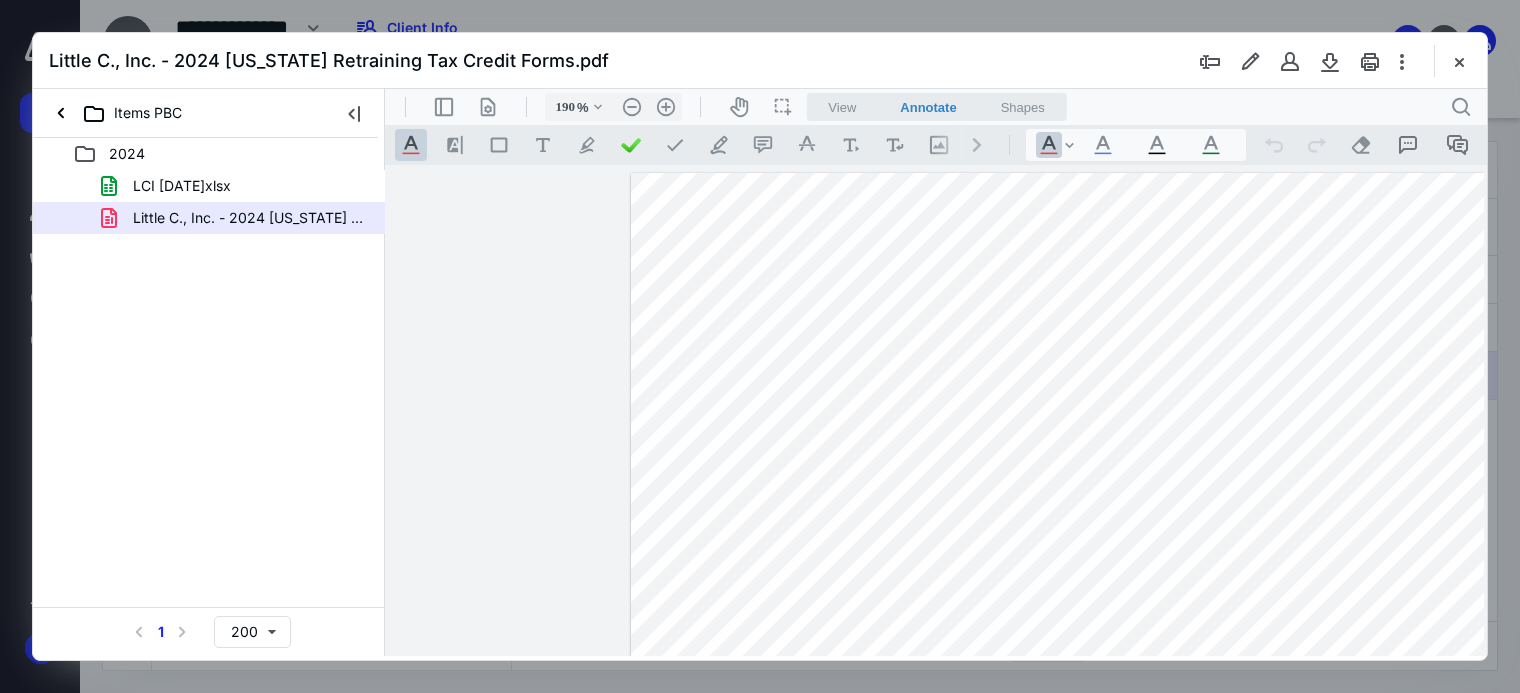 scroll, scrollTop: 0, scrollLeft: 0, axis: both 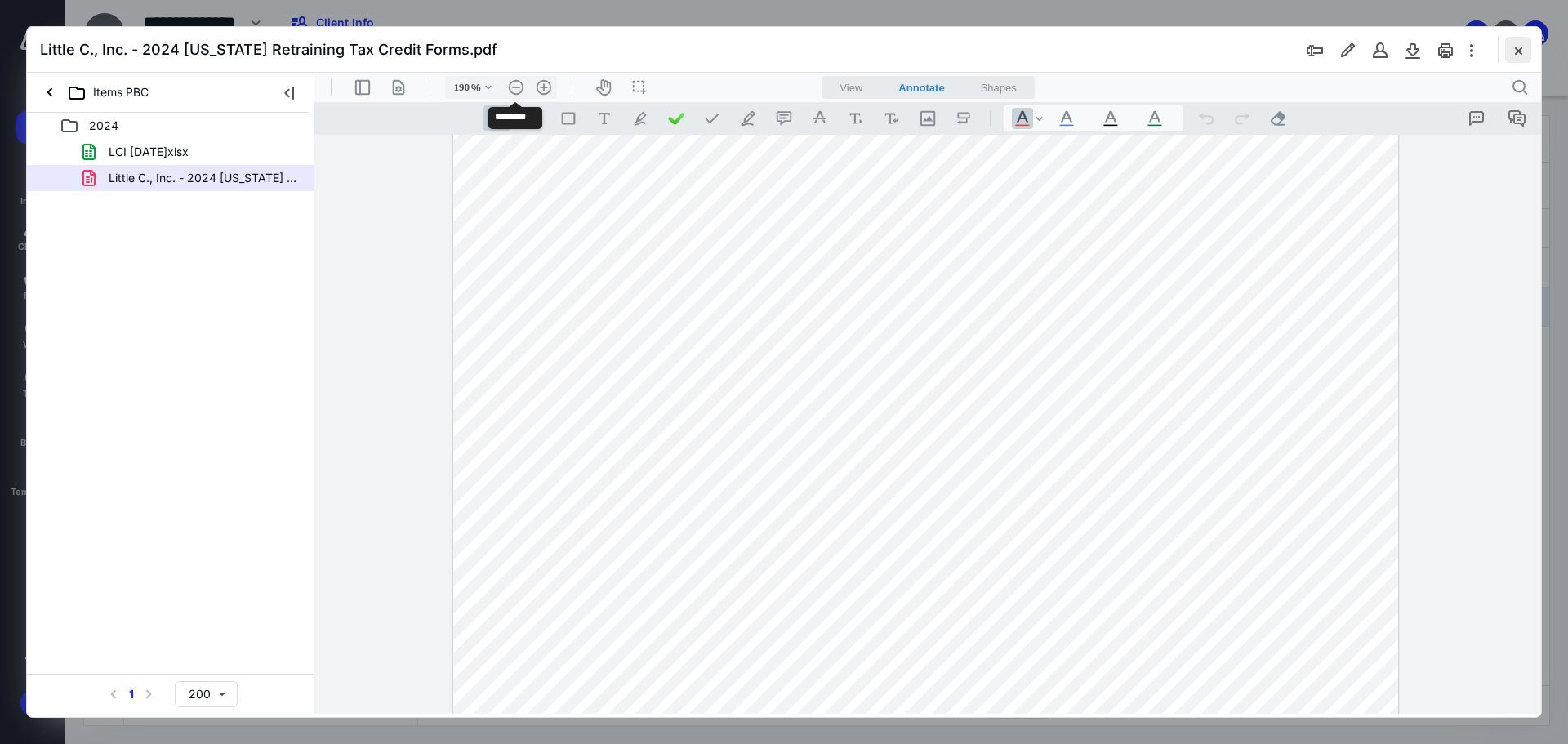 click at bounding box center [1518, 50] 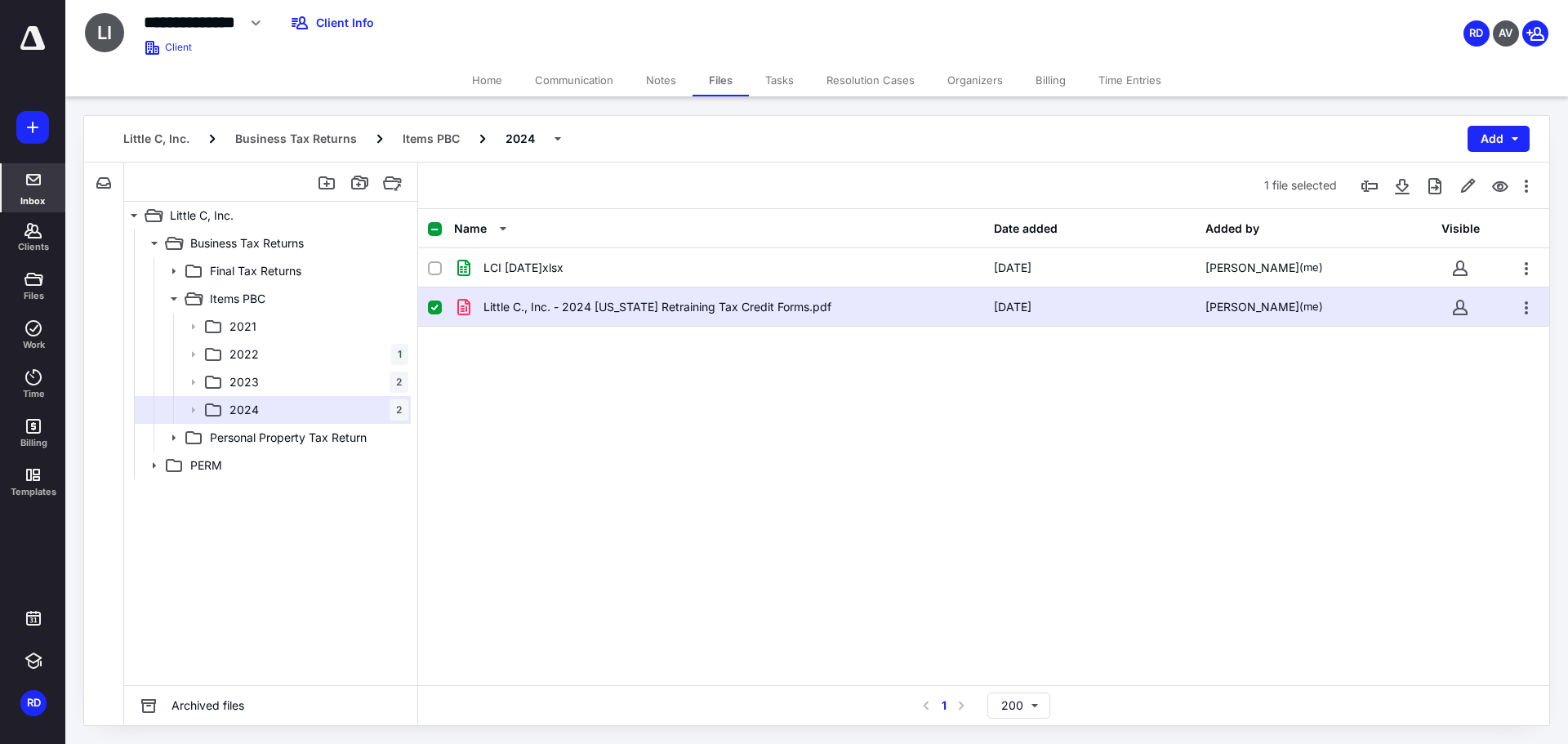 click on "Inbox" at bounding box center [33, 188] 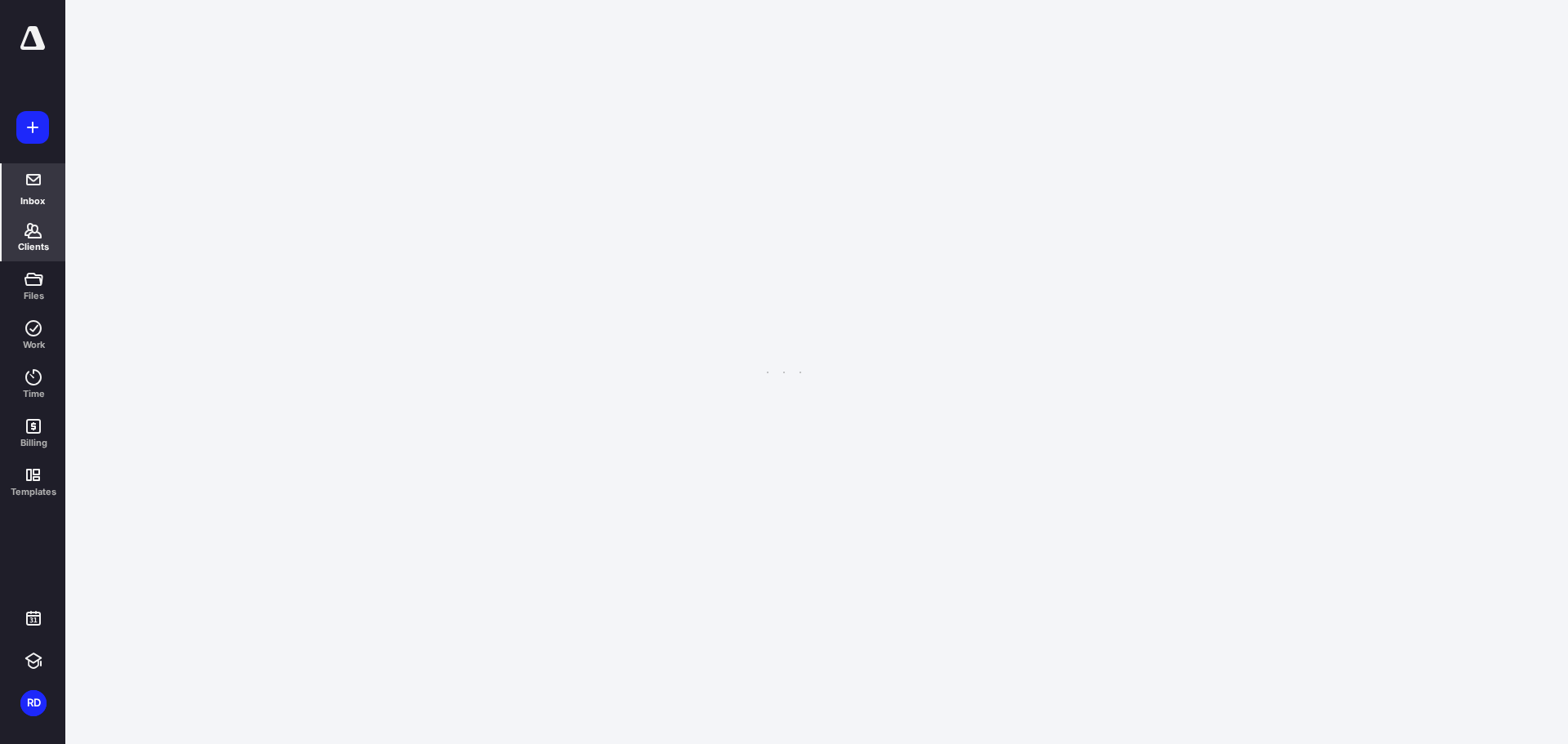click 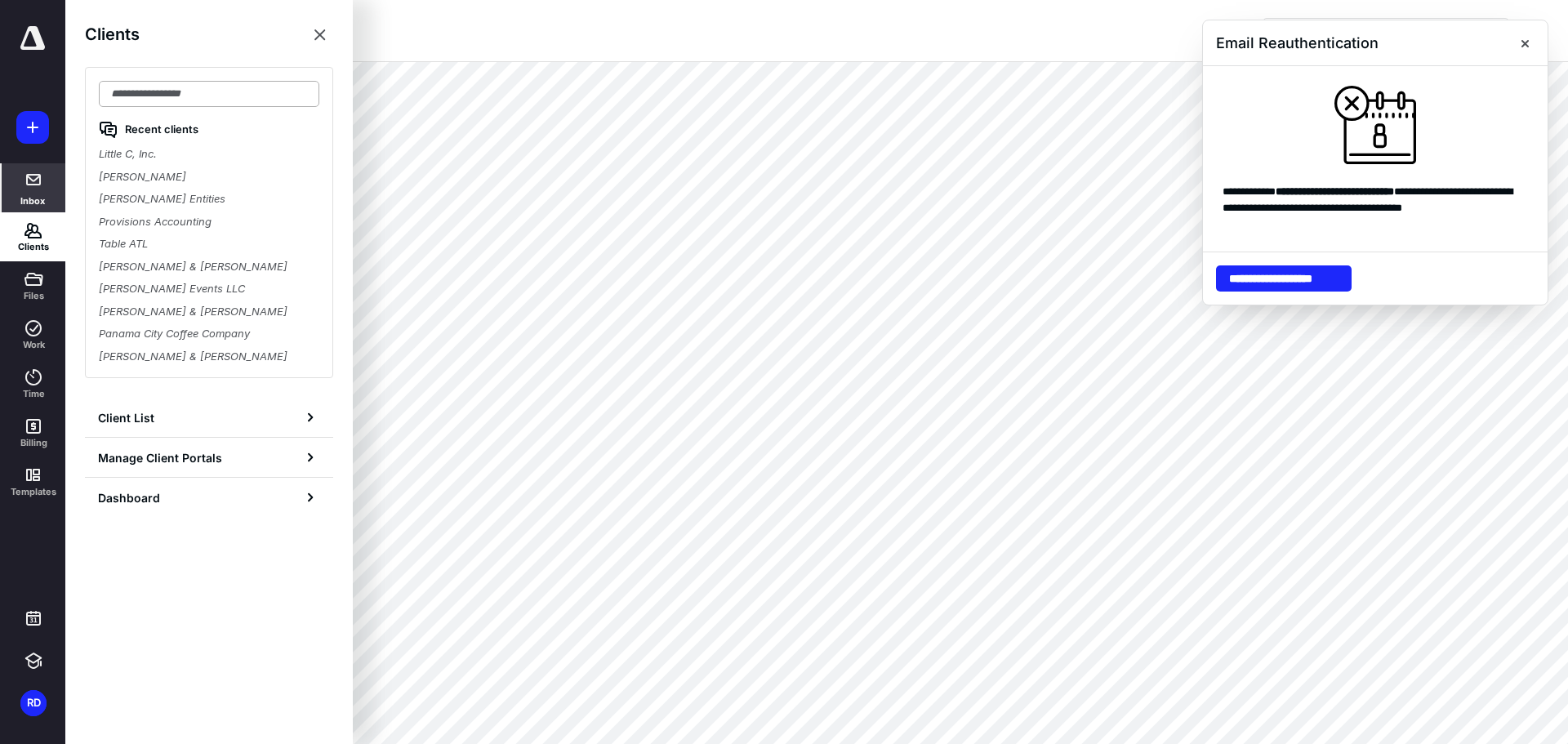 click at bounding box center (209, 94) 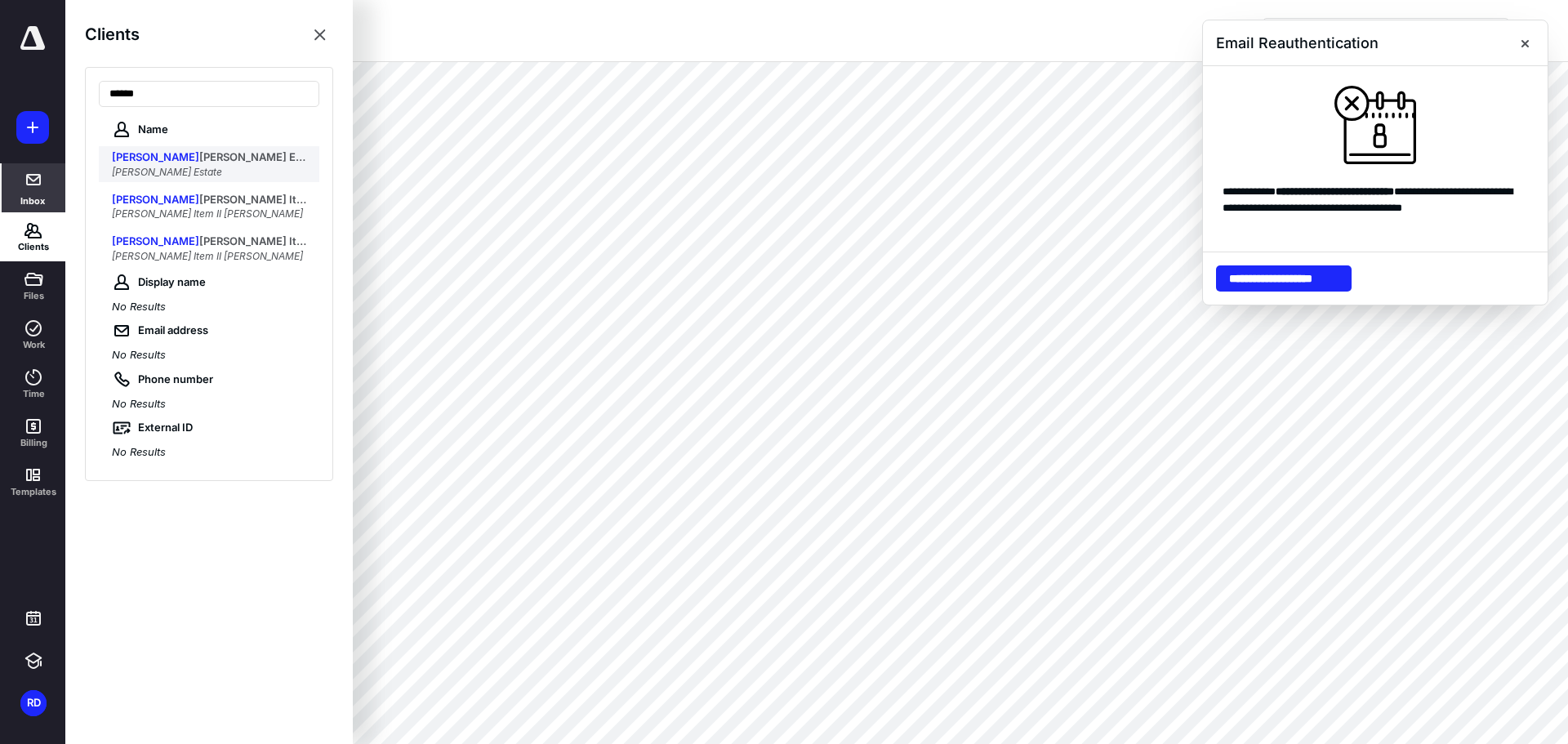 type on "******" 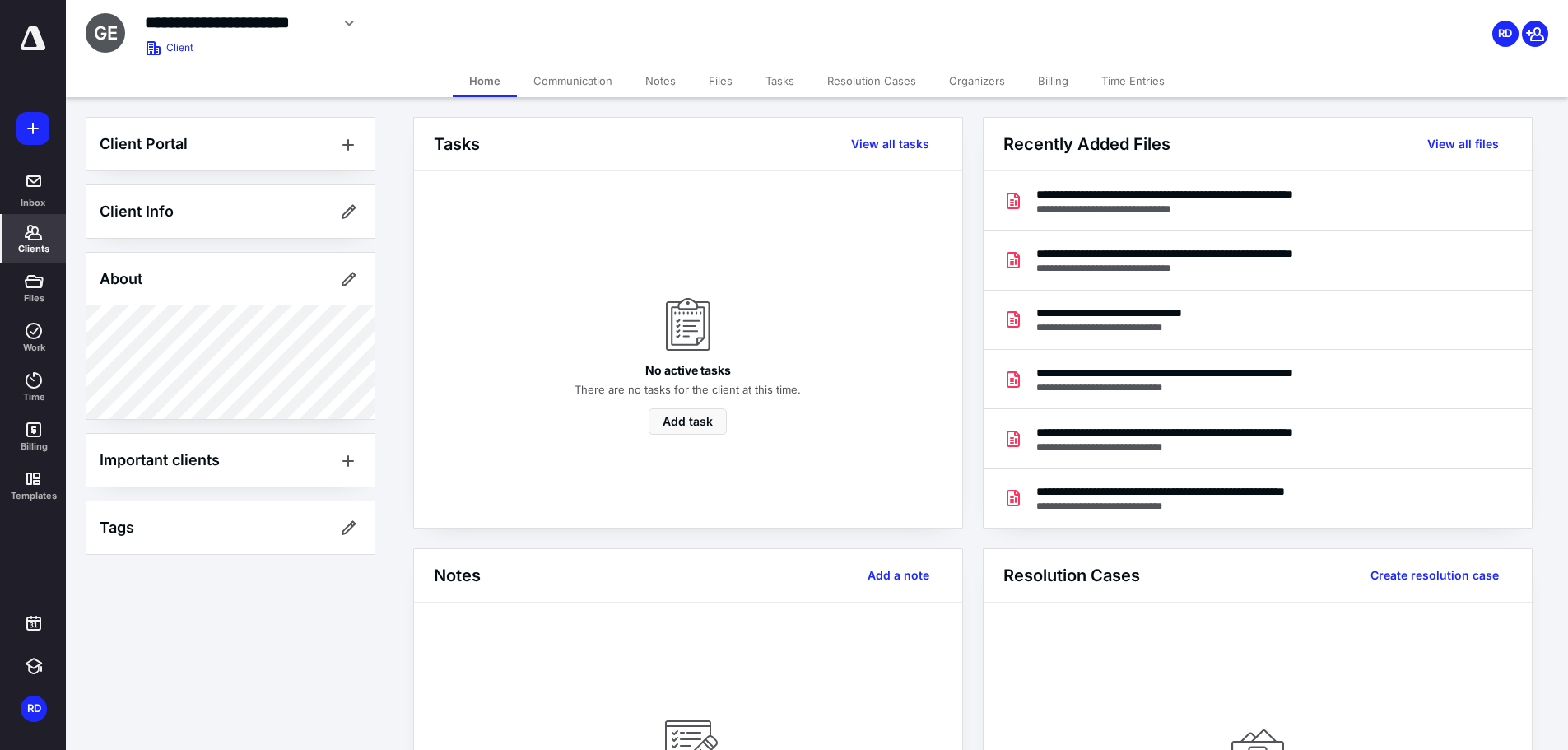click on "Files" at bounding box center (720, 81) 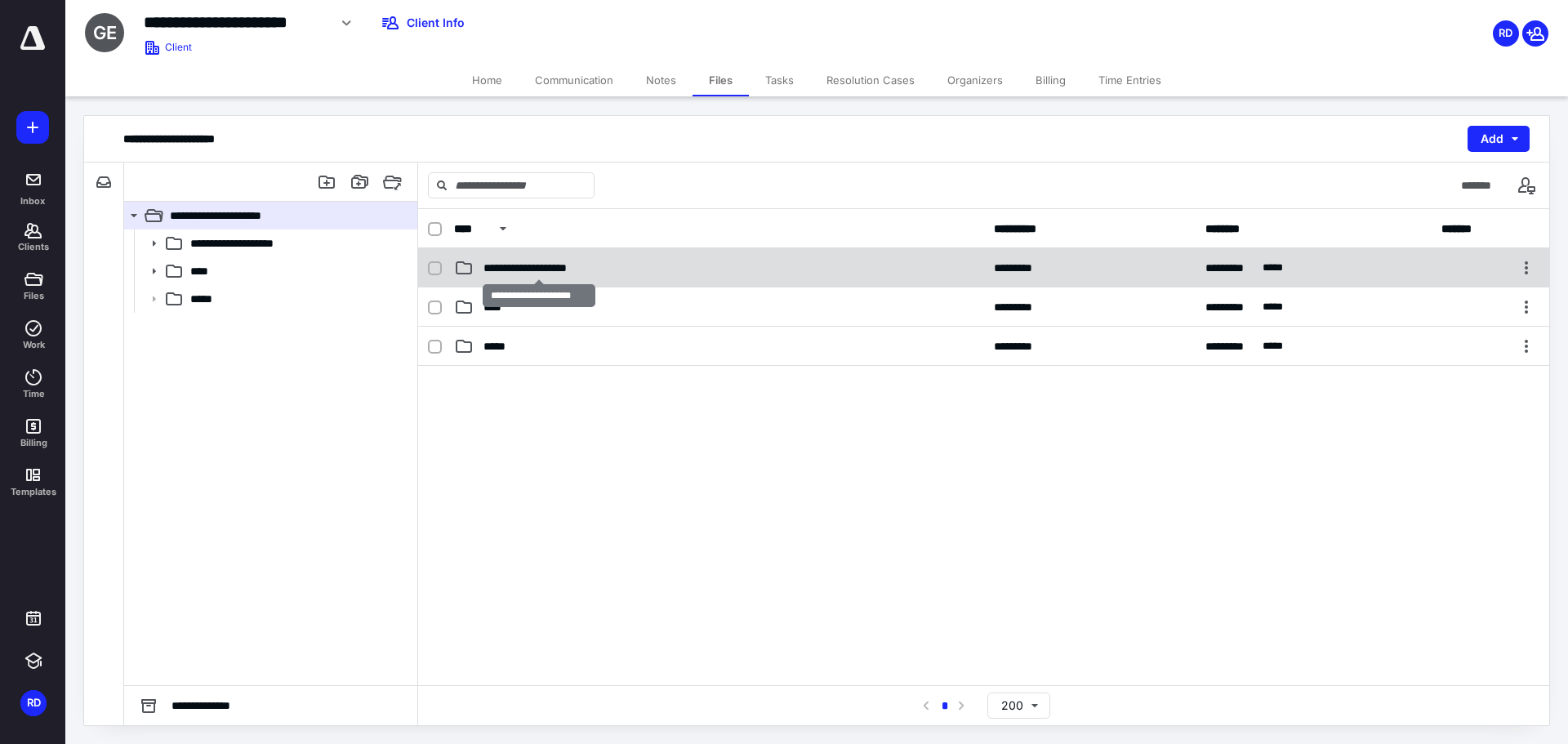 click on "**********" at bounding box center (539, 268) 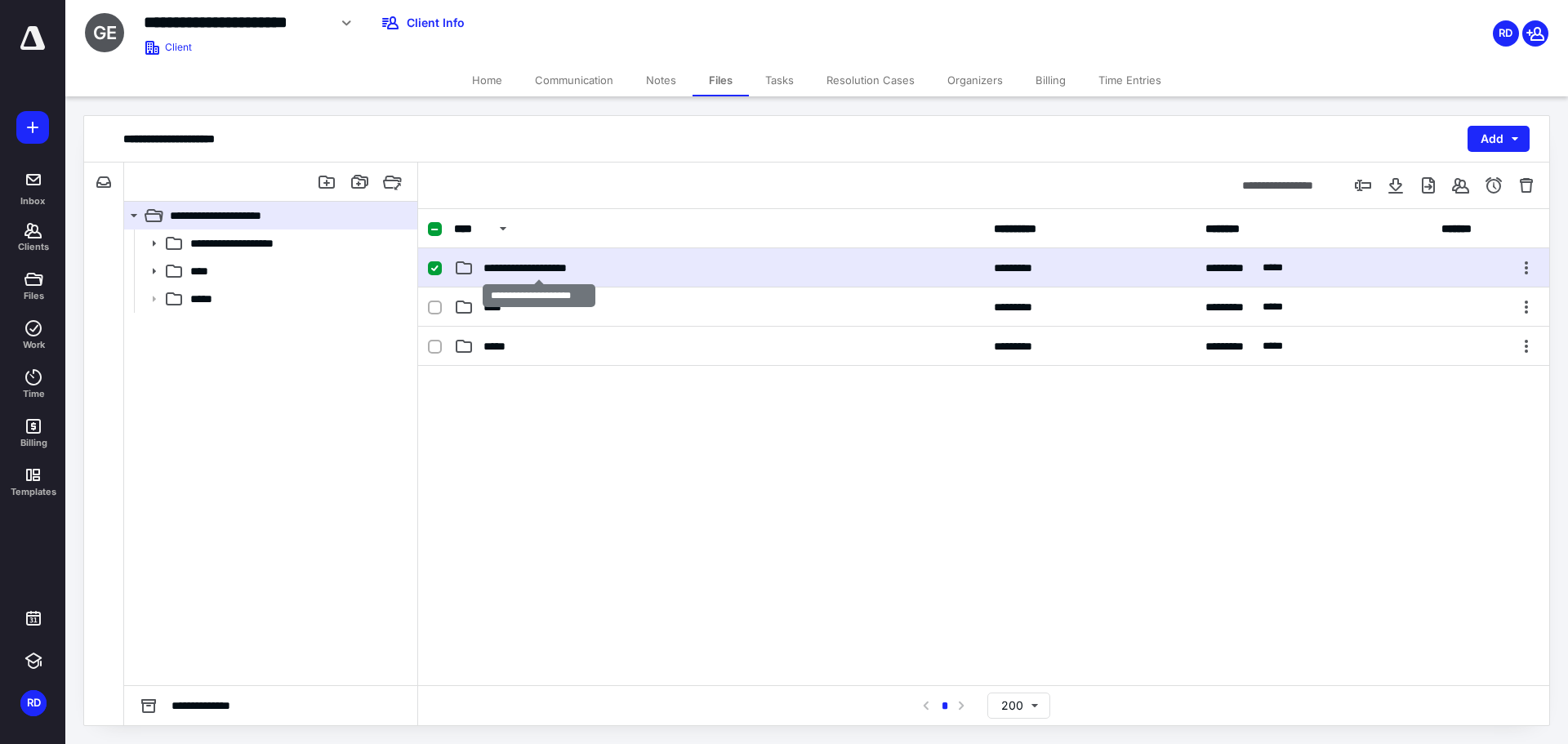 click on "**********" at bounding box center (539, 268) 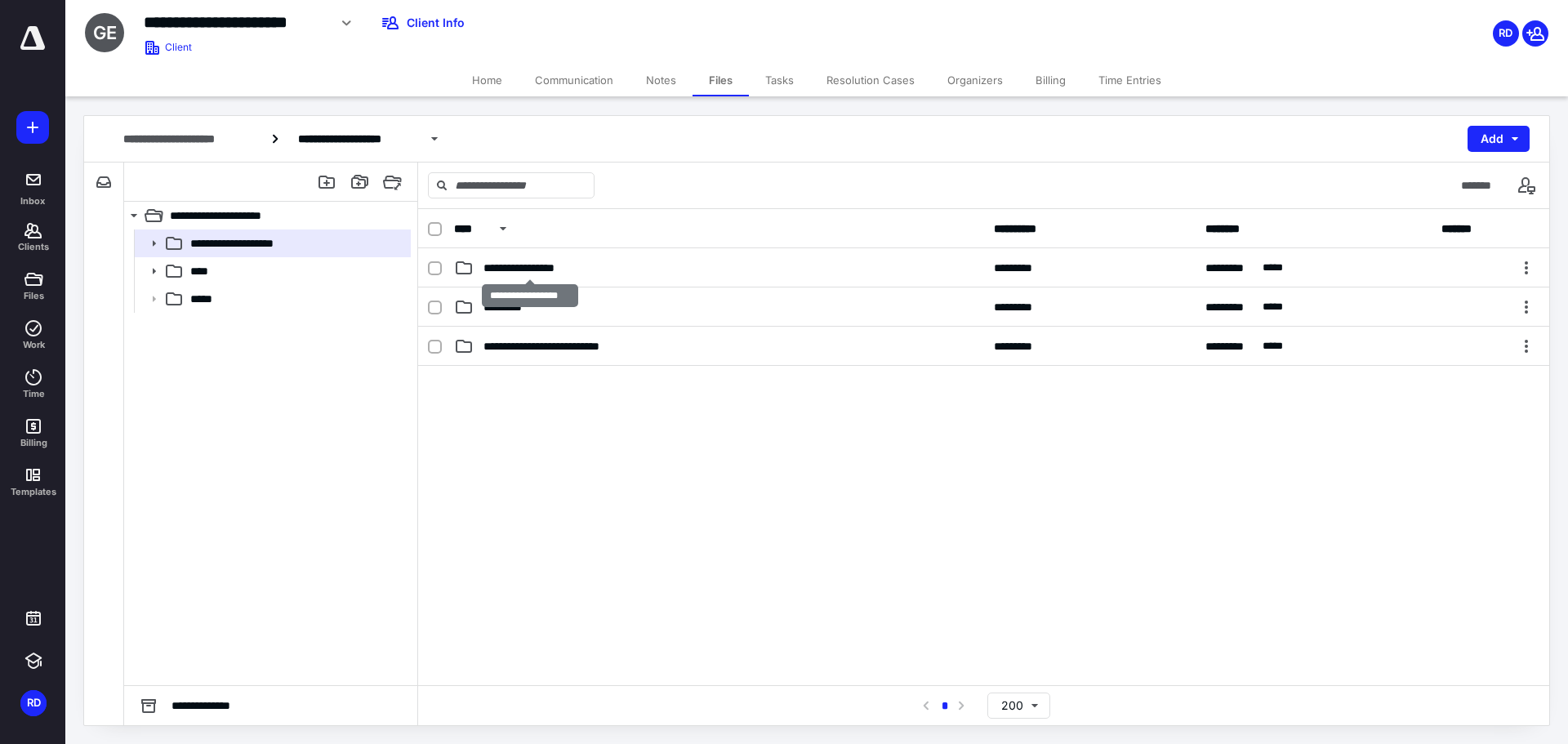 click on "**********" at bounding box center [530, 268] 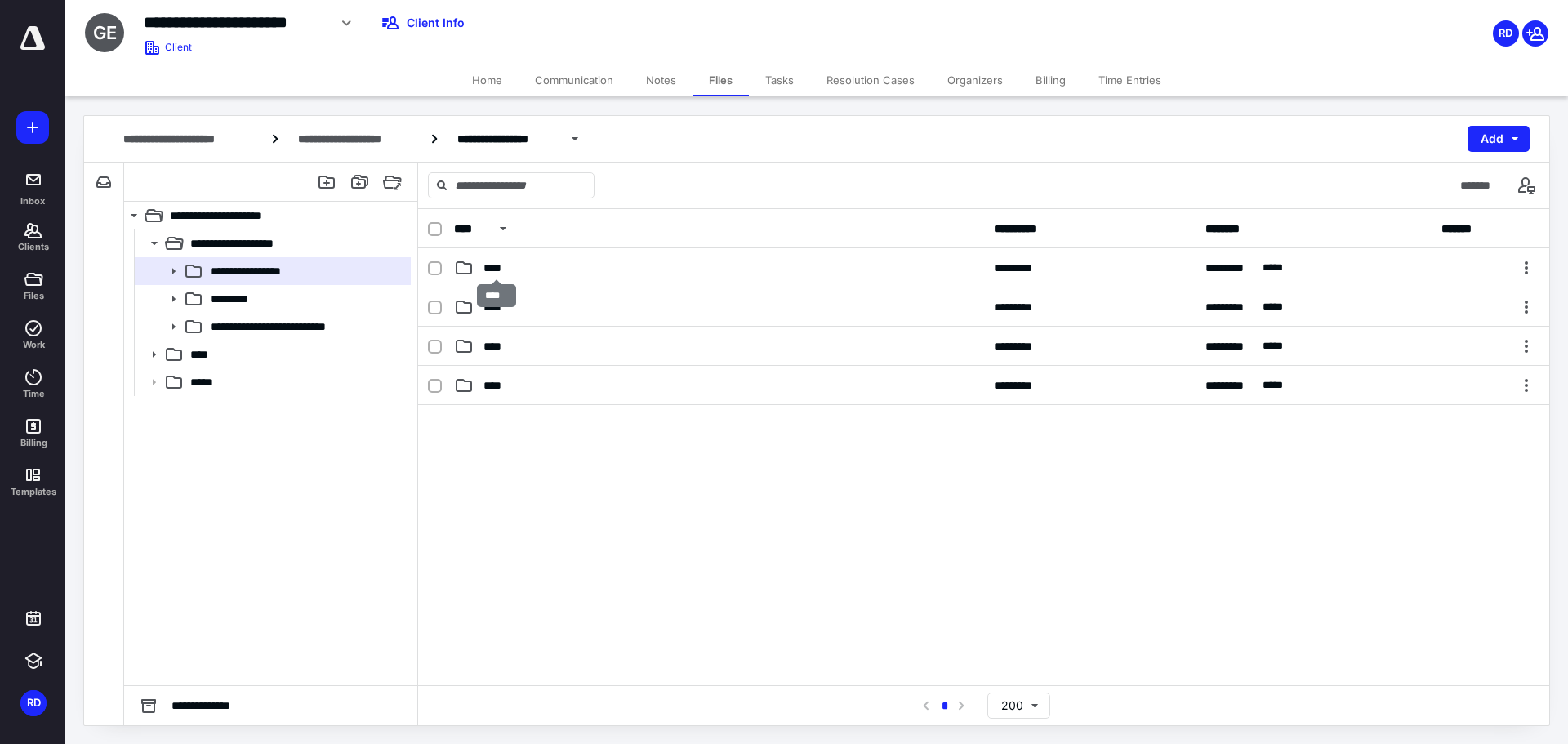 click on "****" at bounding box center (497, 268) 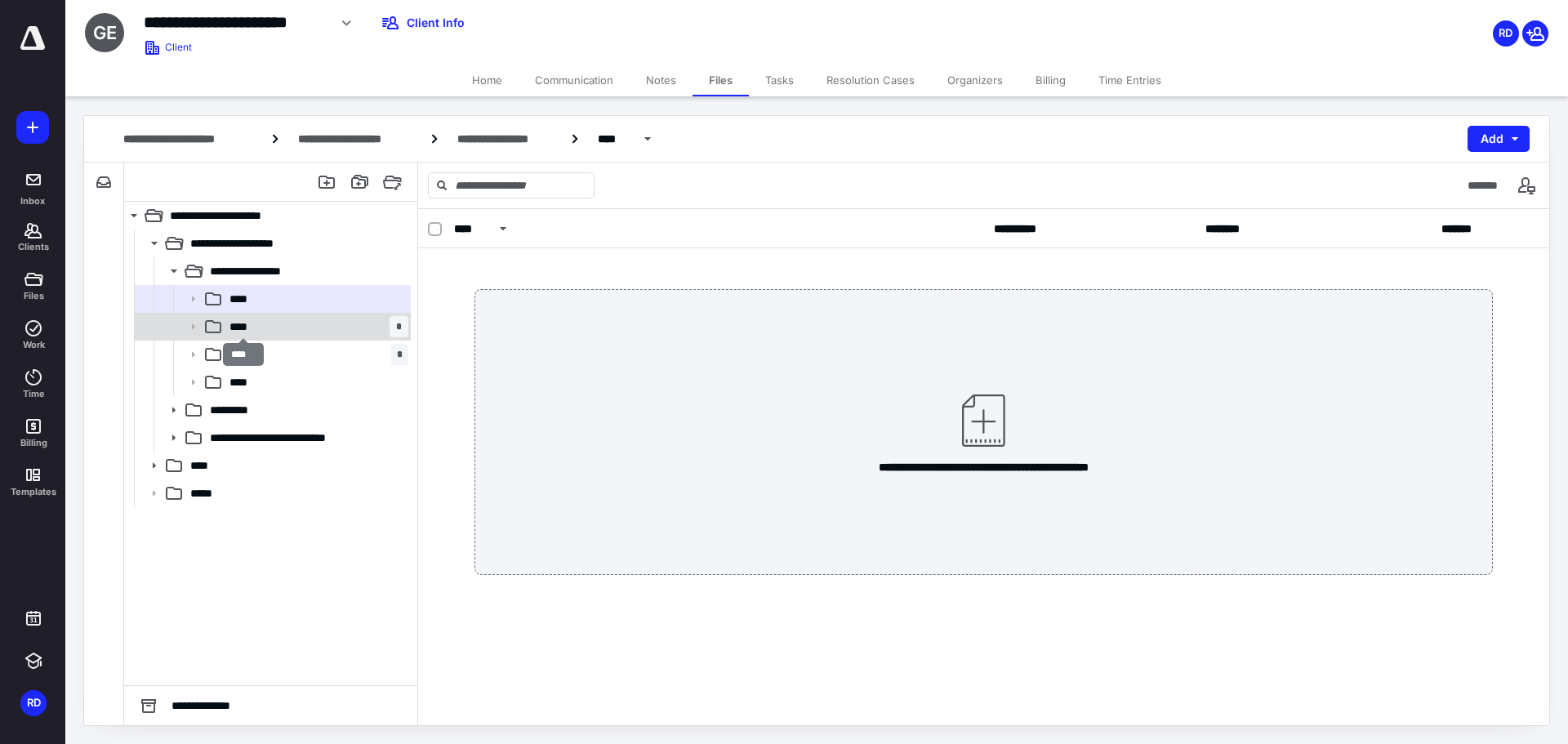 click on "****" at bounding box center [243, 327] 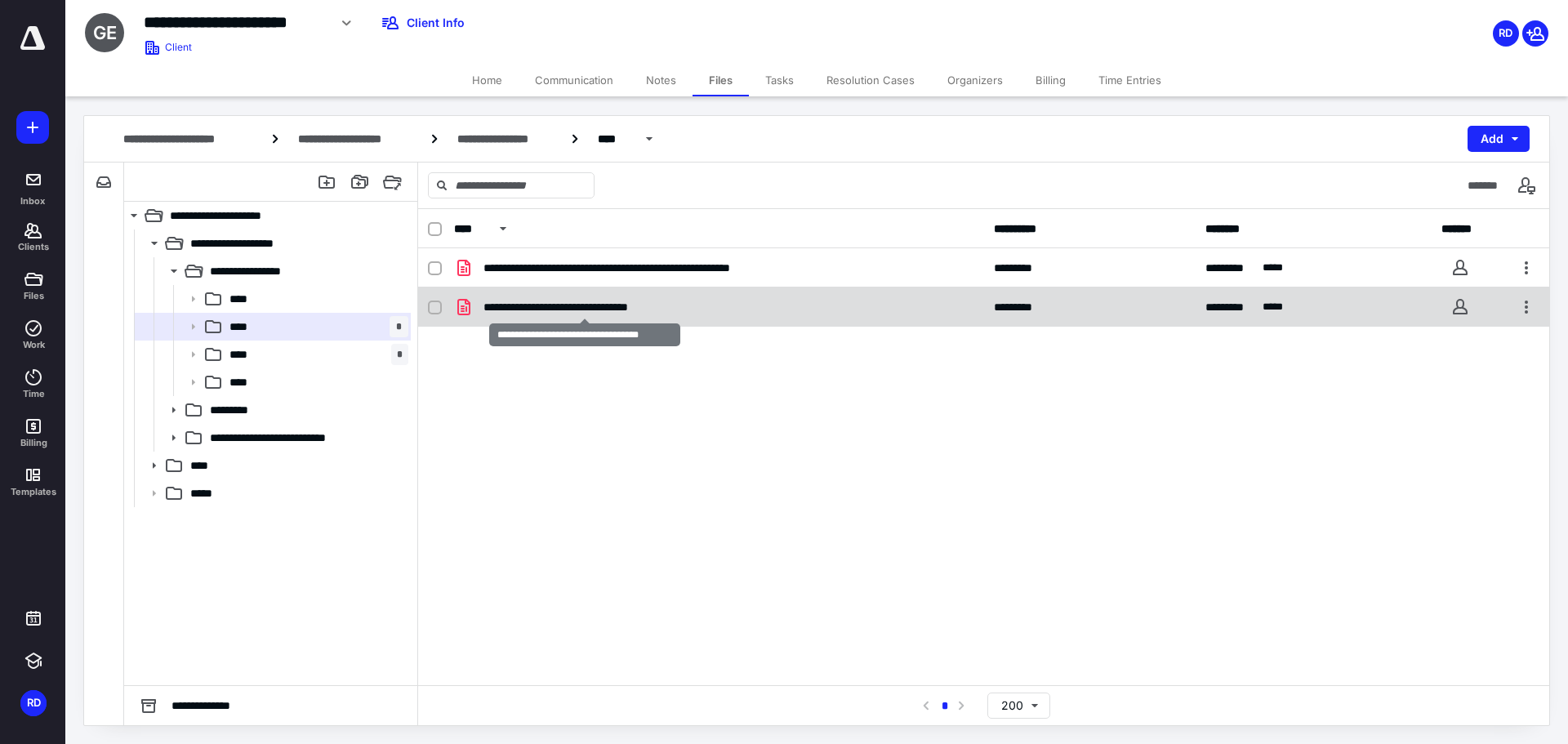 click on "**********" at bounding box center [584, 307] 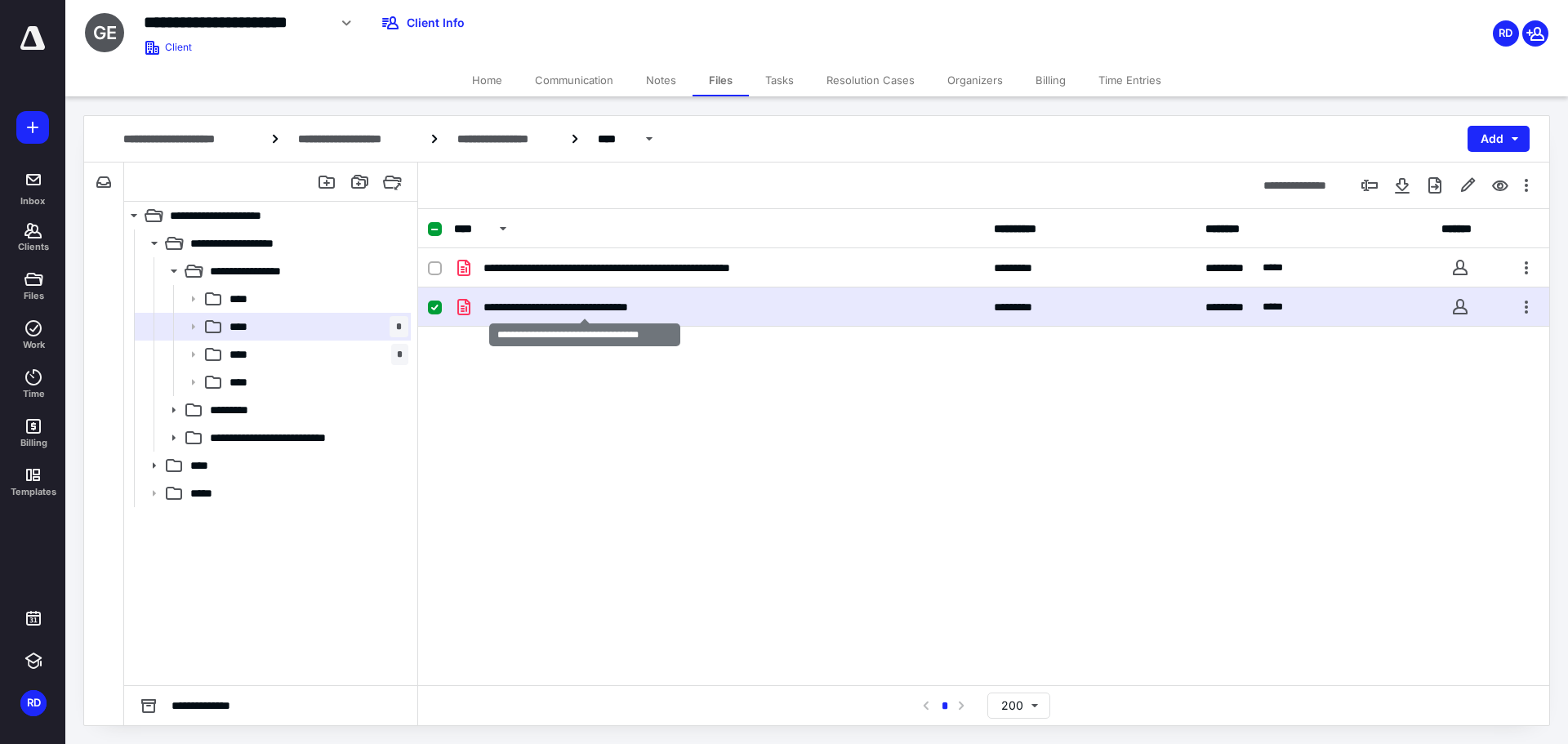 click on "**********" at bounding box center [584, 307] 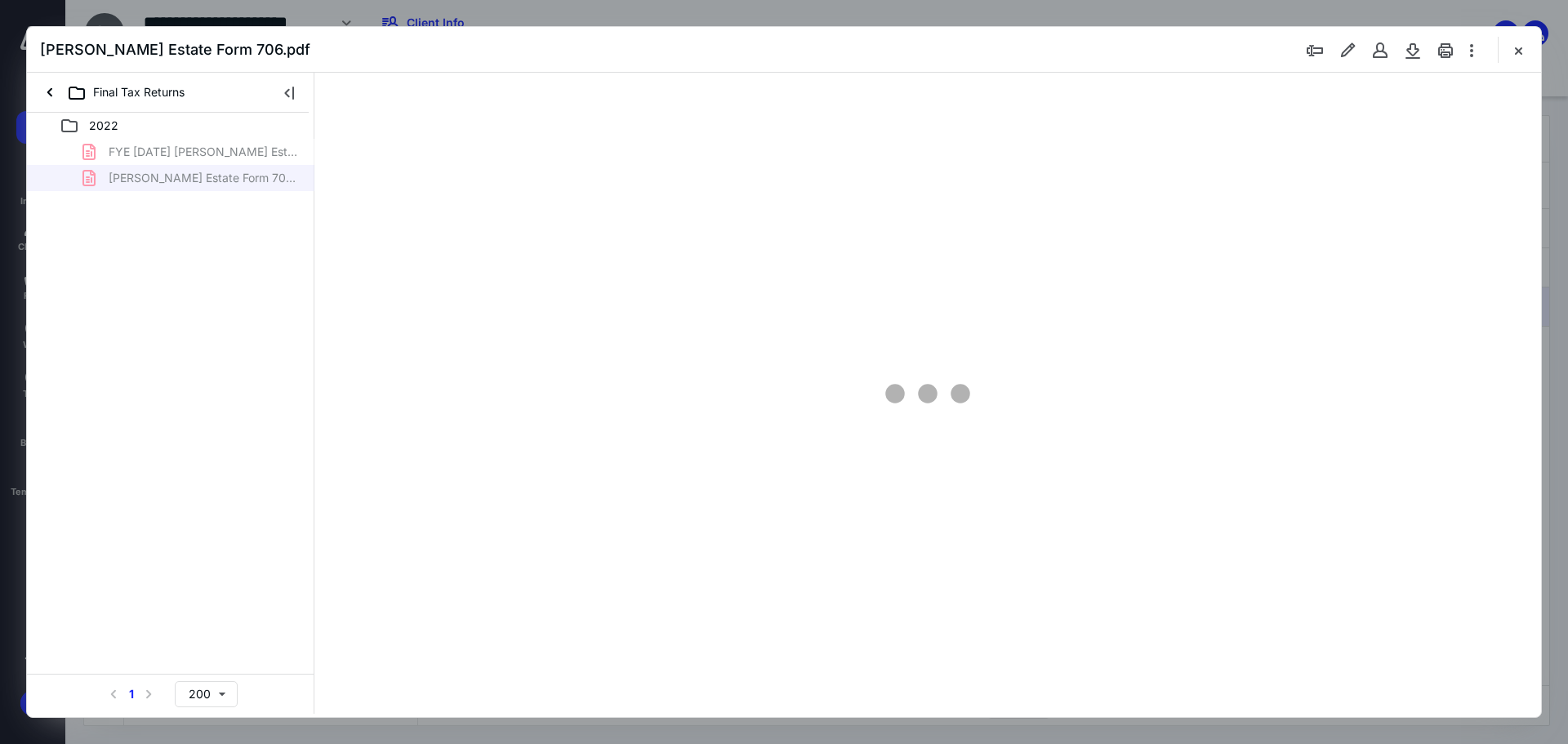 scroll, scrollTop: 0, scrollLeft: 0, axis: both 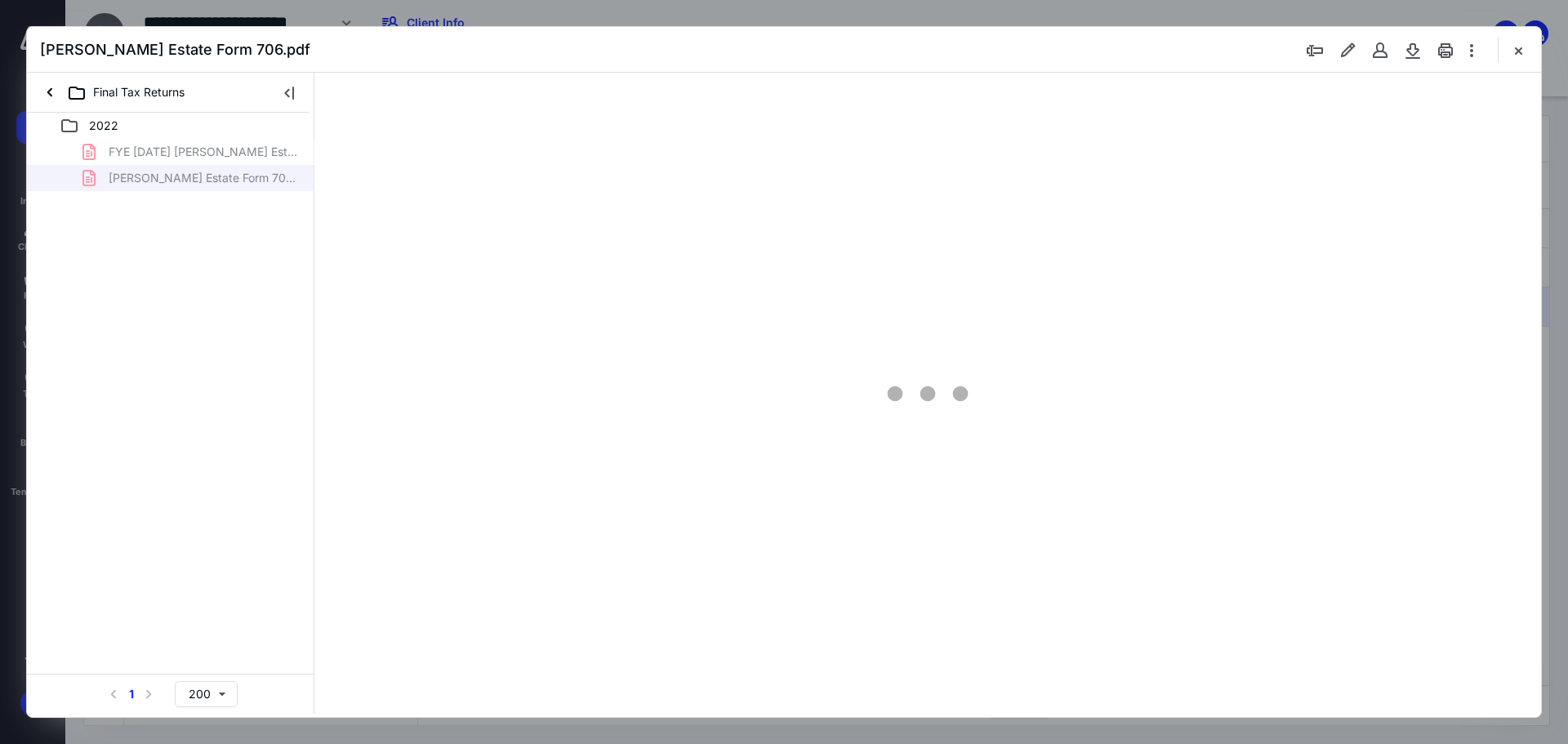 type on "240" 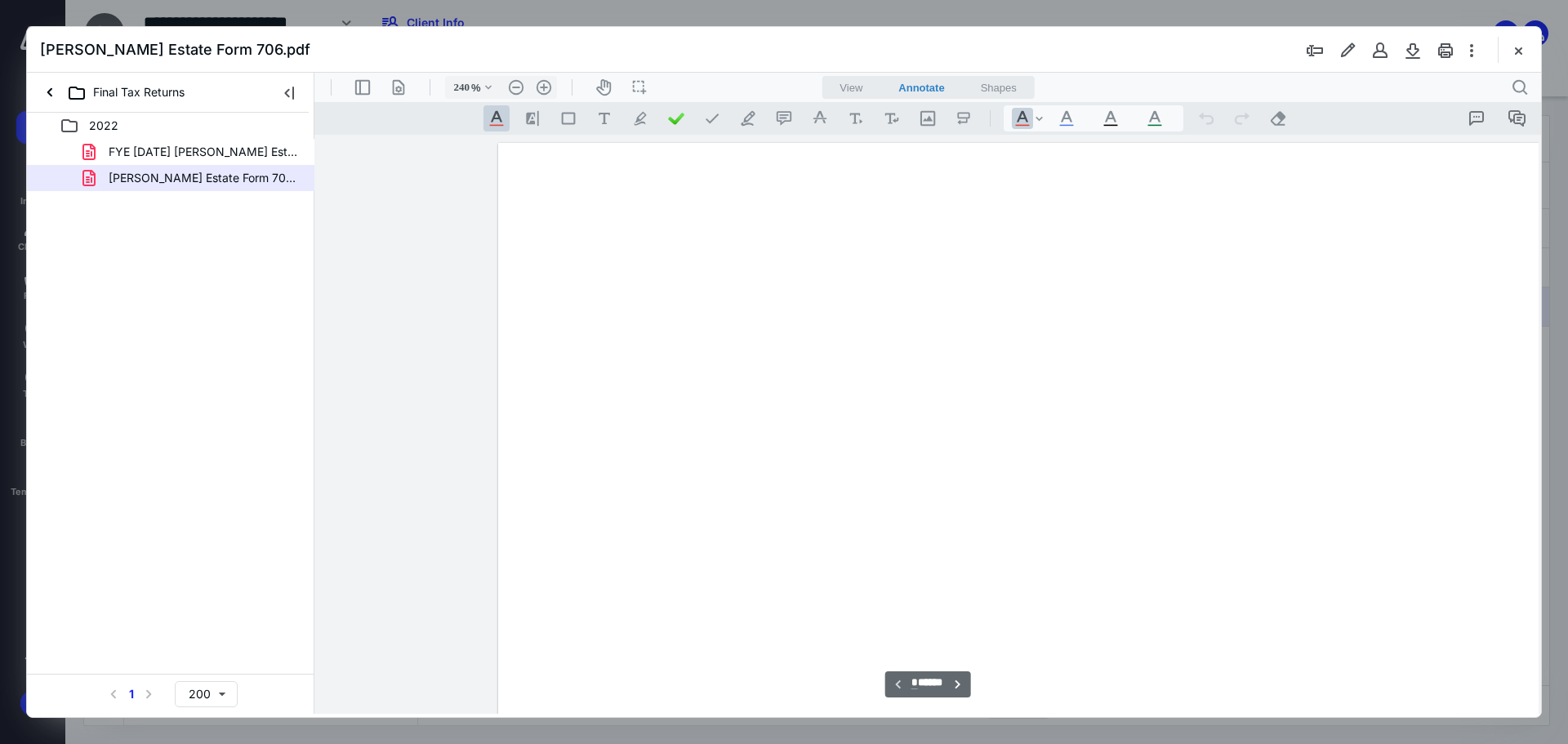 scroll, scrollTop: 70, scrollLeft: 172, axis: both 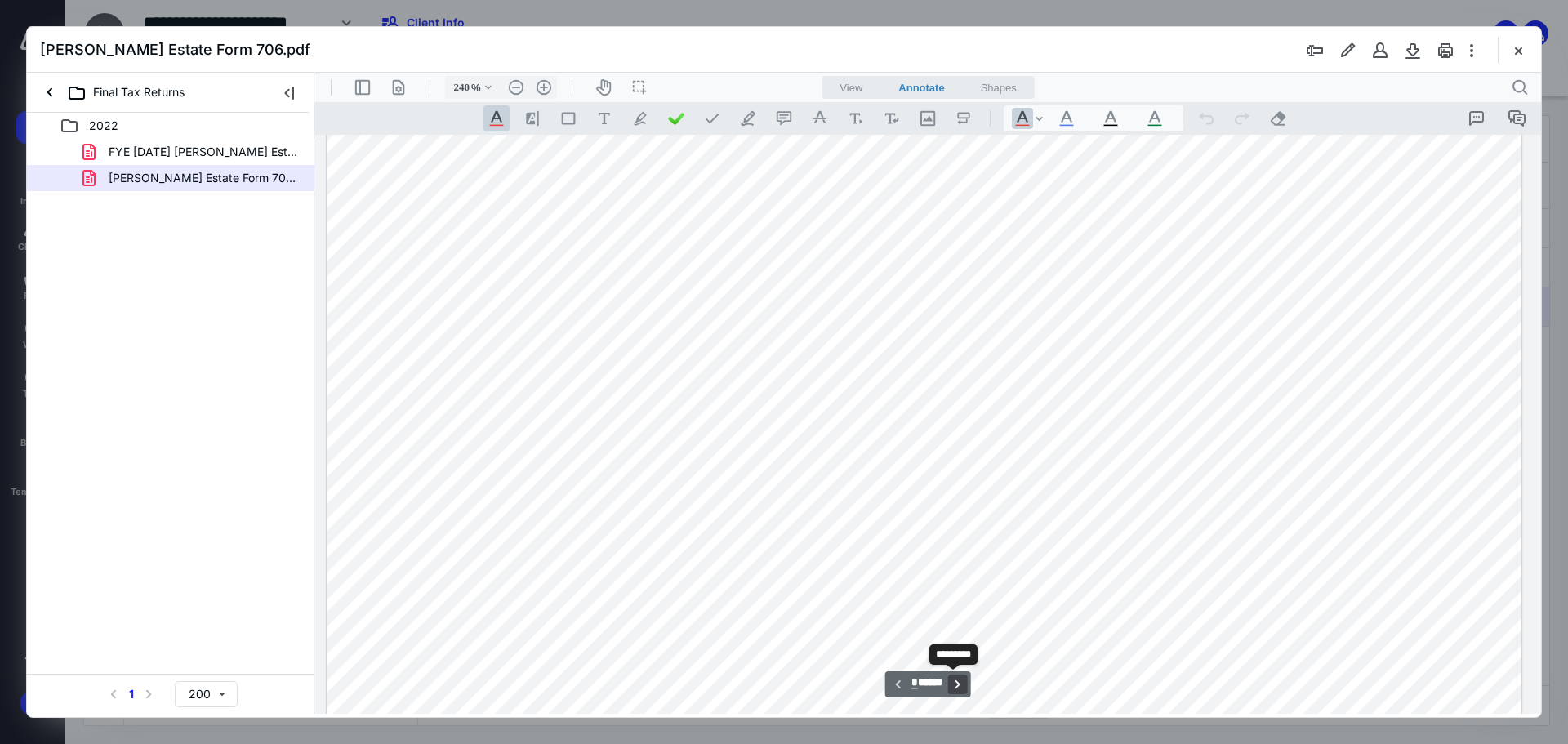 click on "**********" at bounding box center [957, 684] 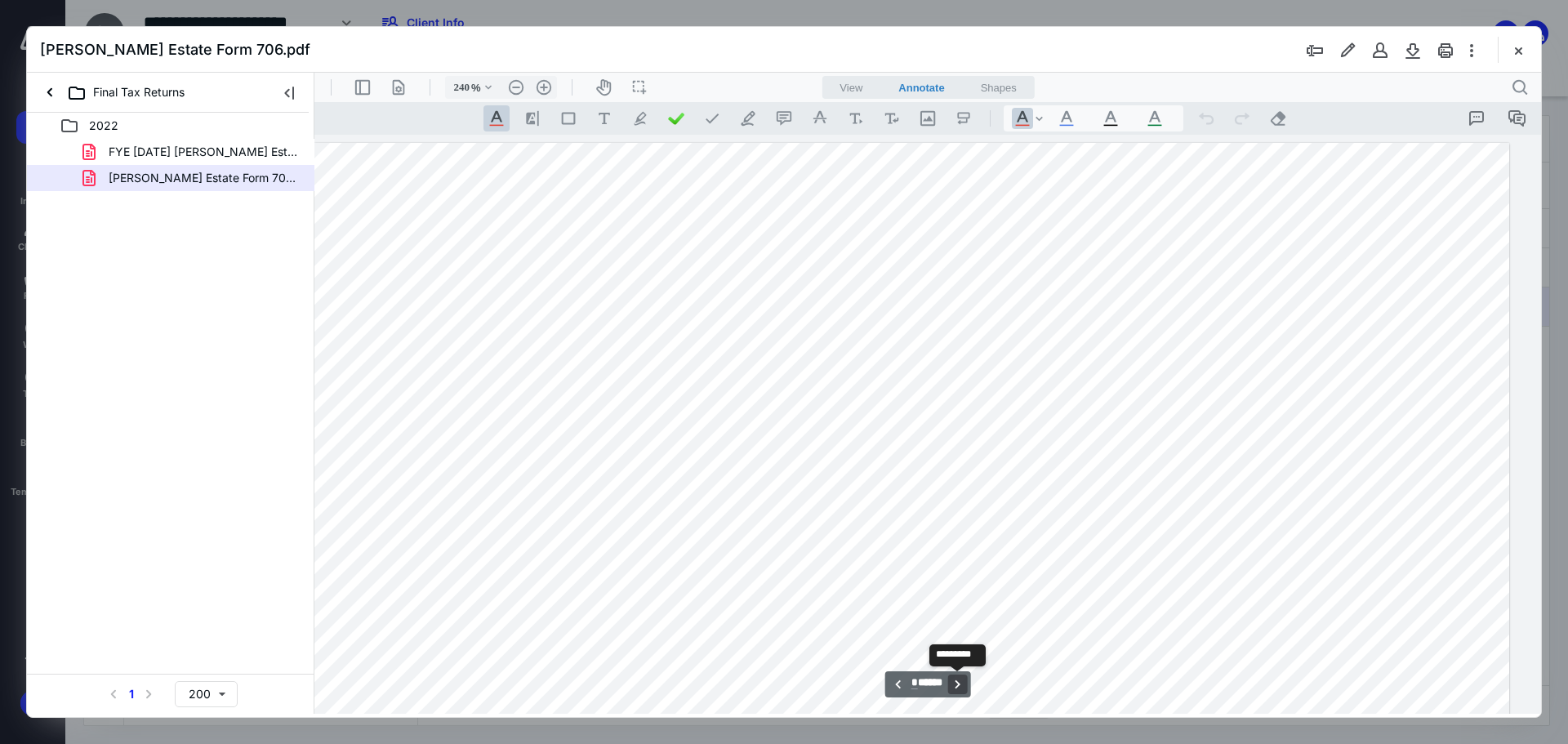 click on "**********" at bounding box center [957, 684] 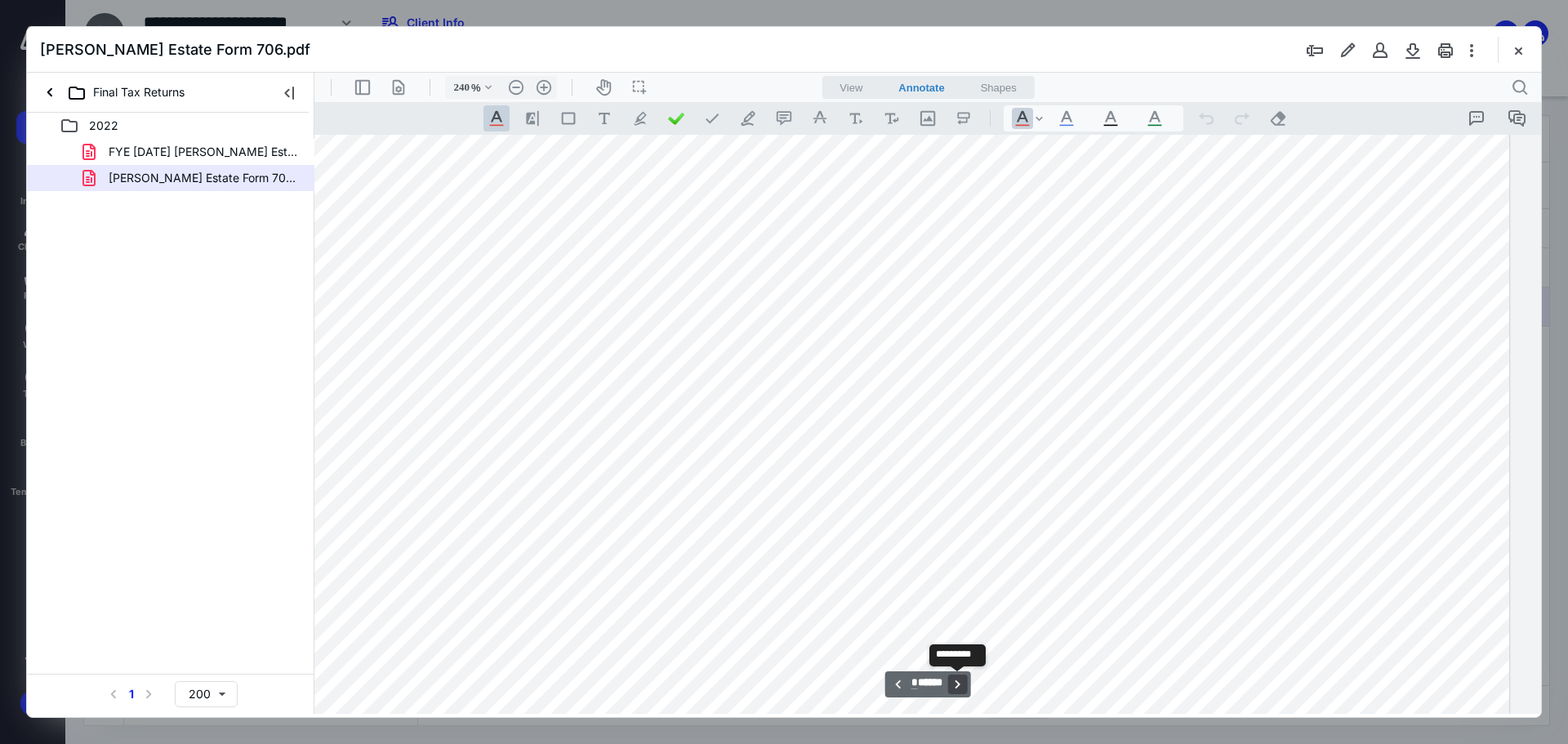 click on "**********" at bounding box center (957, 684) 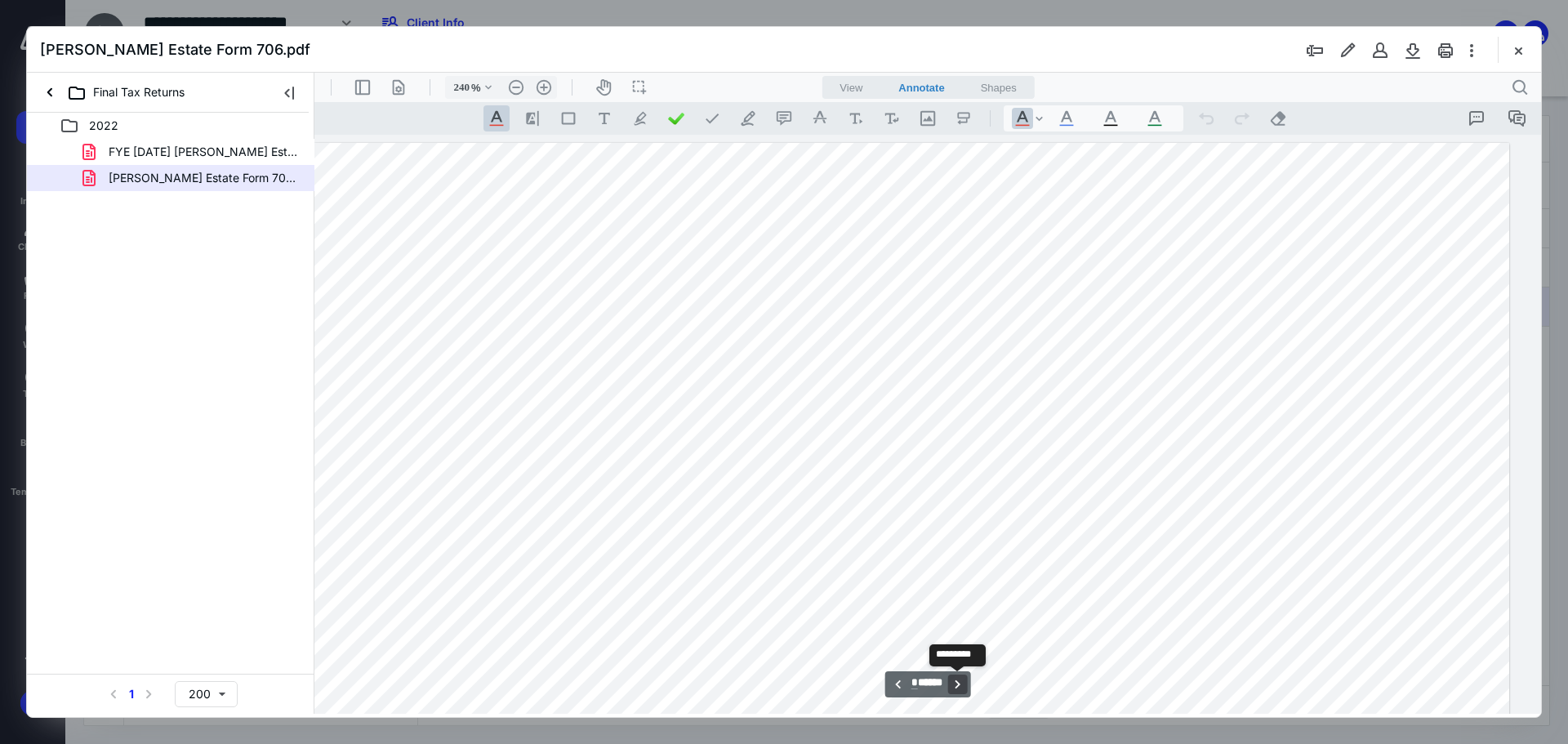 click on "**********" at bounding box center (957, 684) 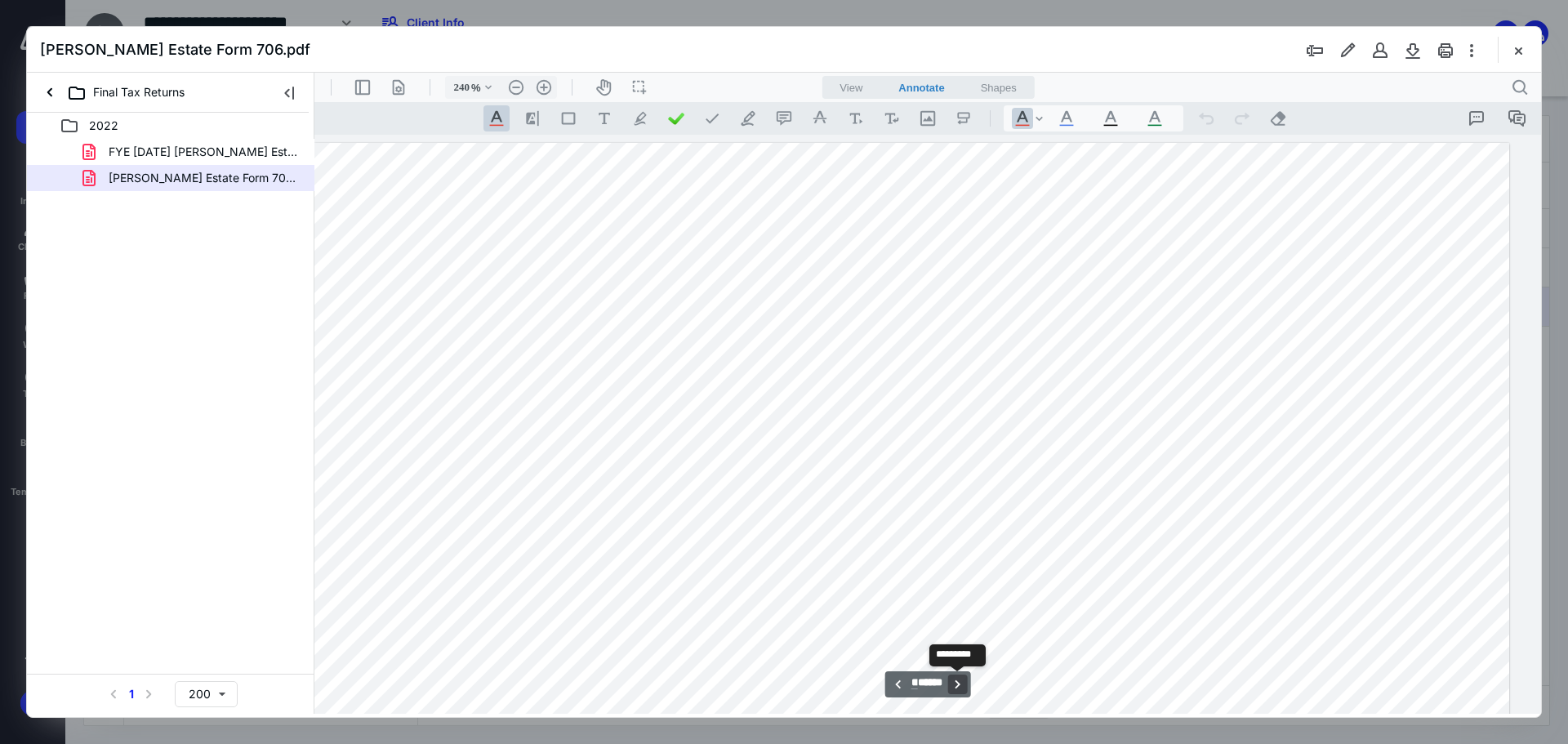 click on "**********" at bounding box center [957, 684] 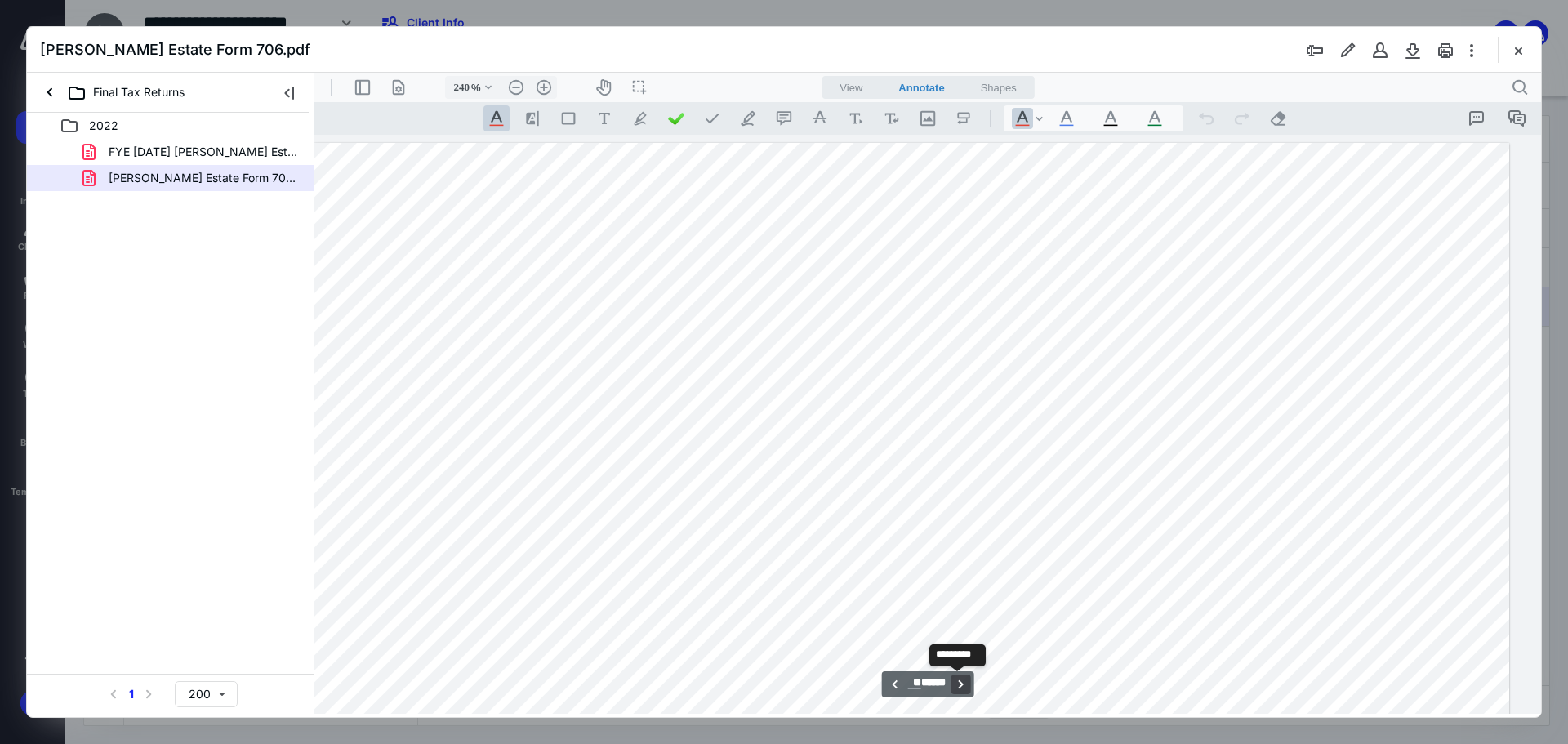 click on "**********" at bounding box center (960, 684) 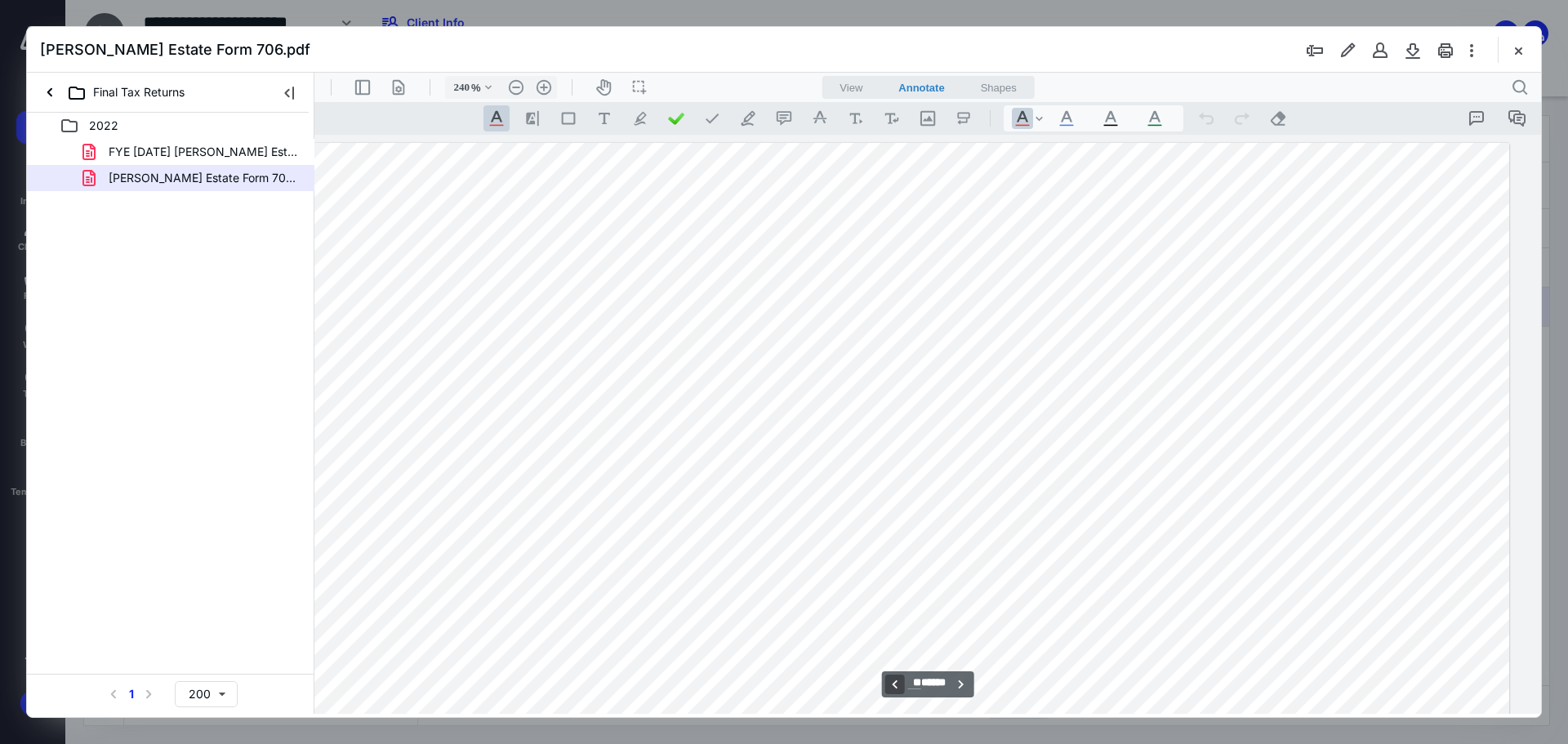 click on "**********" at bounding box center [895, 684] 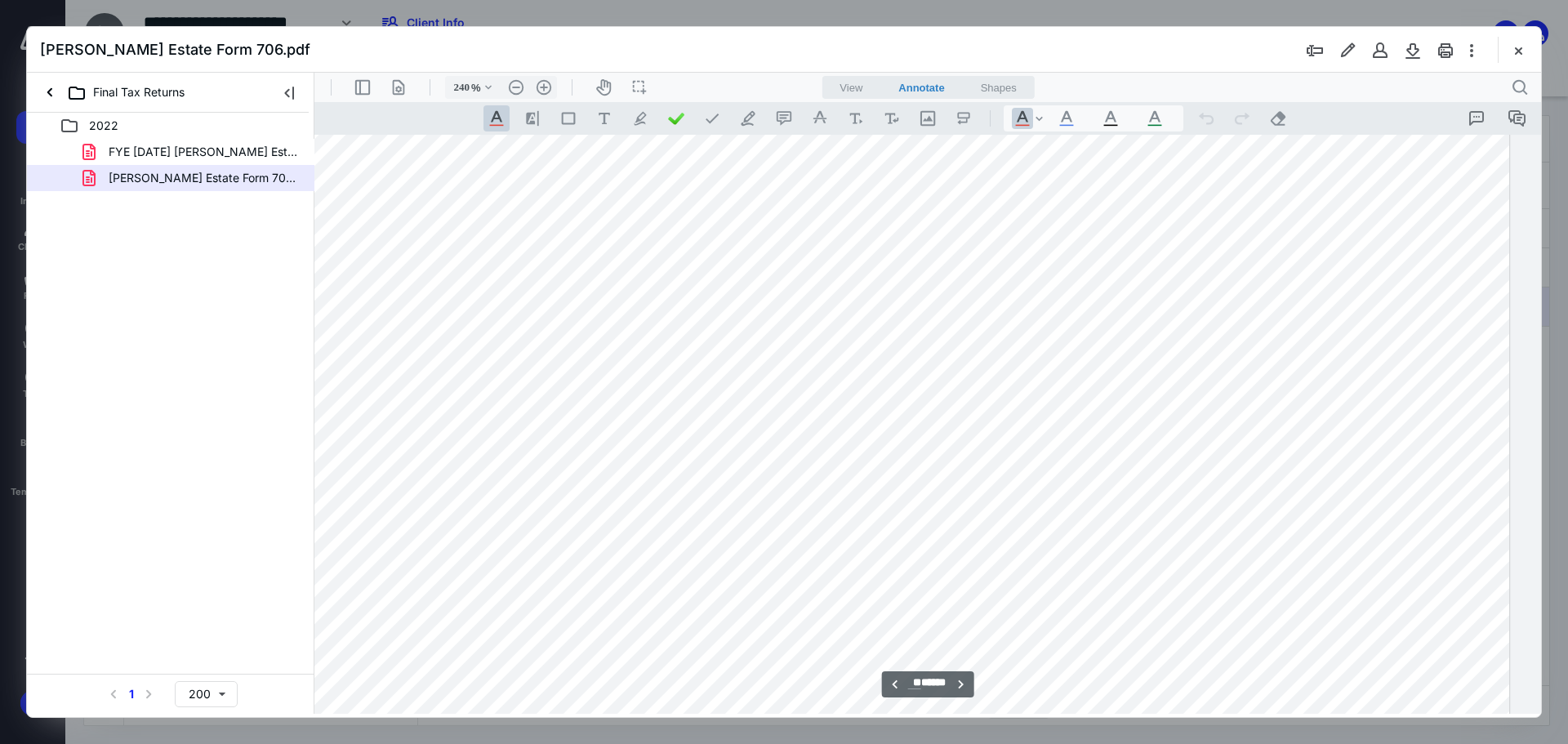 scroll, scrollTop: 15787, scrollLeft: 184, axis: both 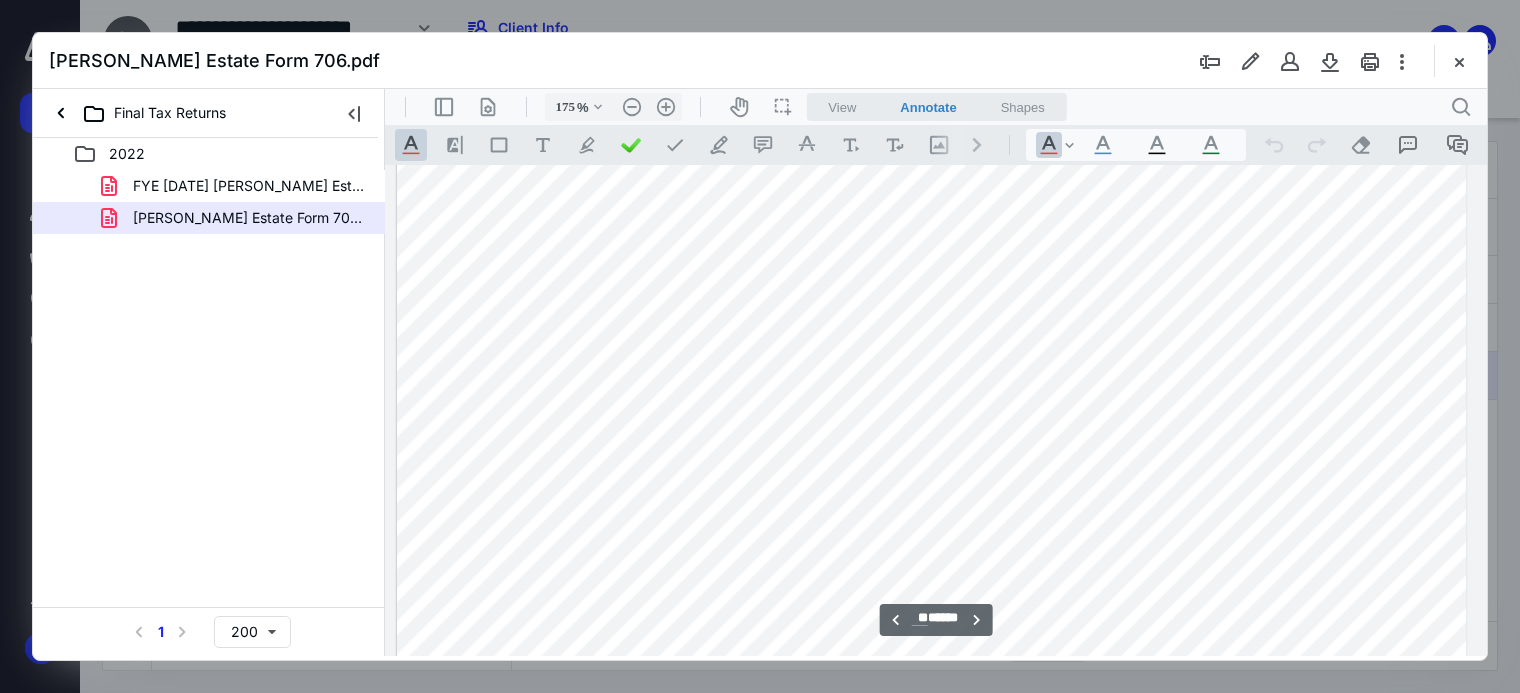type on "240" 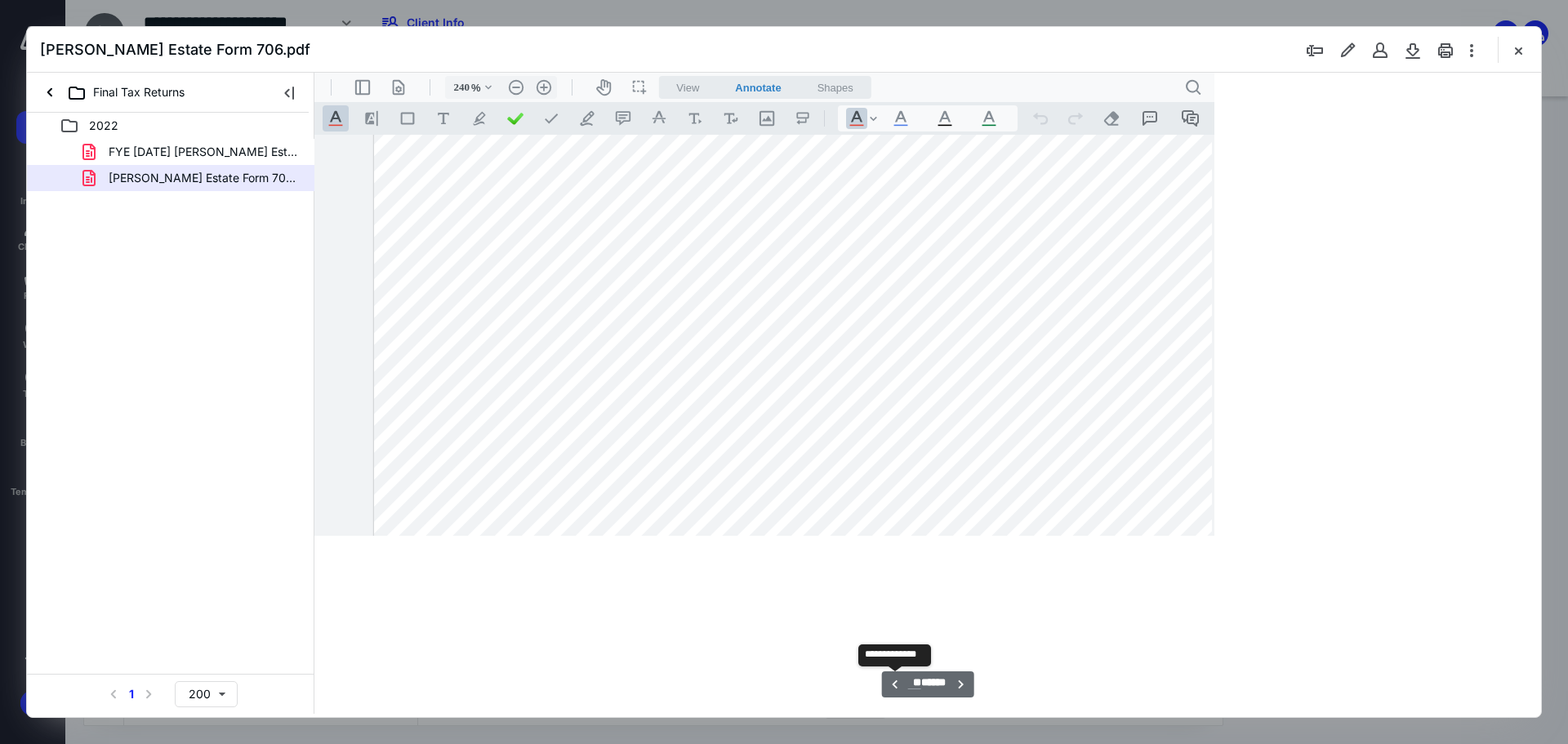 scroll, scrollTop: 15787, scrollLeft: 172, axis: both 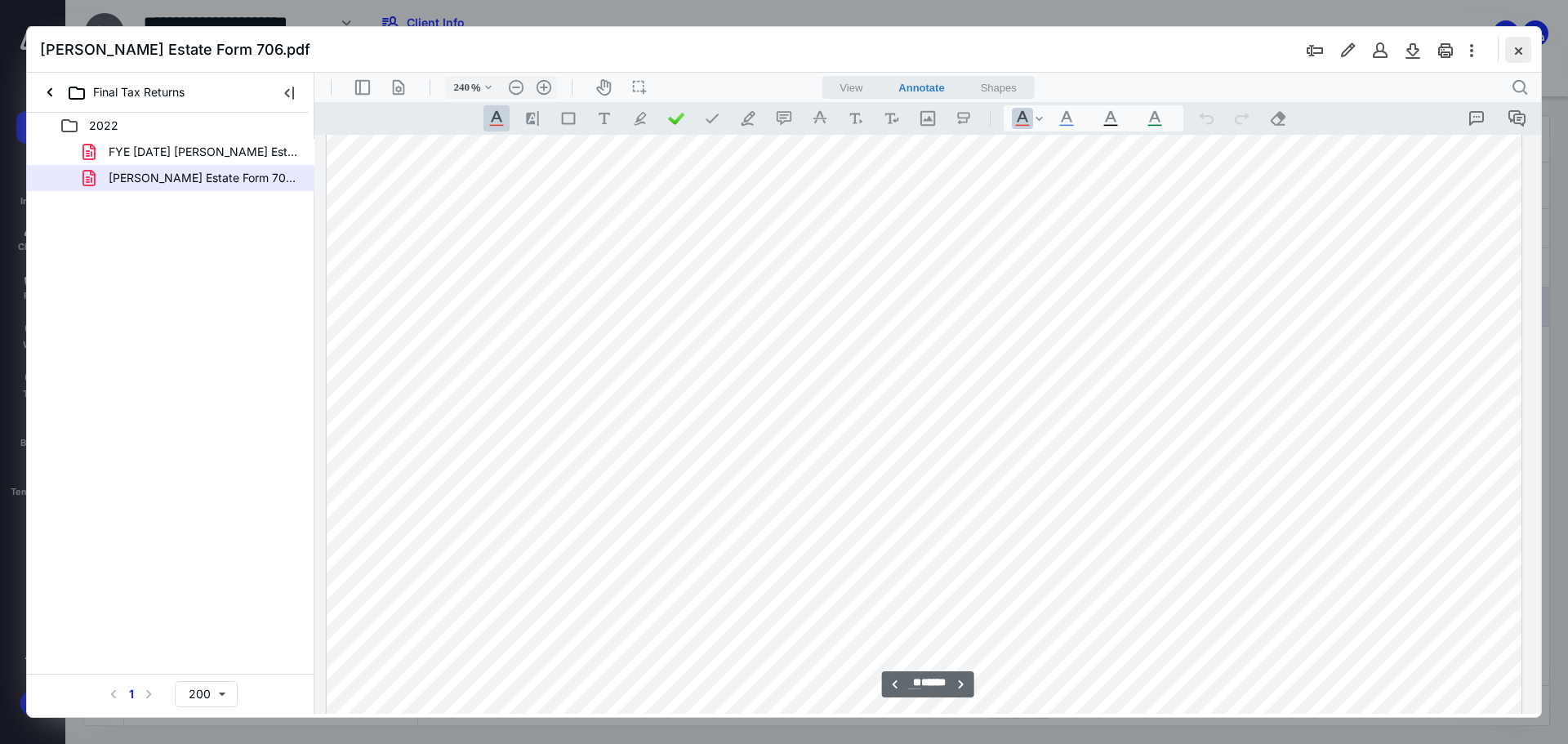 click at bounding box center (1518, 50) 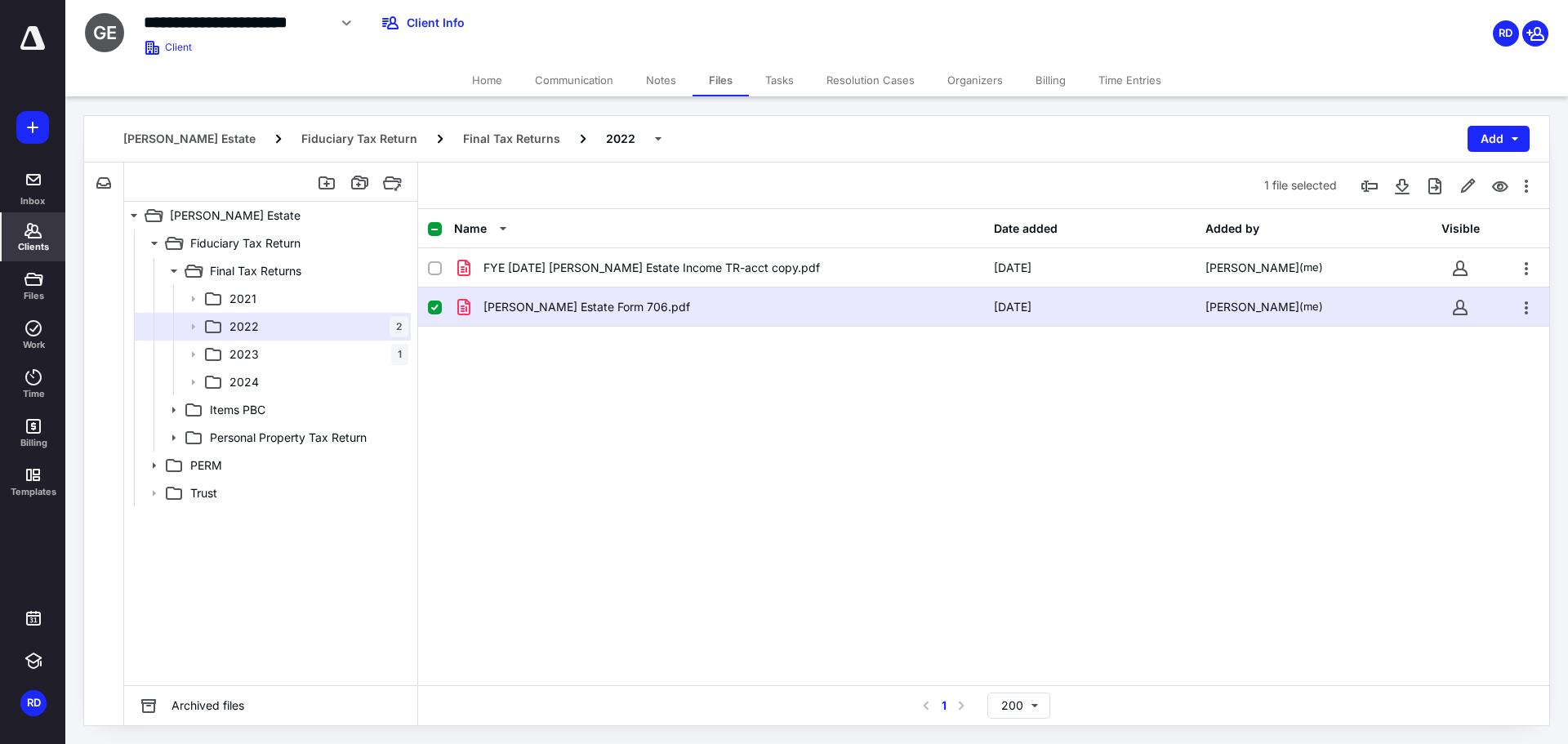 click on "Clients" at bounding box center (33, 237) 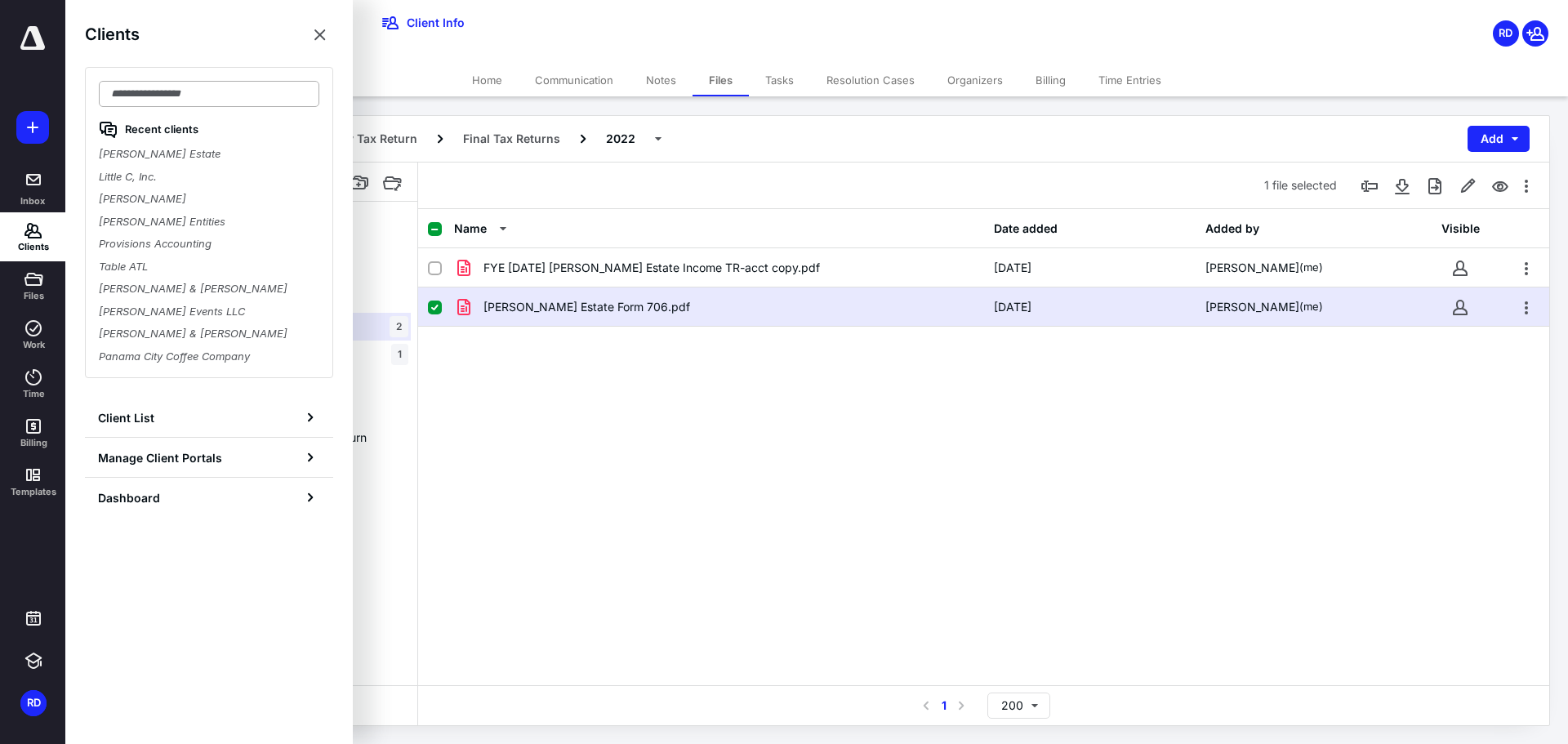 click at bounding box center (209, 94) 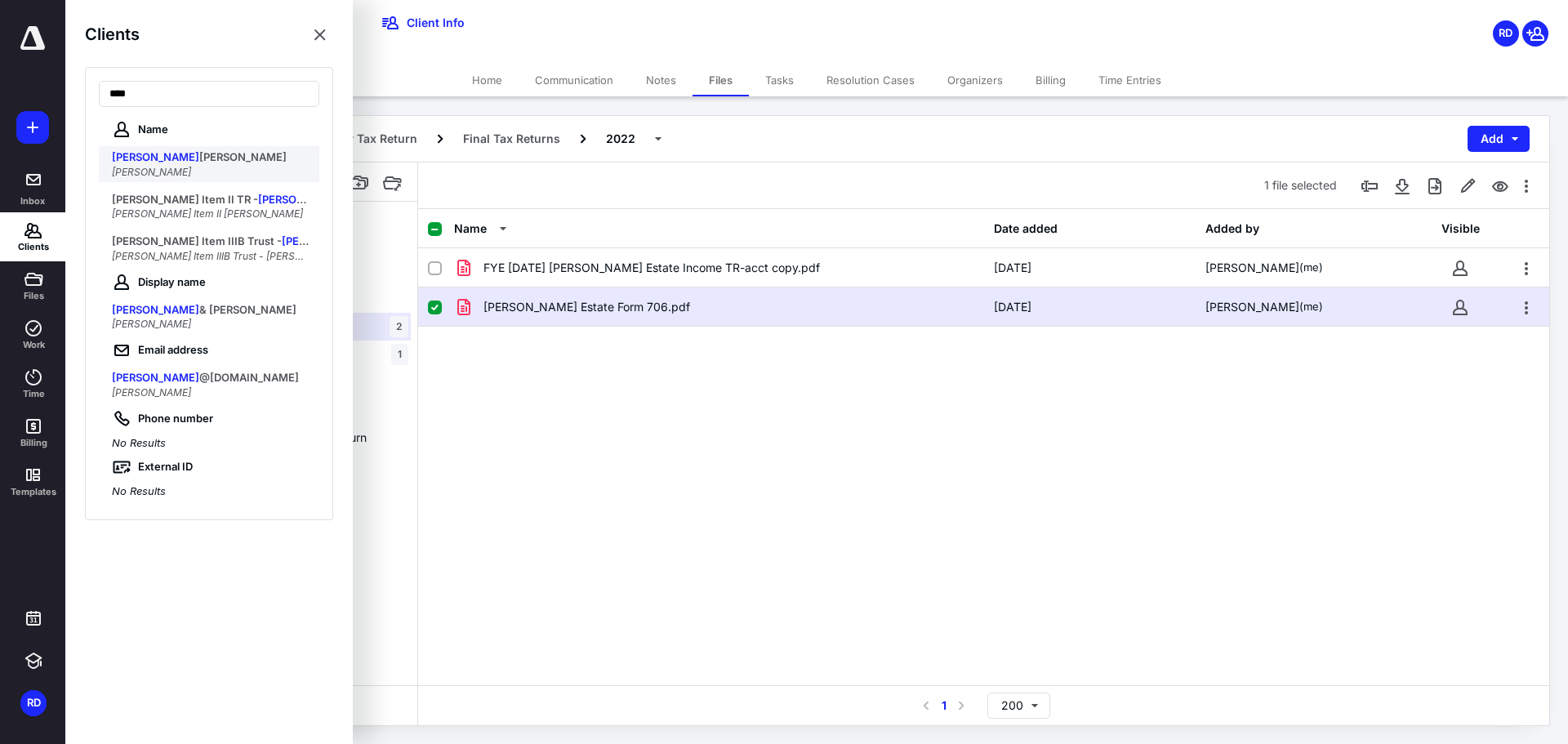 type on "****" 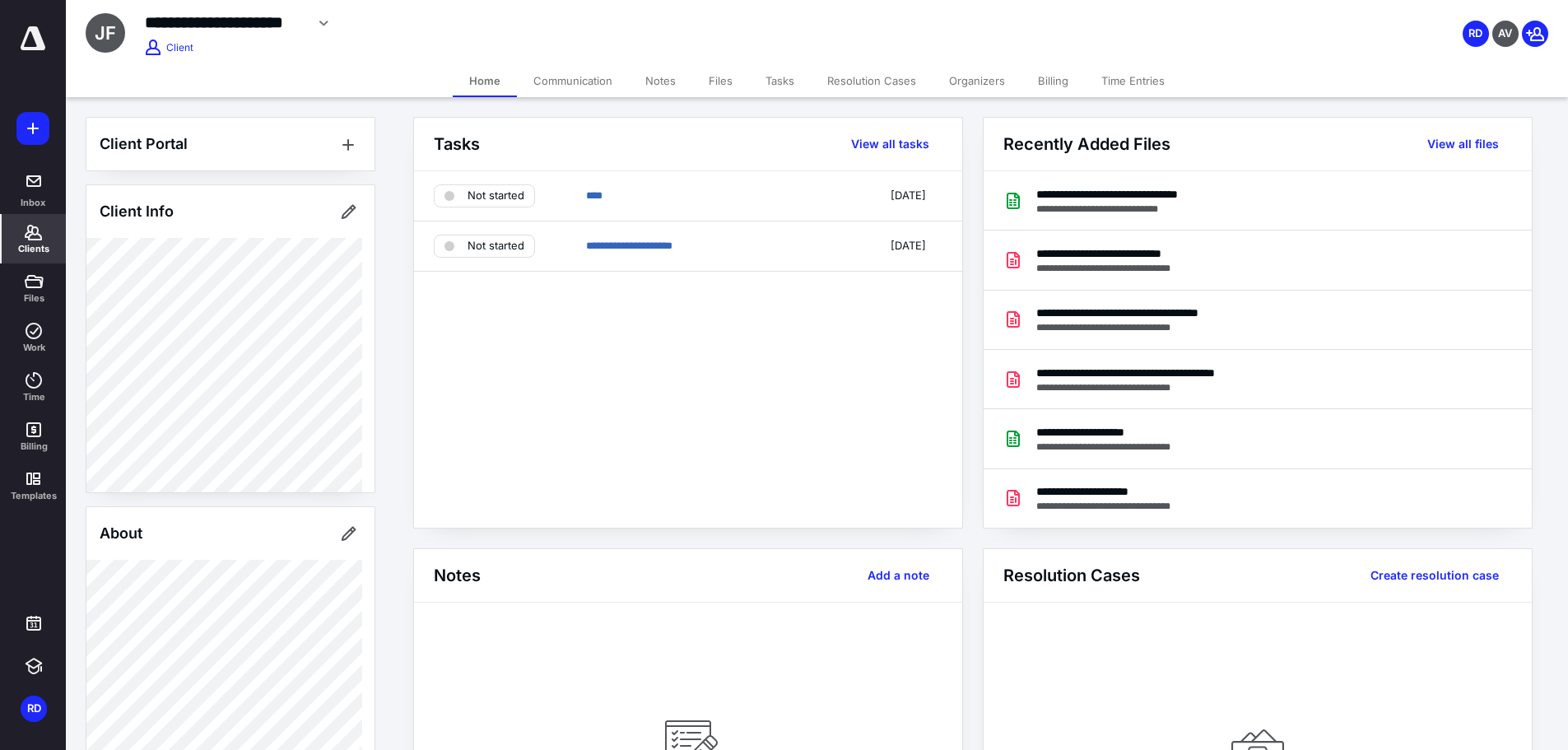 click on "Files" at bounding box center [720, 81] 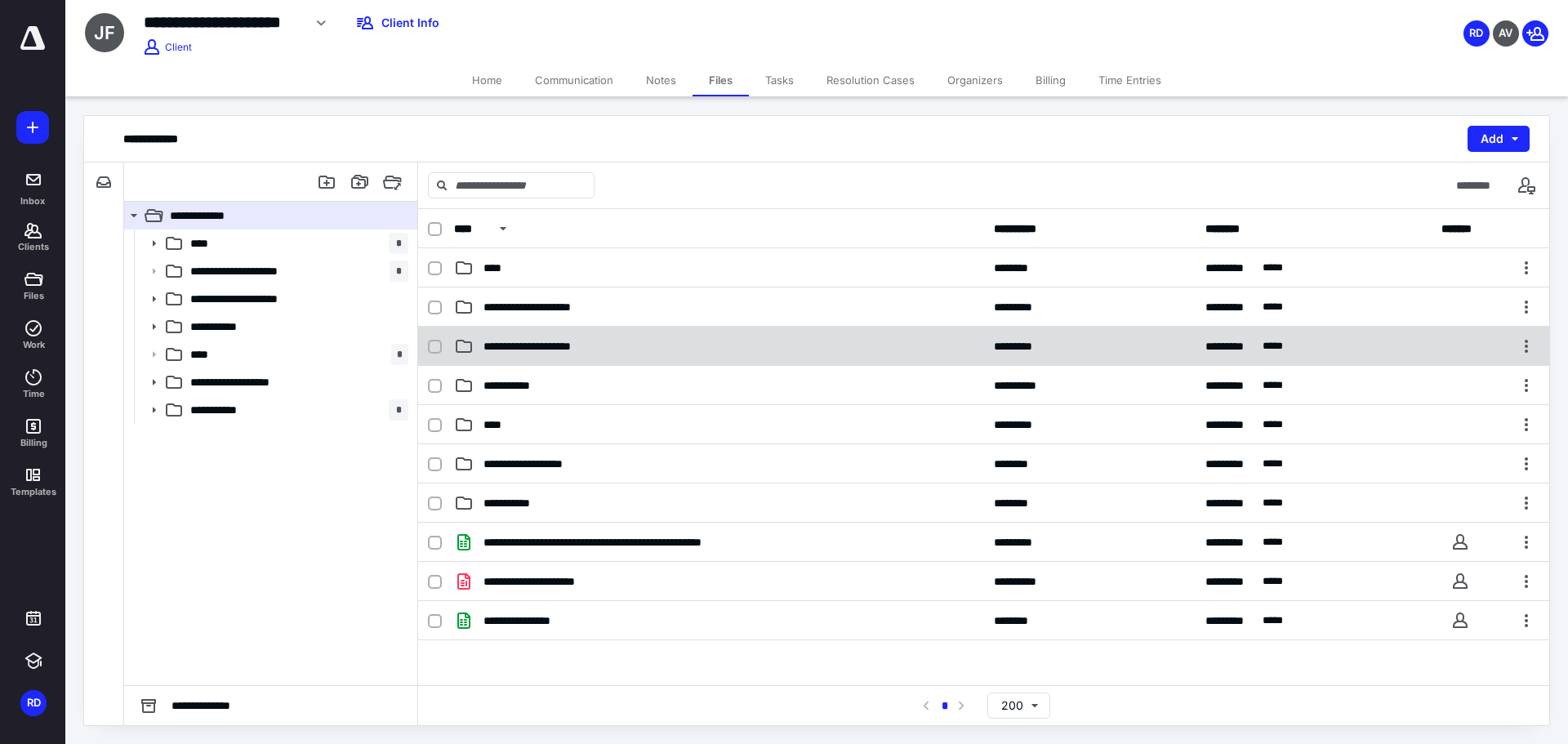 click on "**********" at bounding box center (719, 346) 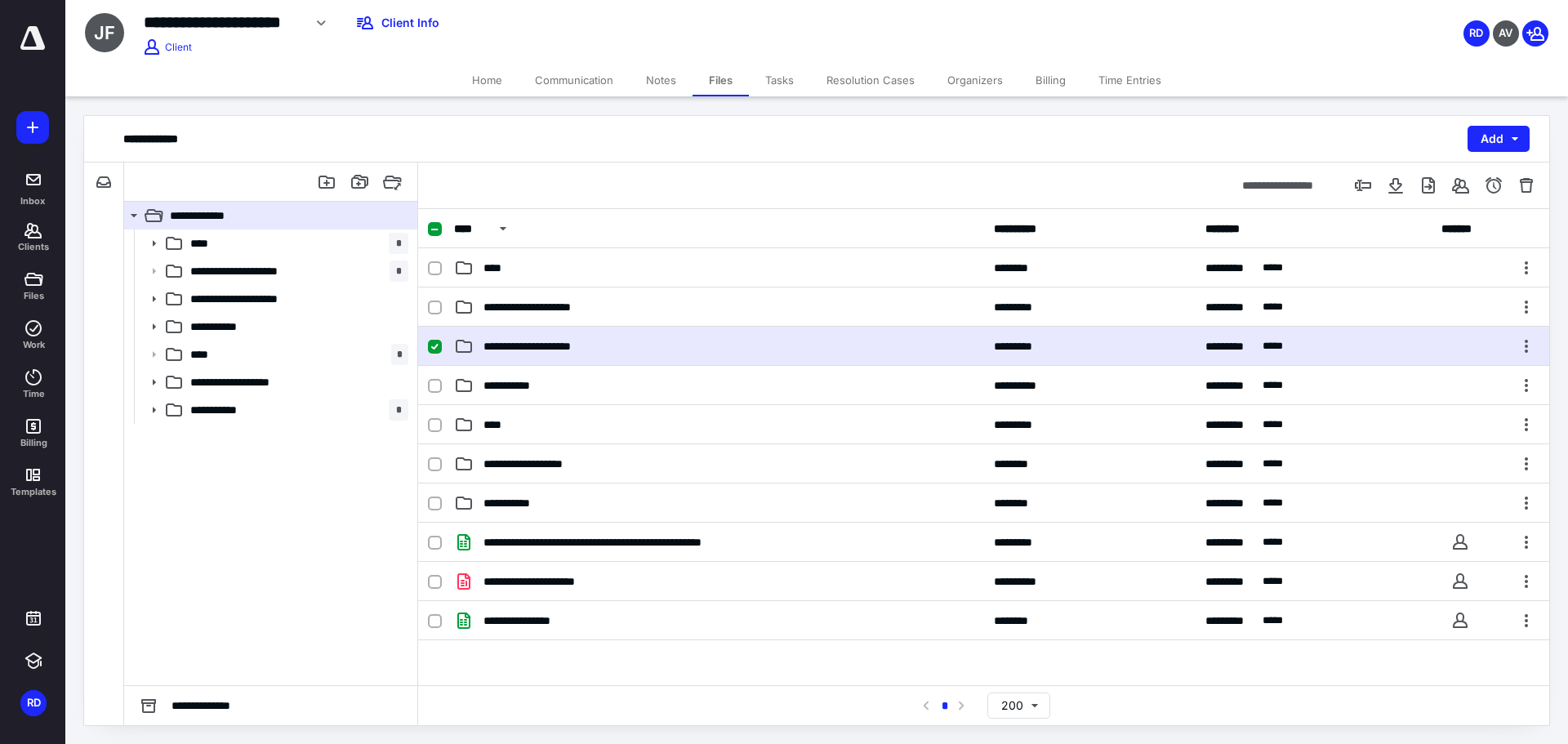 click on "**********" at bounding box center (719, 346) 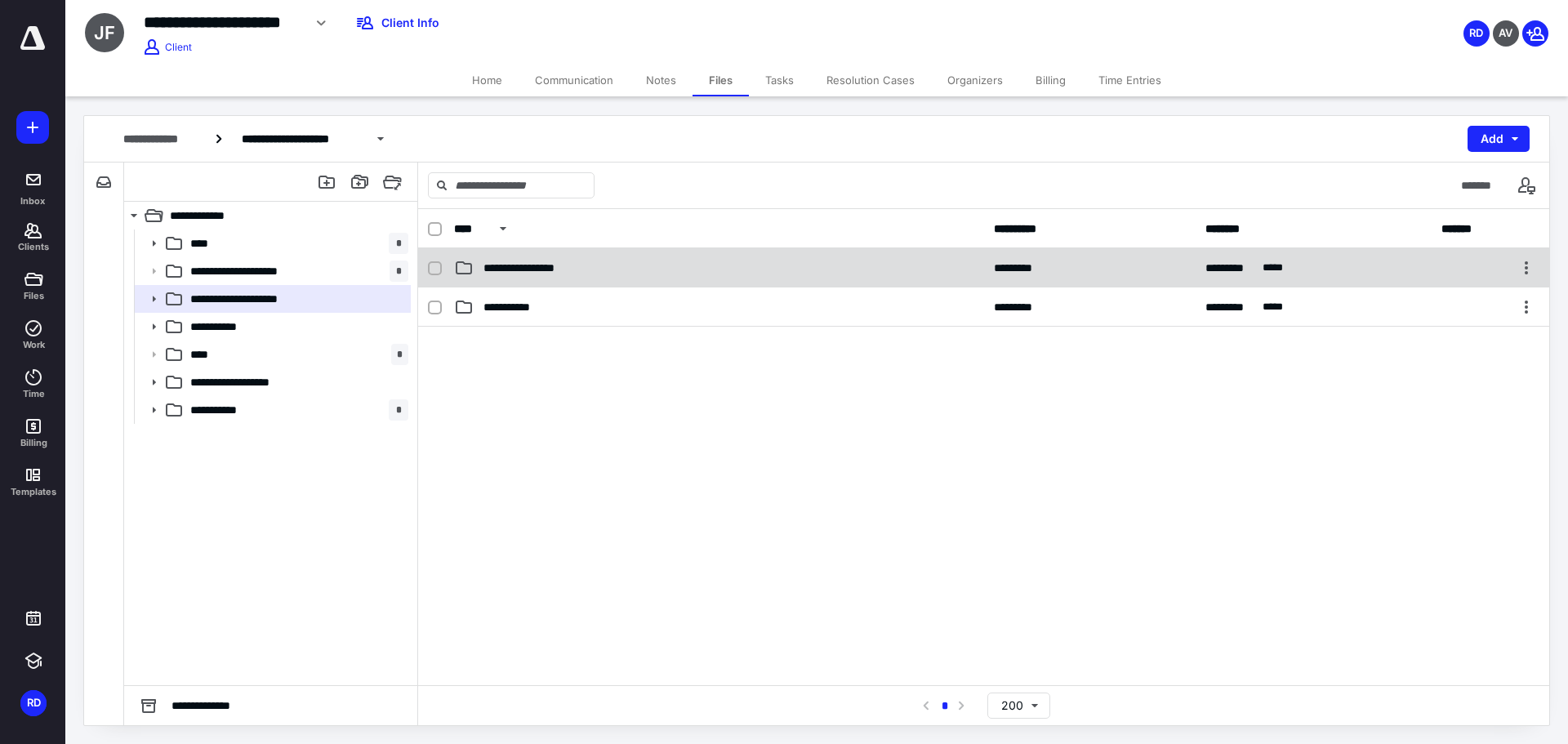 click on "**********" at bounding box center [530, 268] 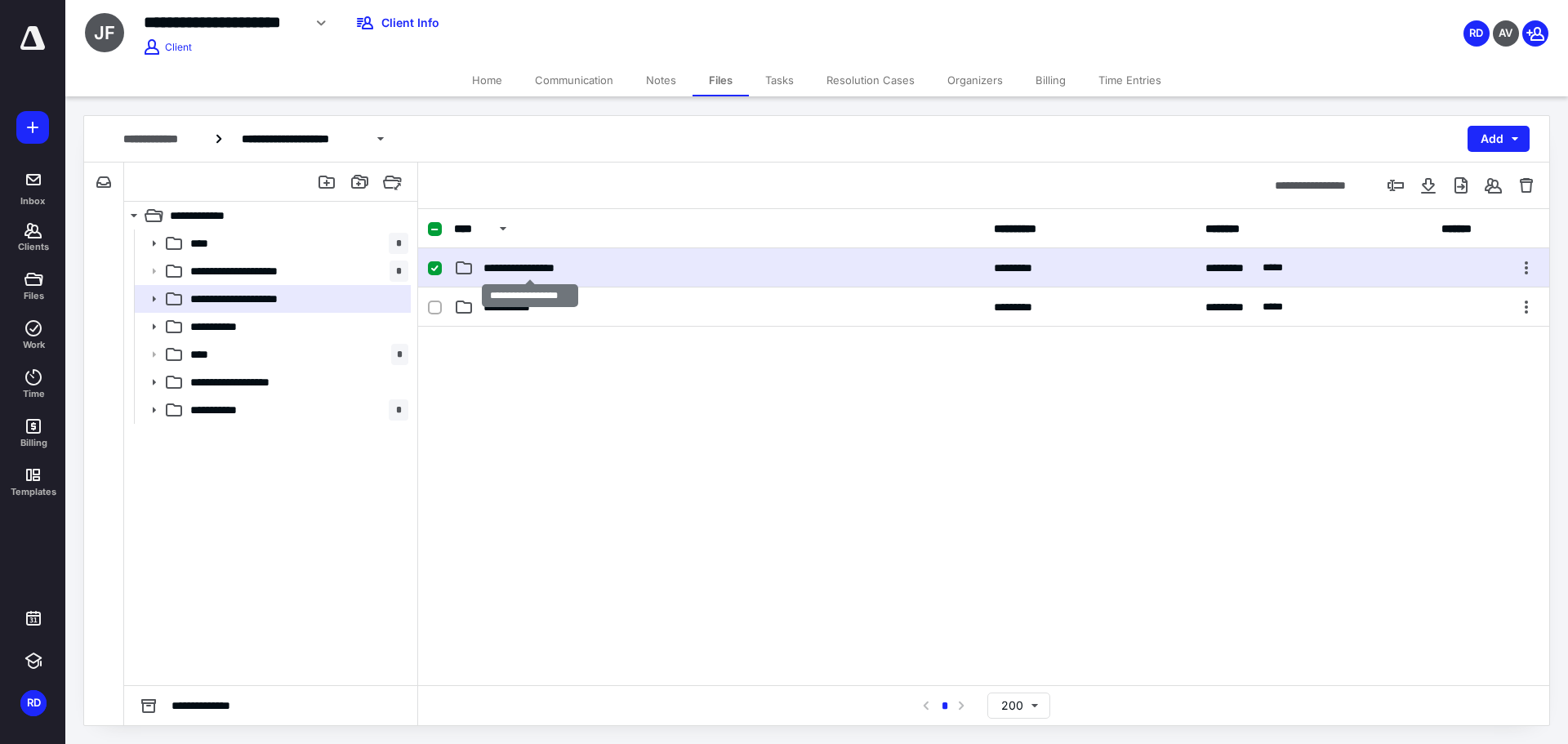 click on "**********" at bounding box center [530, 268] 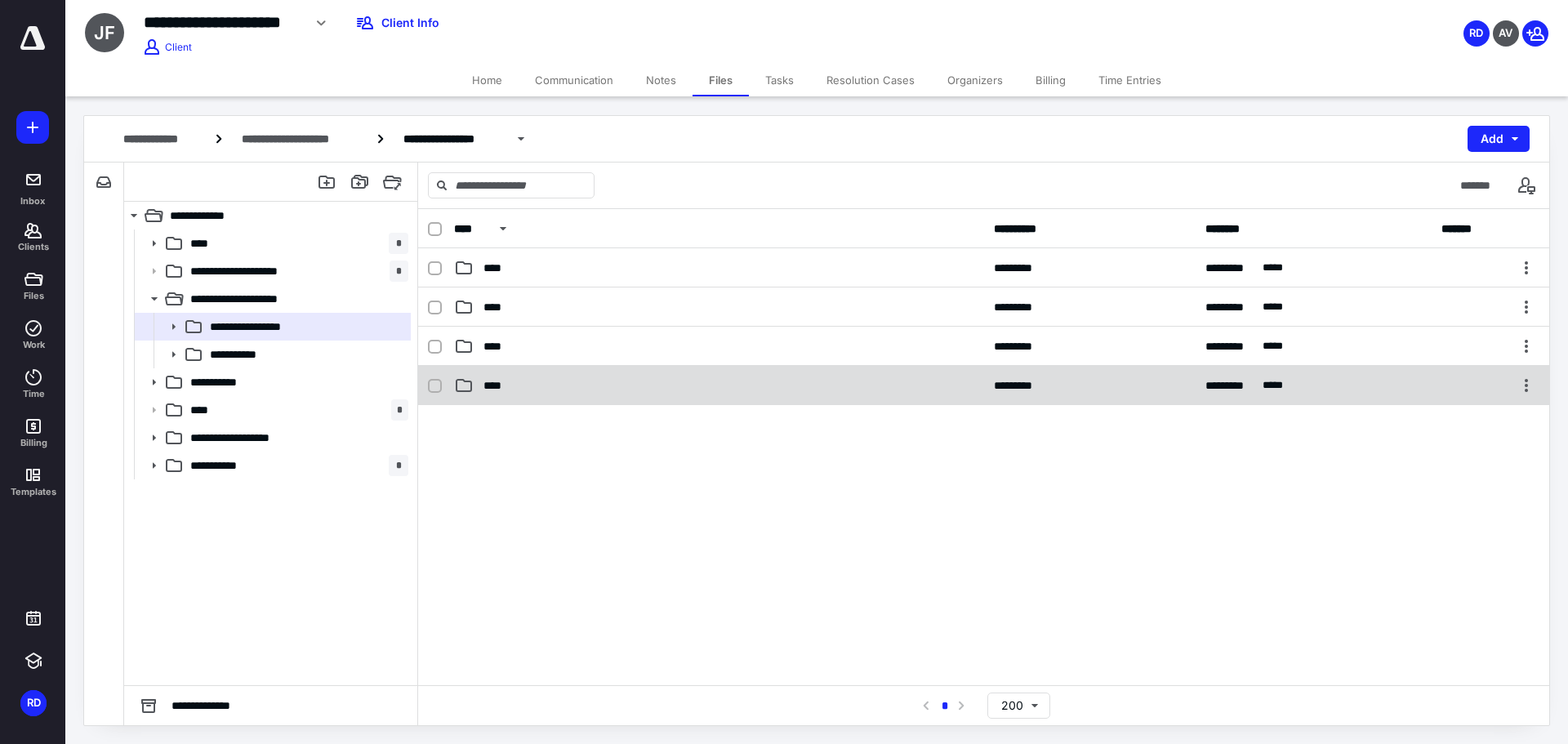 click on "****" at bounding box center (719, 385) 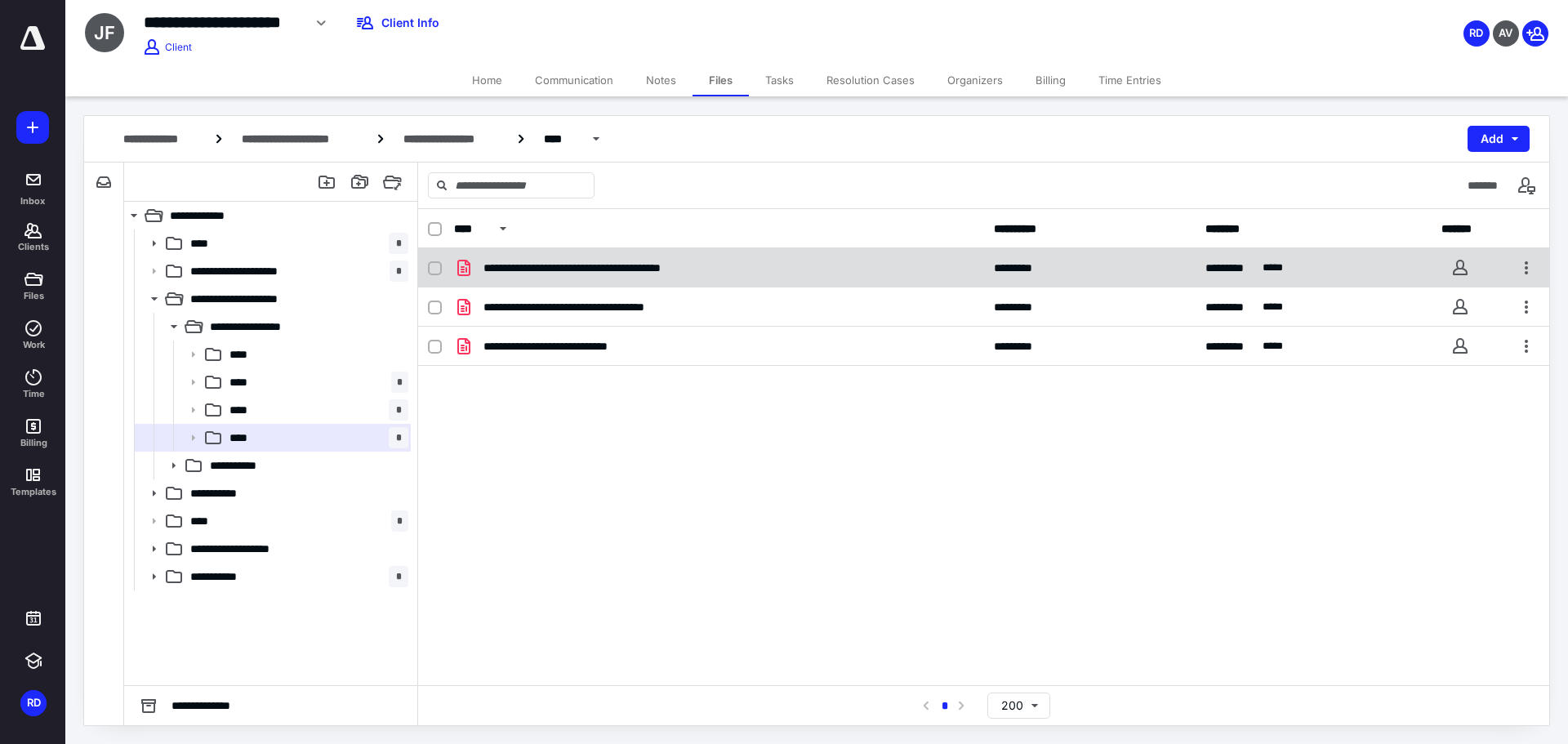 click on "**********" at bounding box center (599, 268) 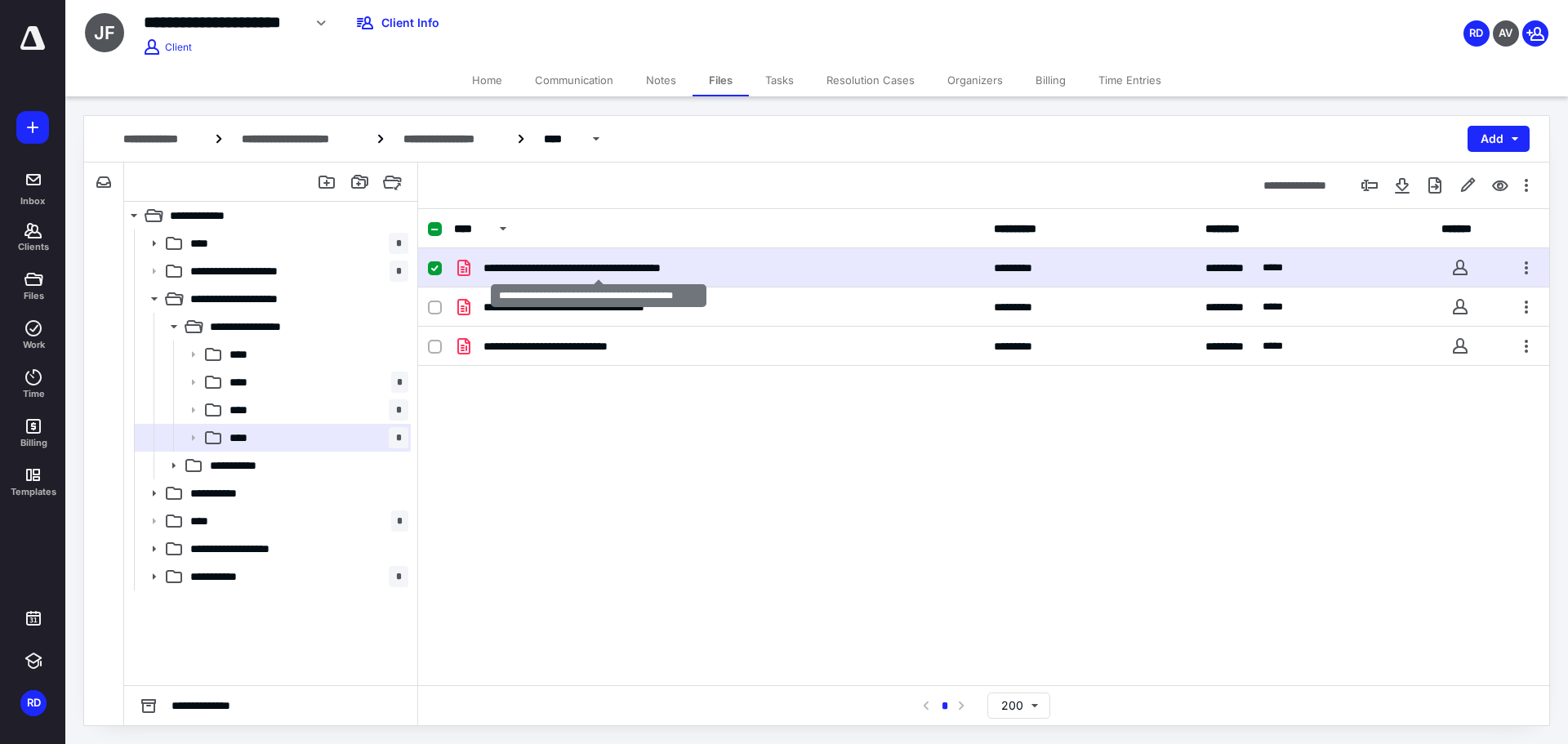 click on "**********" at bounding box center (599, 268) 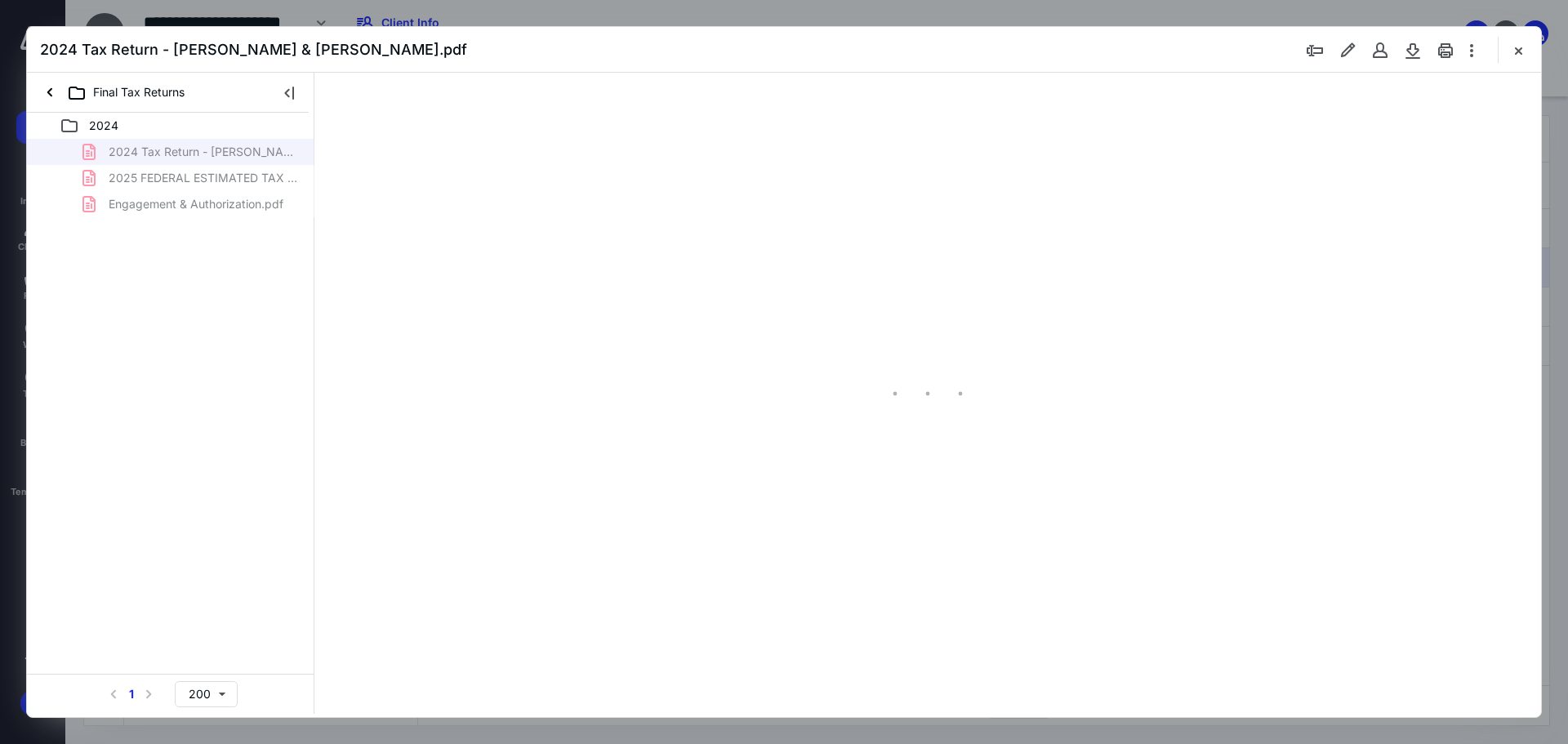 scroll, scrollTop: 0, scrollLeft: 0, axis: both 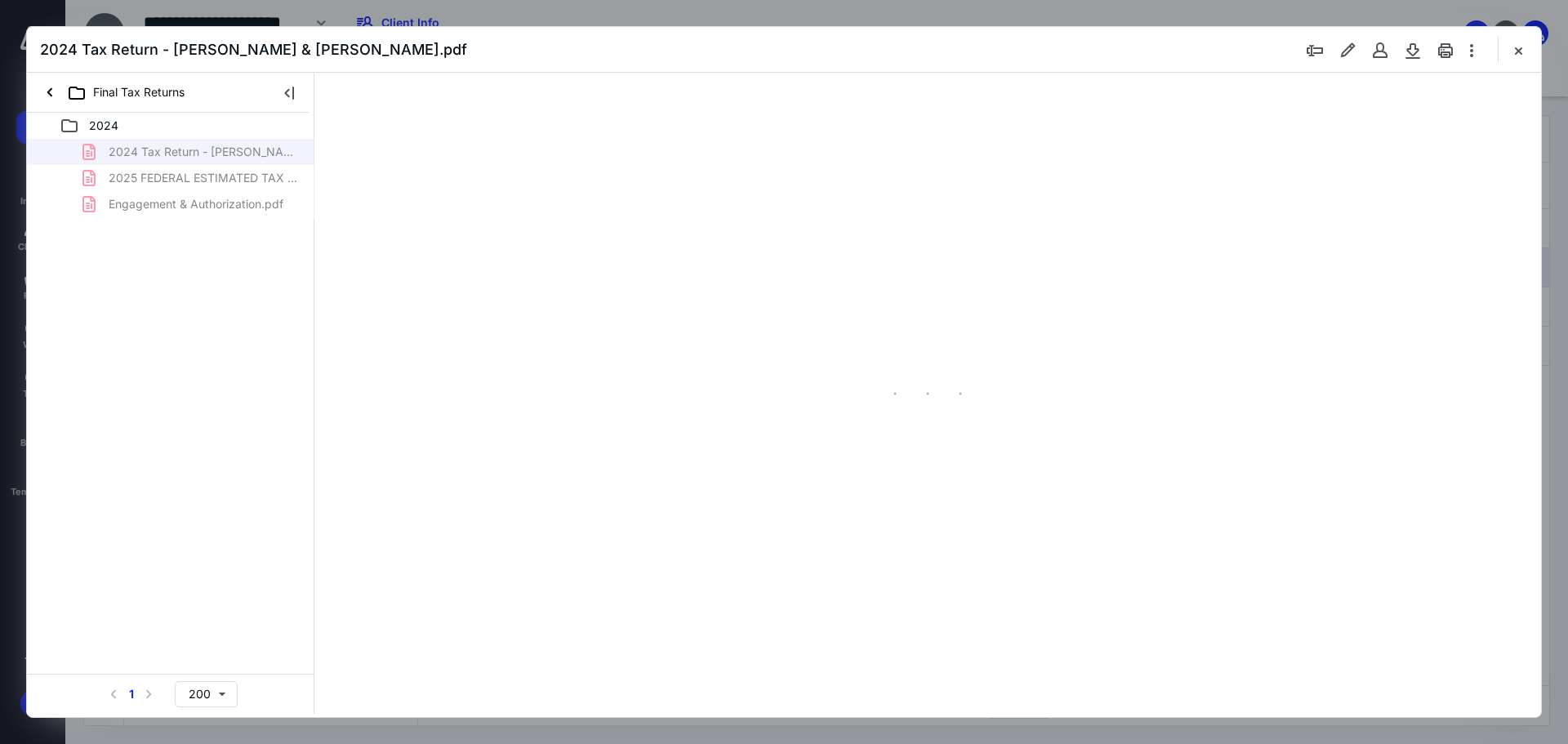 type on "241" 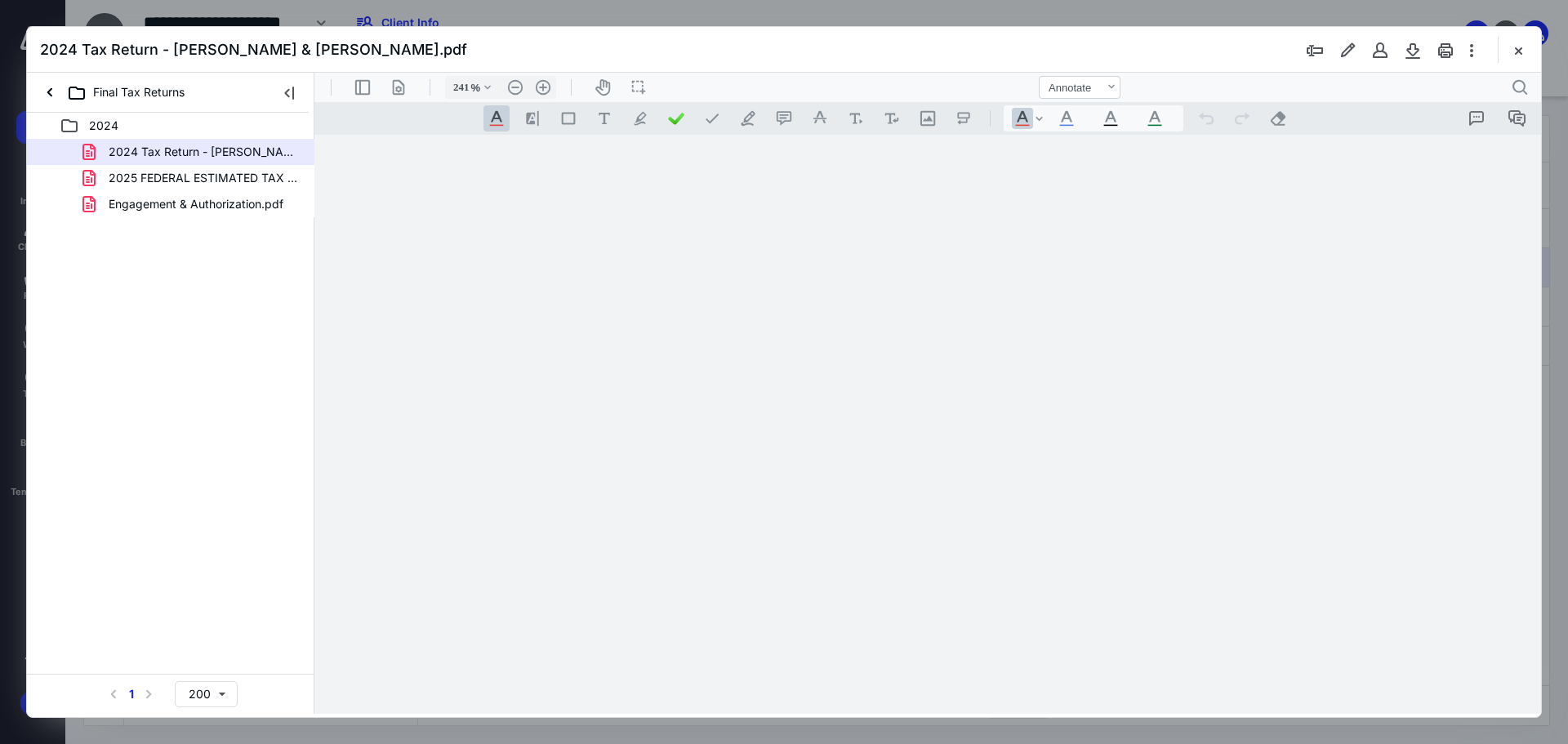 scroll, scrollTop: 70, scrollLeft: 183, axis: both 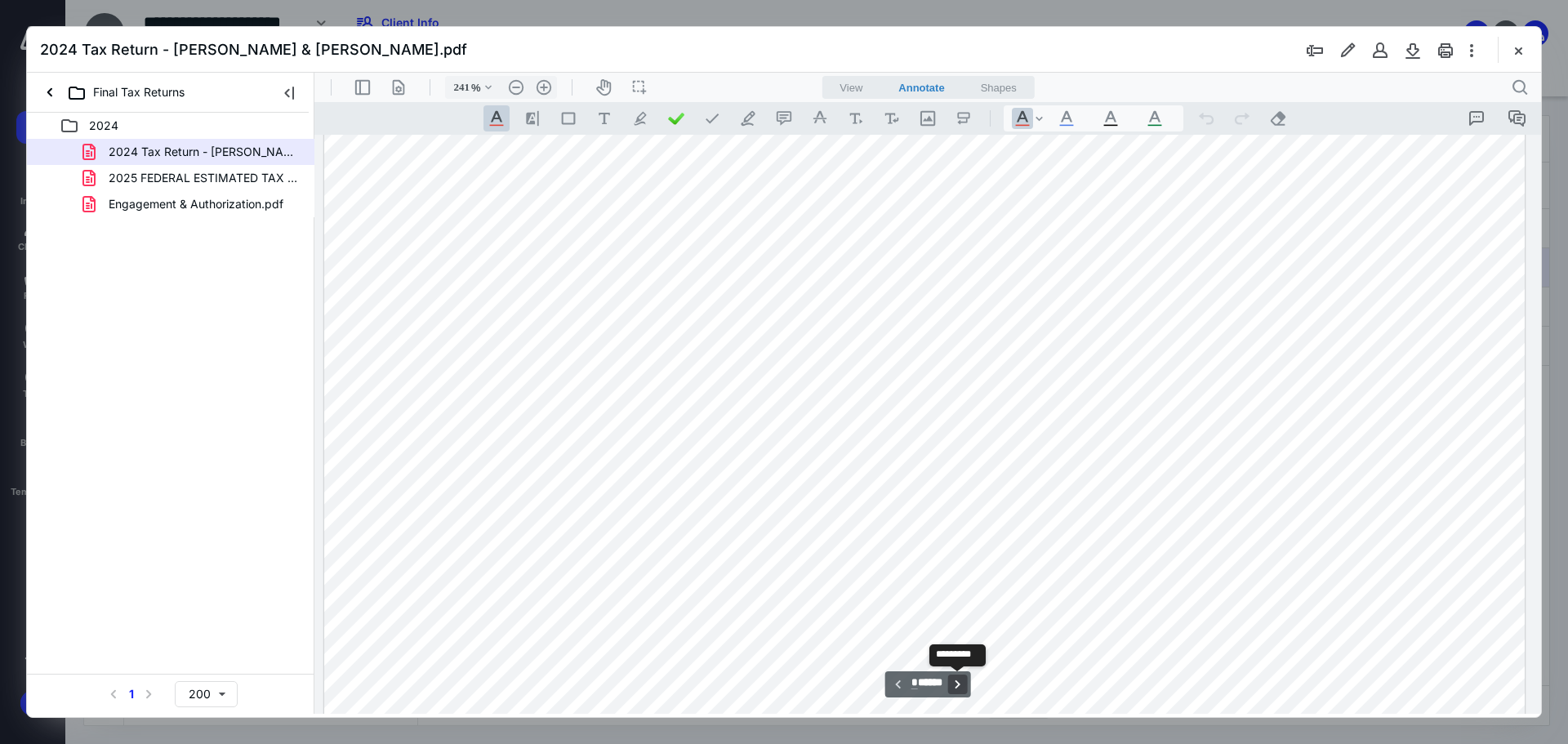 click on "**********" at bounding box center (957, 684) 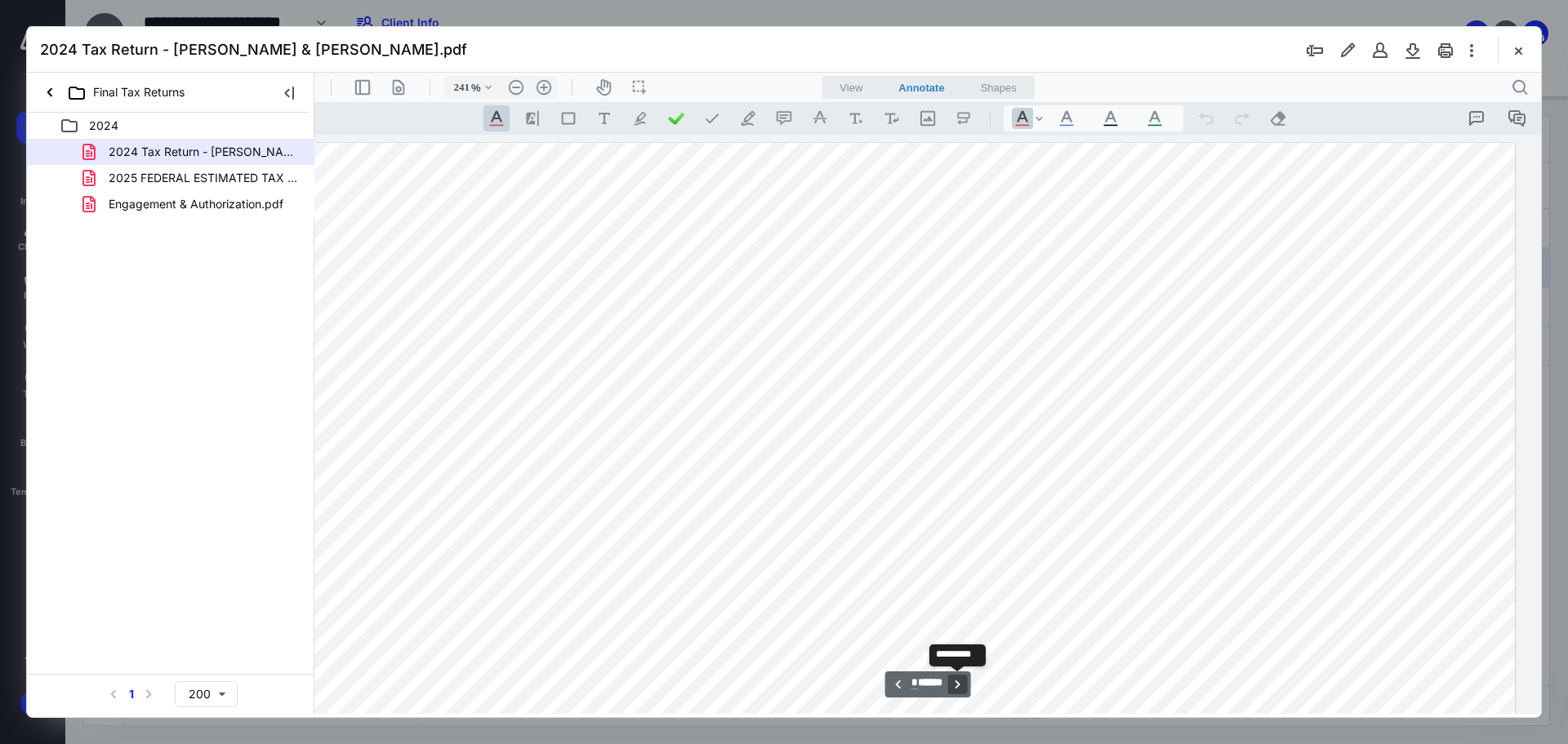 click on "**********" at bounding box center [957, 684] 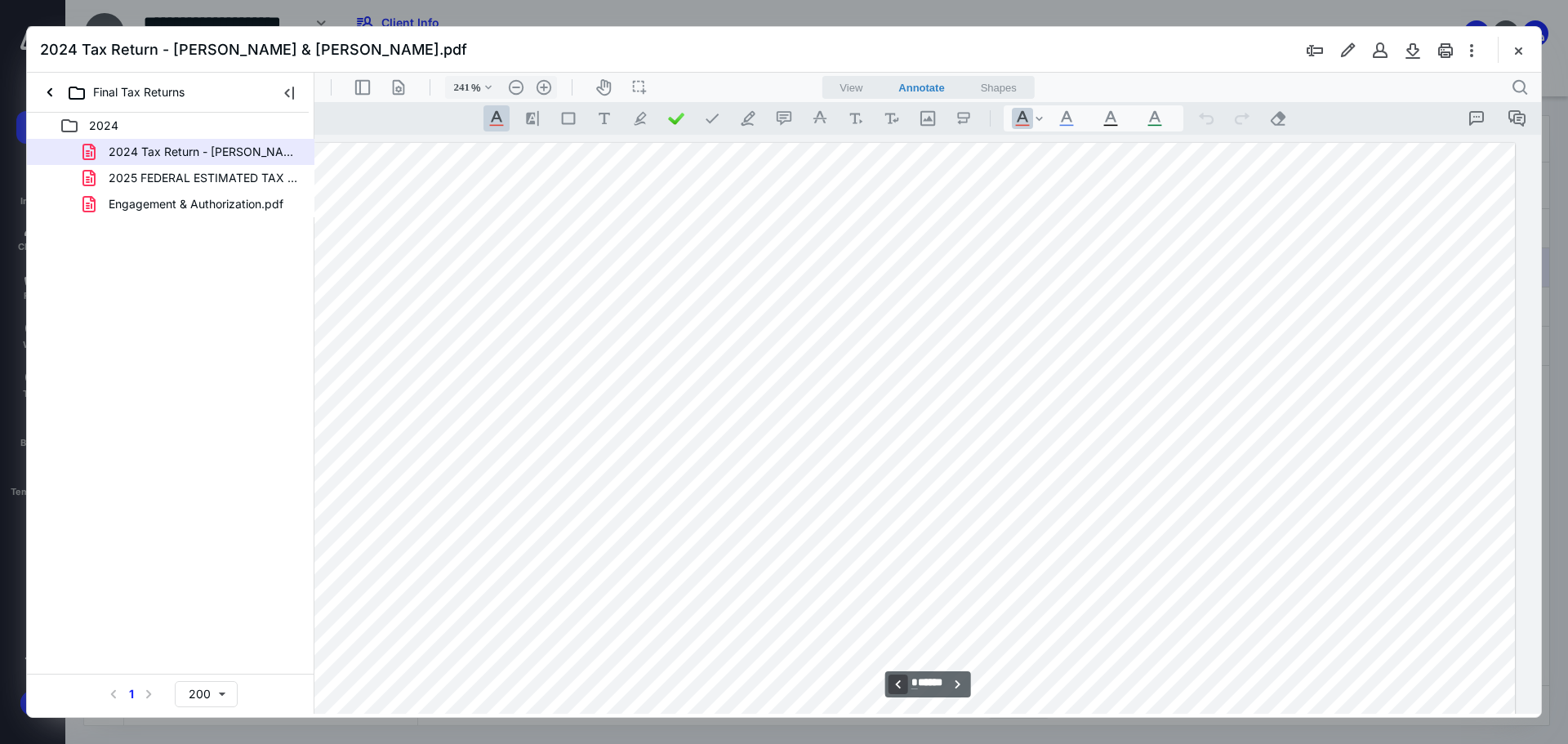 click on "**********" at bounding box center (898, 684) 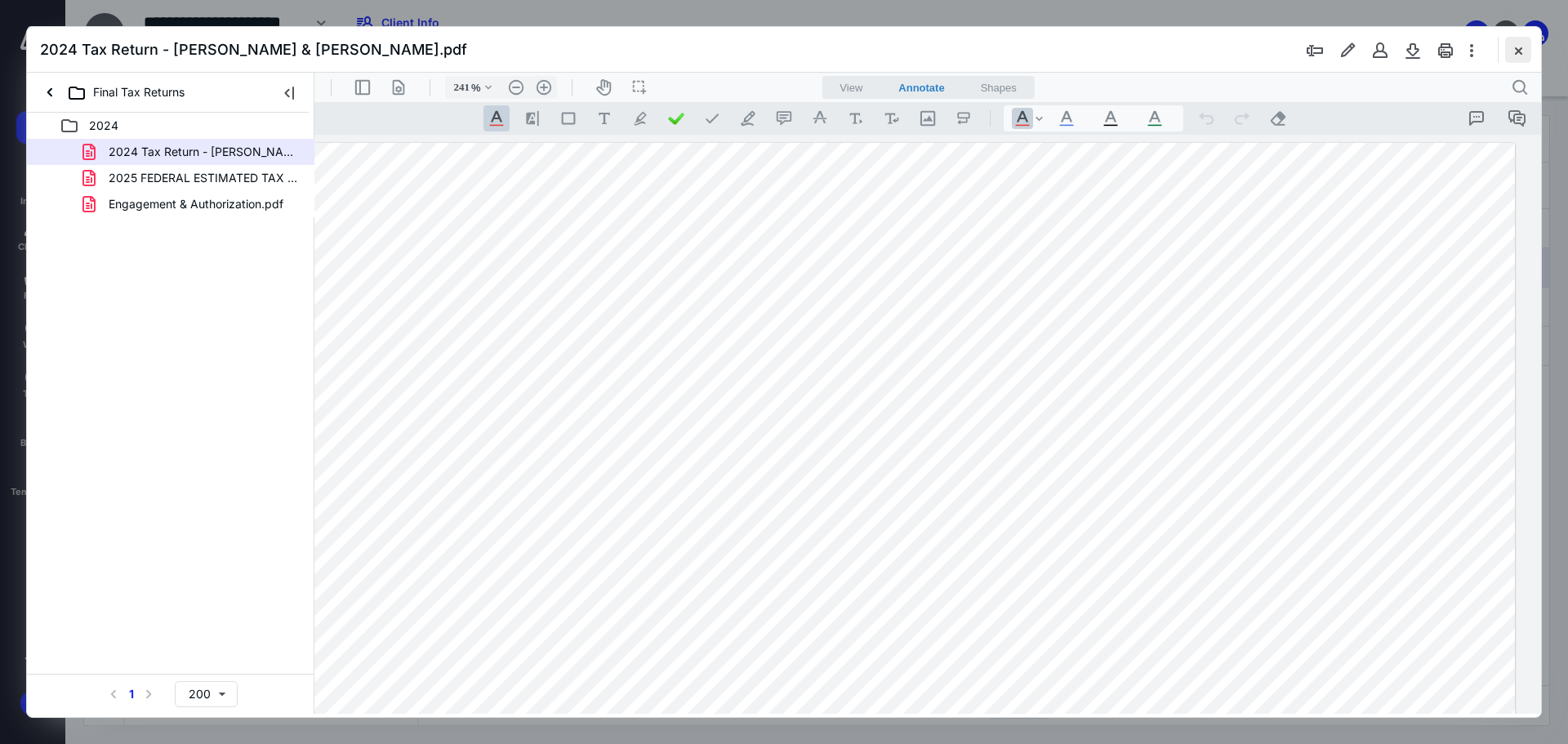 click at bounding box center [1518, 50] 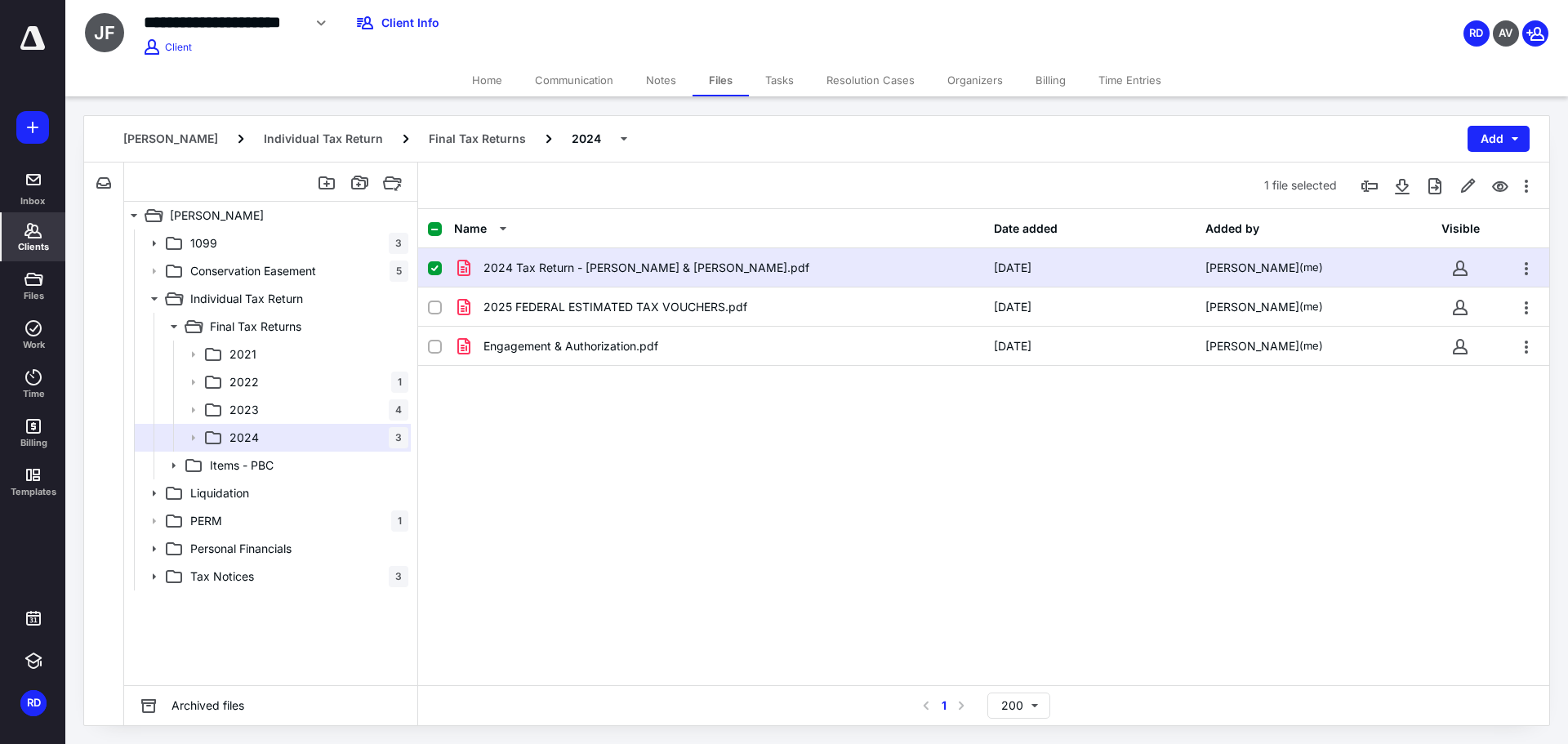 click on "Clients" at bounding box center (33, 247) 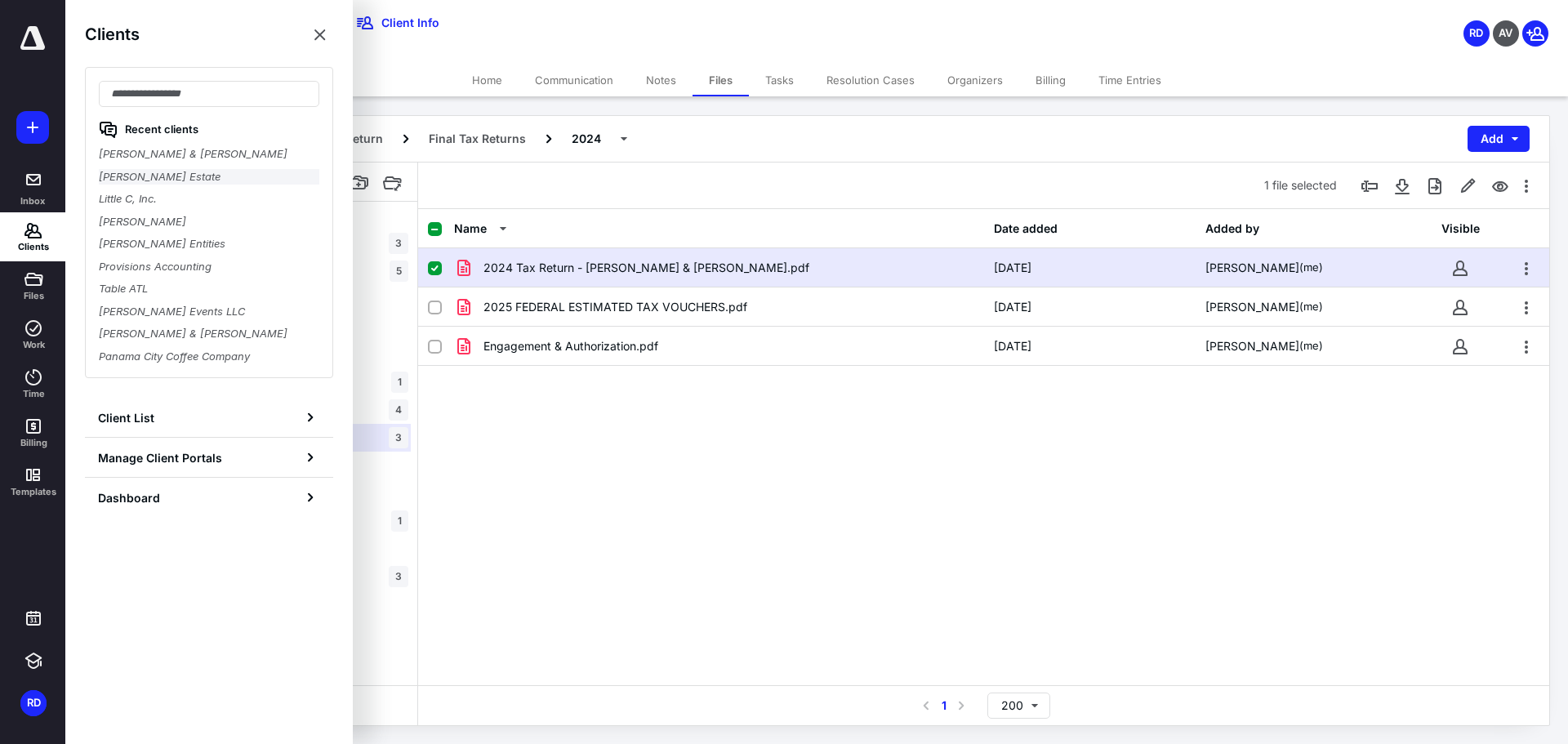 click on "[PERSON_NAME] Estate" at bounding box center [209, 177] 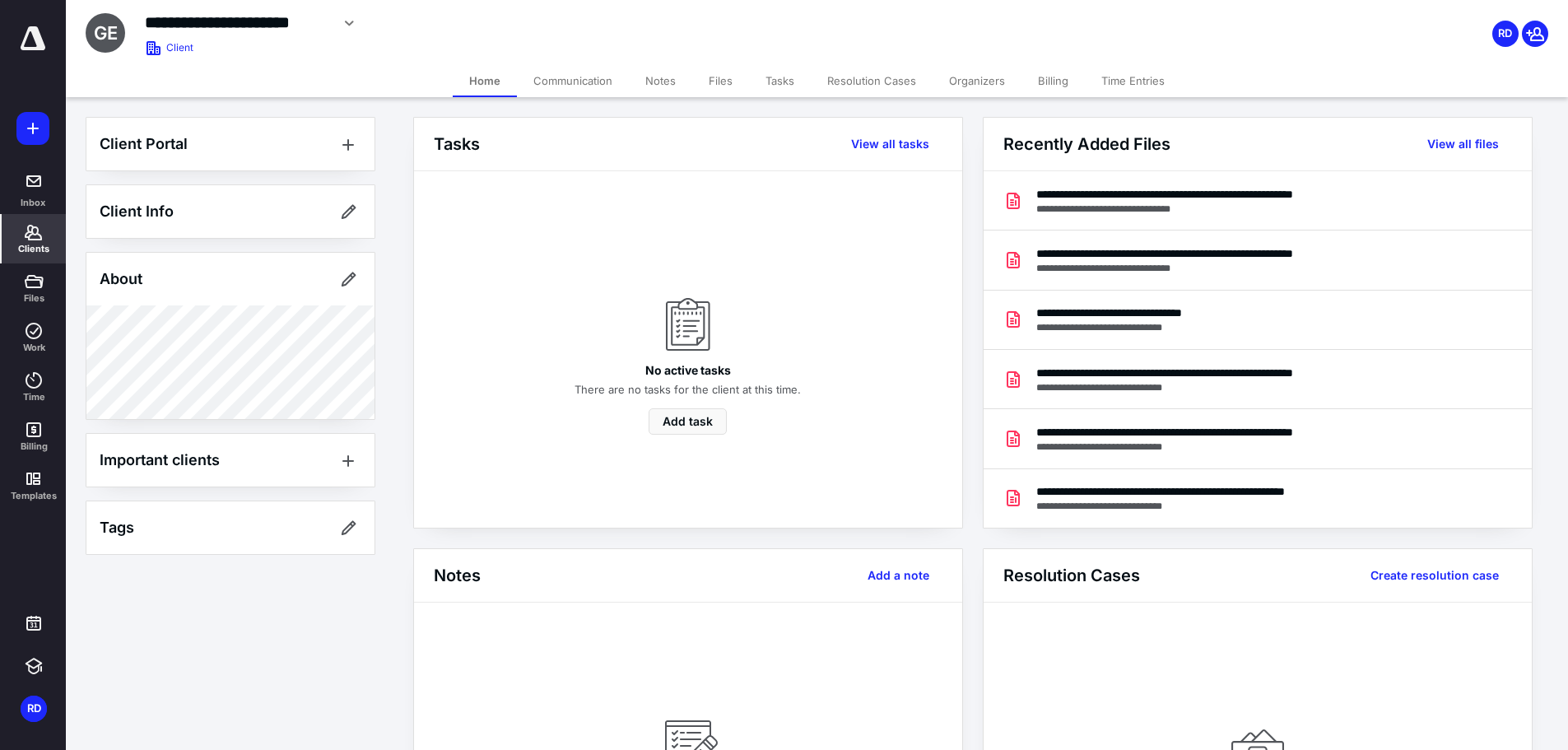 click on "Files" at bounding box center (720, 81) 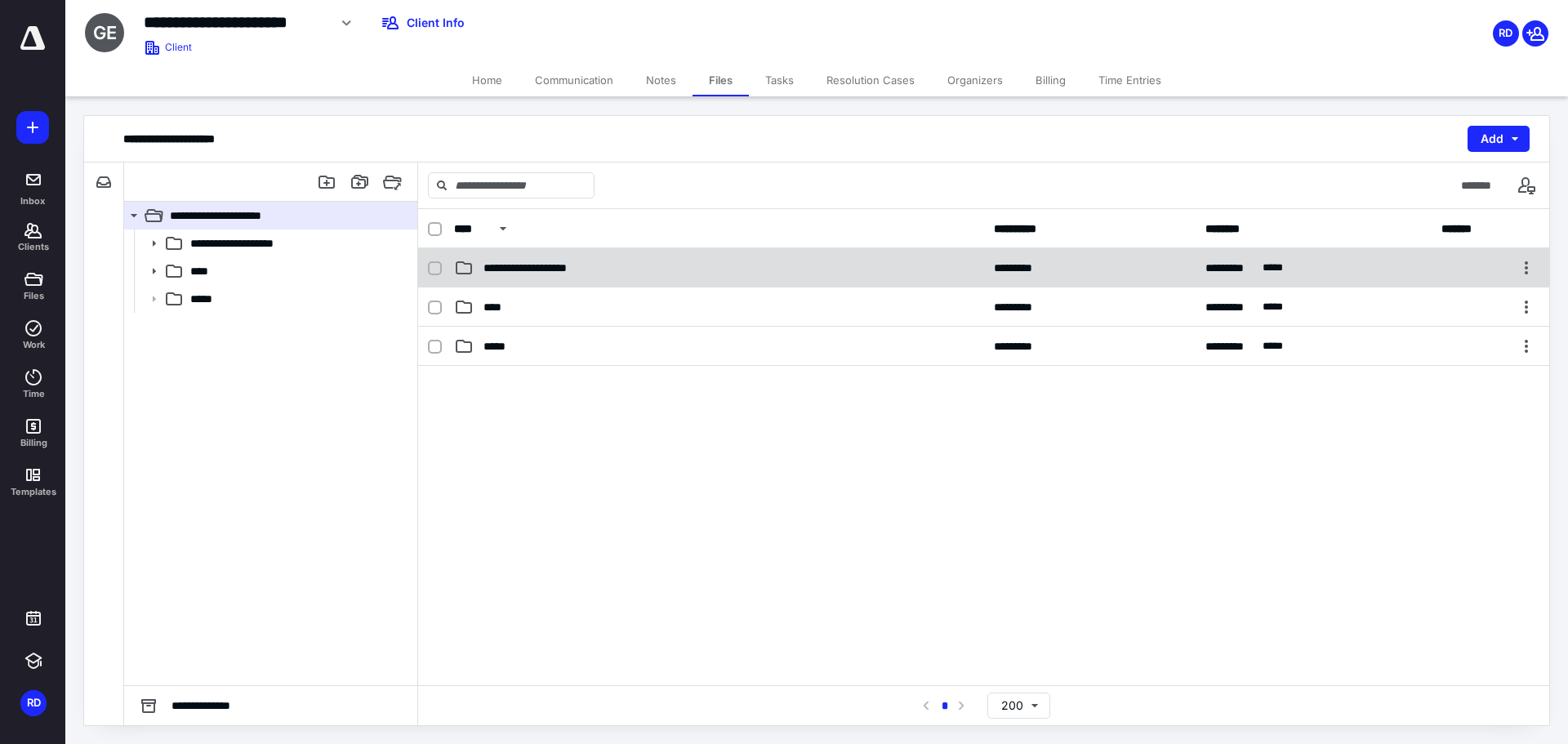 click on "**********" at bounding box center [983, 268] 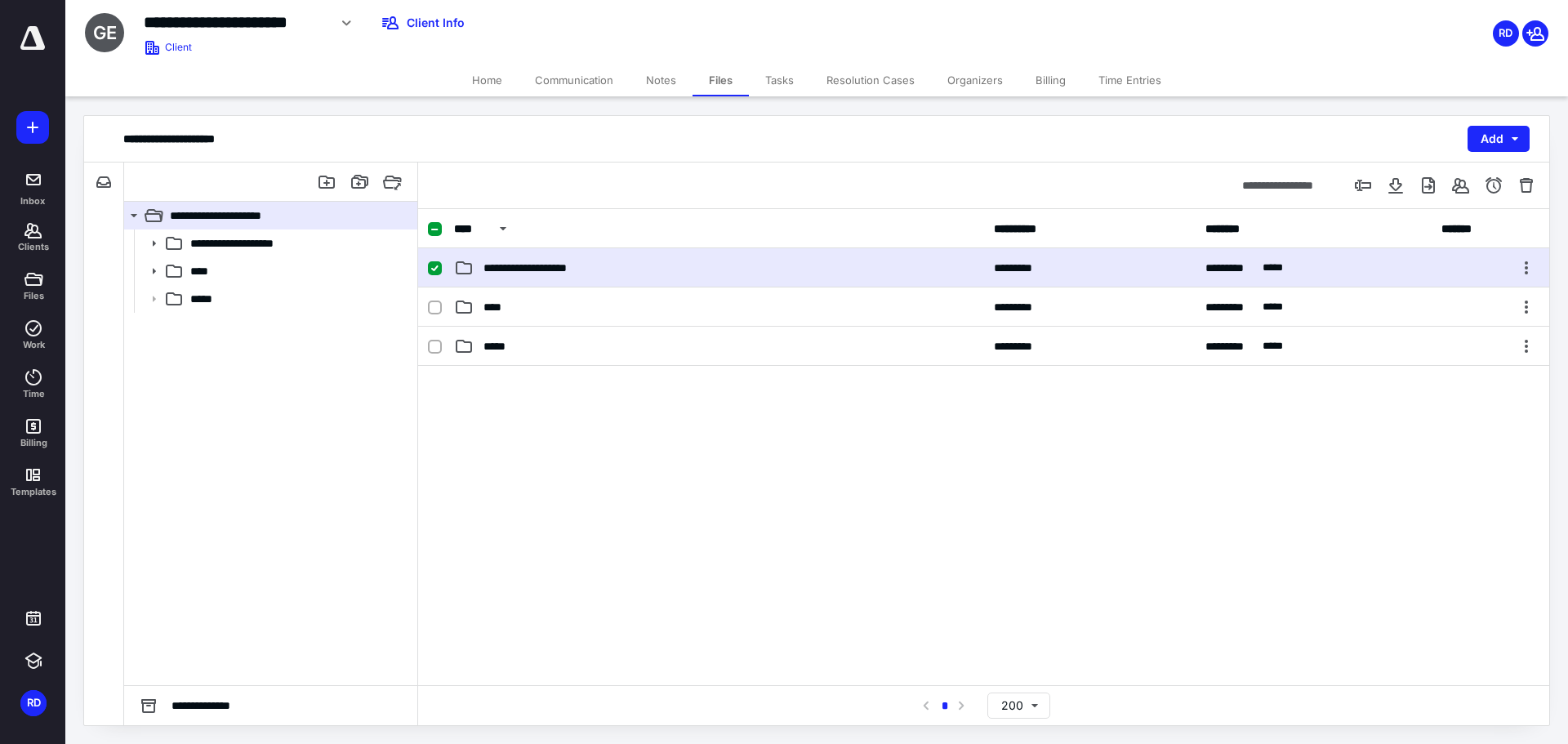 click on "**********" at bounding box center (983, 268) 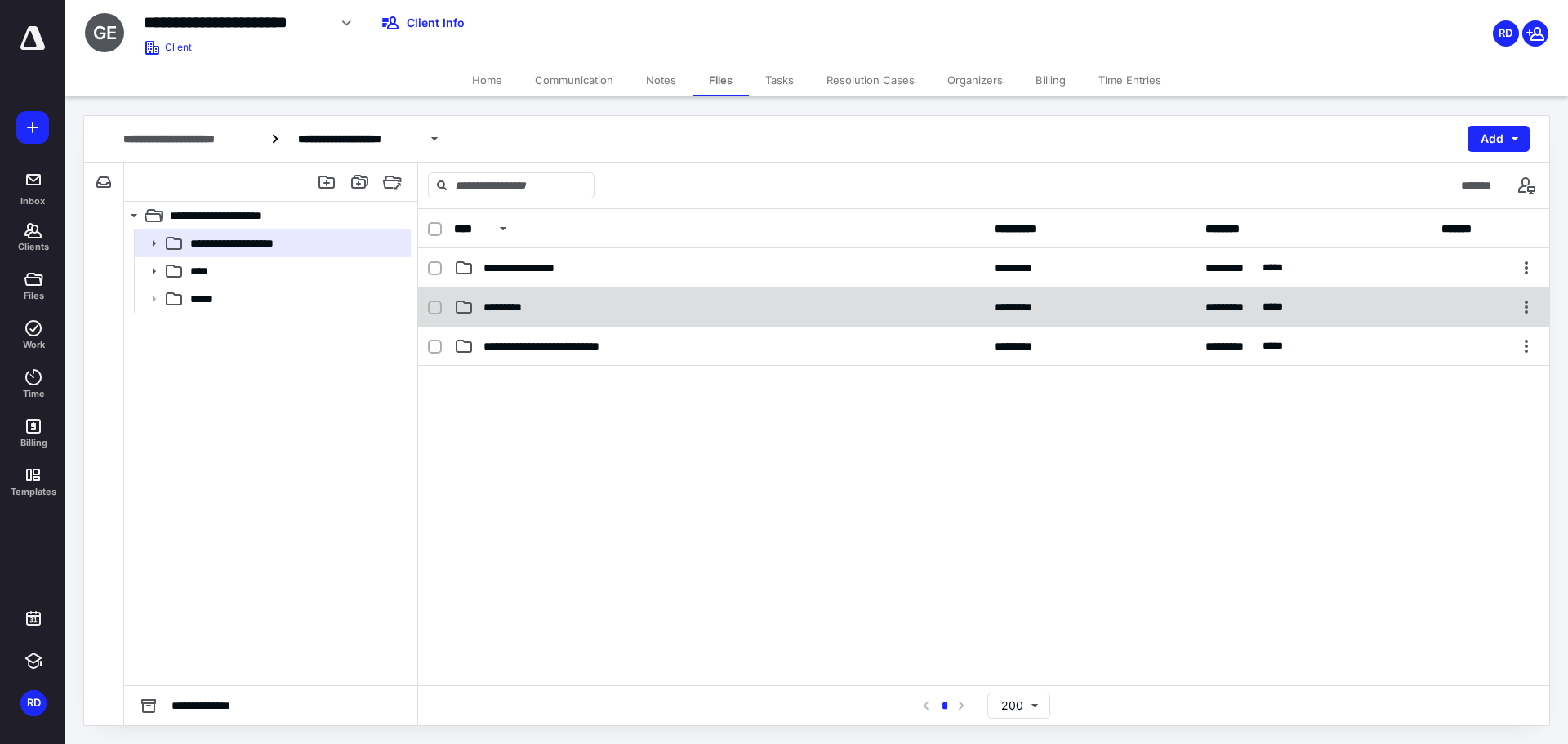 click on "*********" at bounding box center [511, 307] 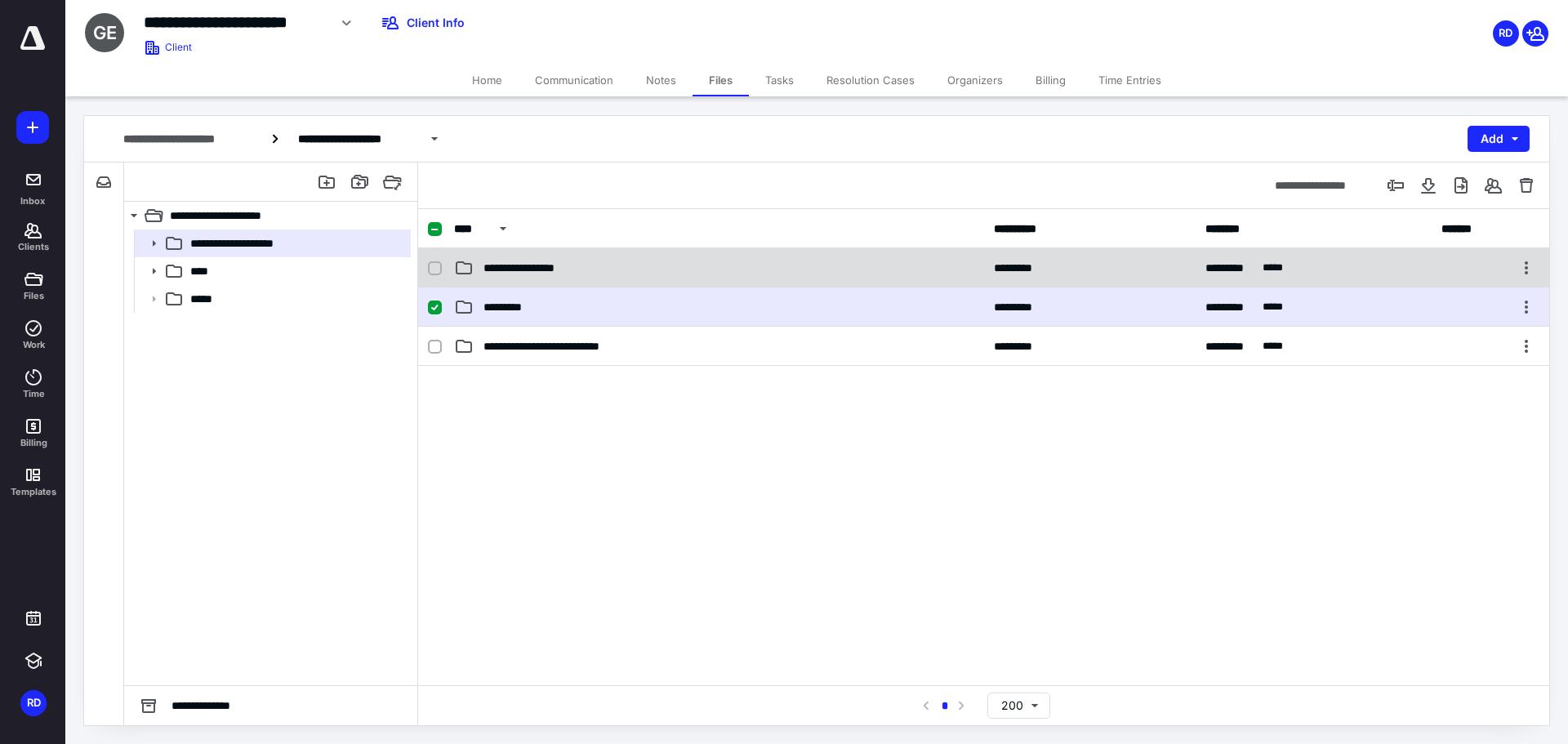 click on "**********" at bounding box center [530, 268] 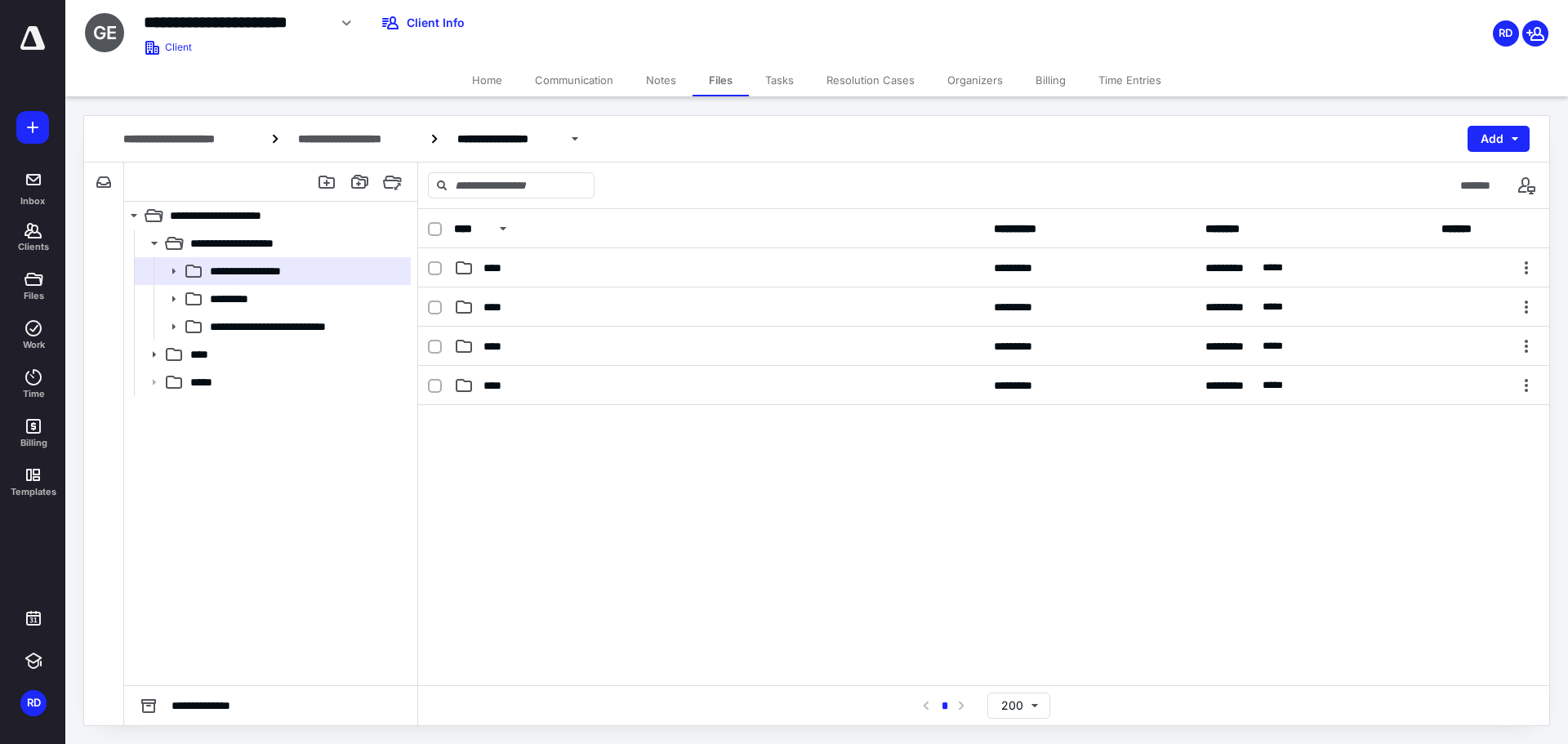 click on "****" at bounding box center (497, 307) 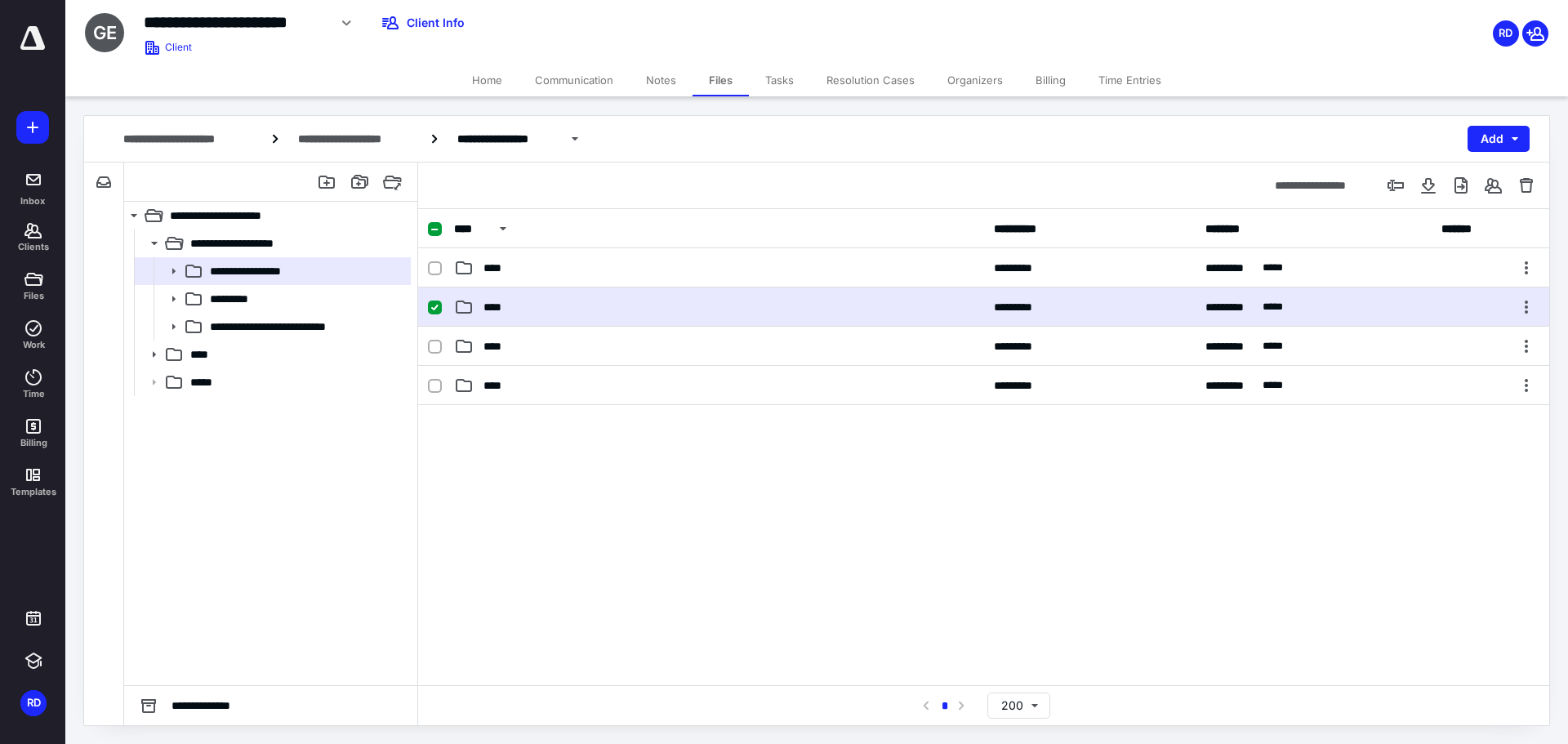 click on "****" at bounding box center [497, 307] 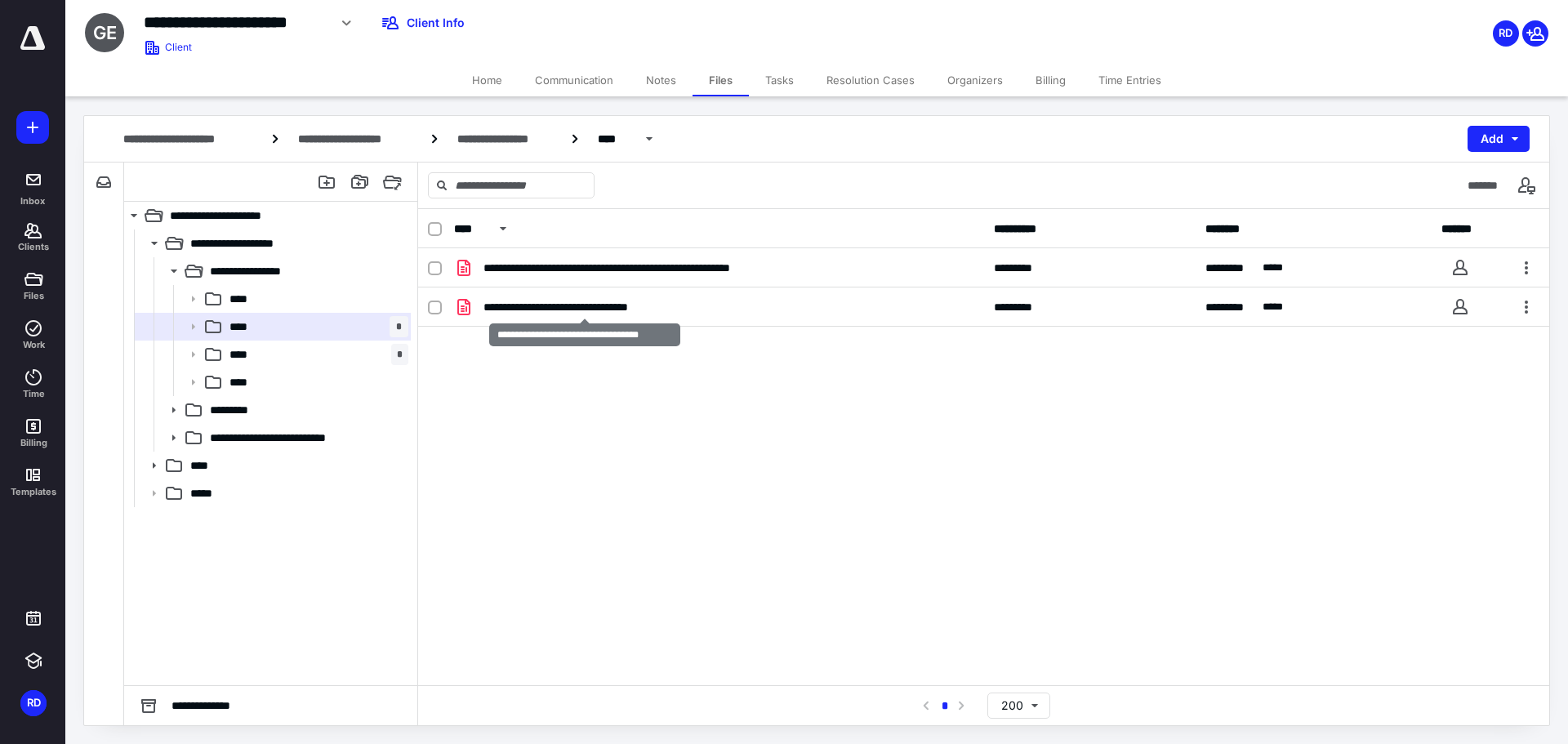 click on "**********" at bounding box center [584, 307] 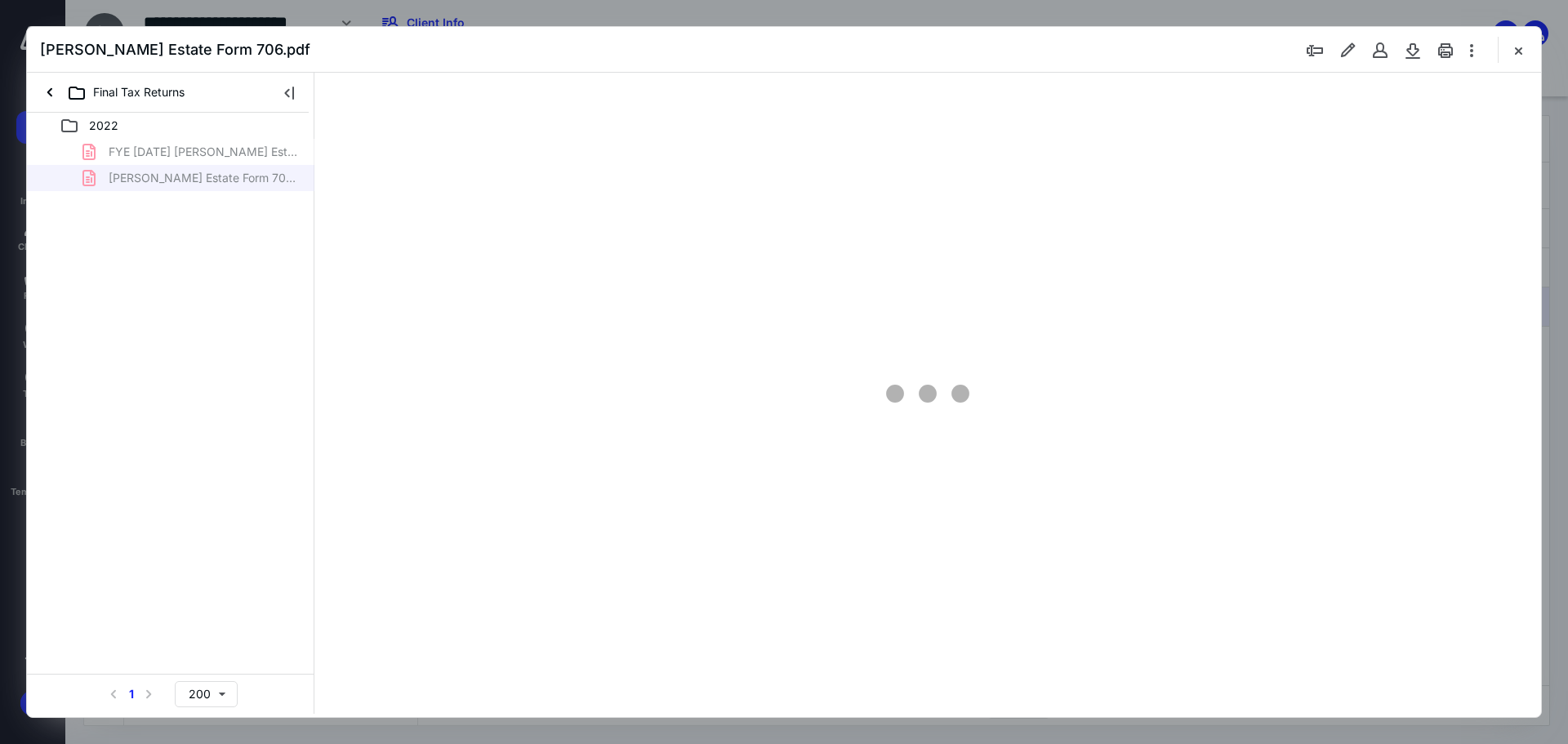 scroll, scrollTop: 0, scrollLeft: 0, axis: both 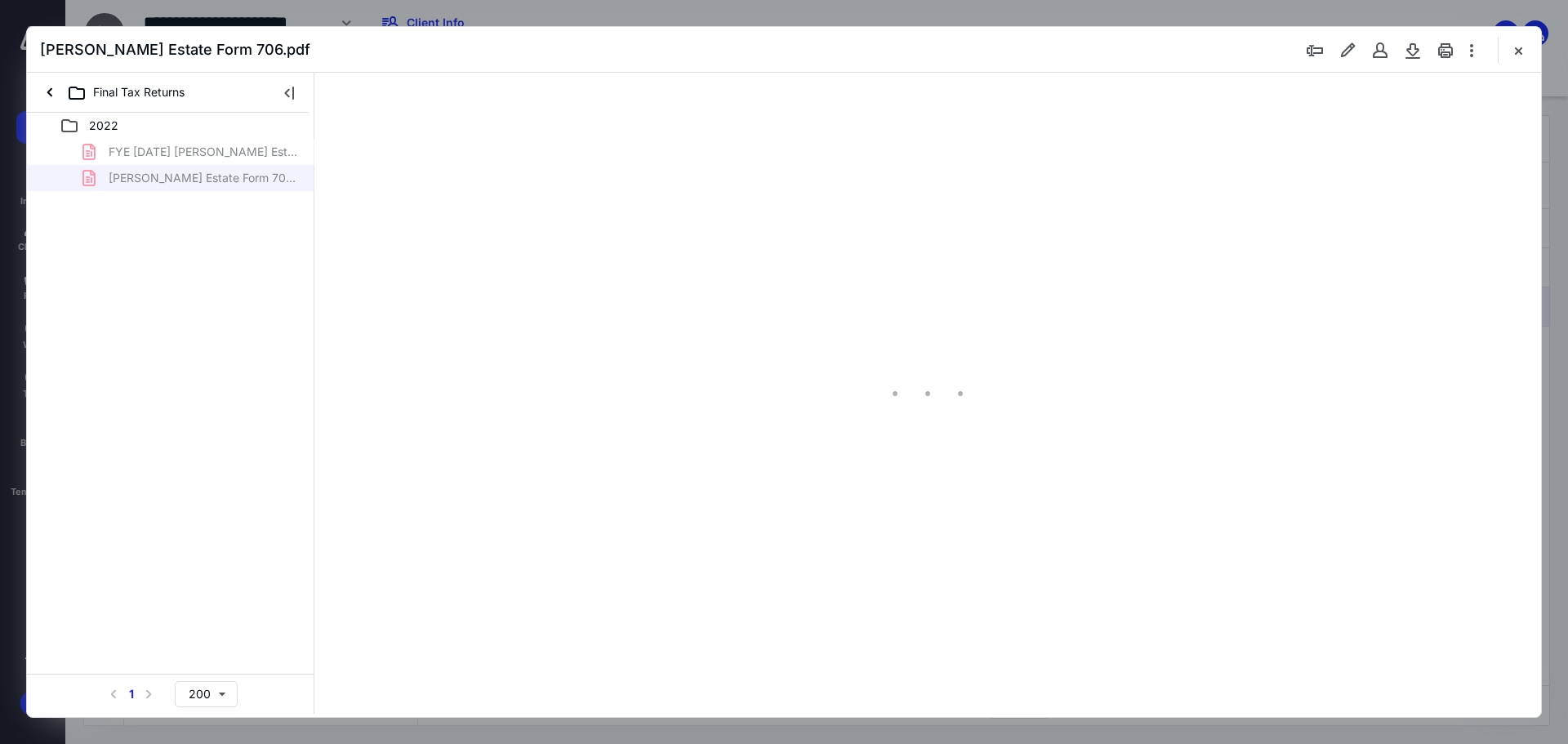 type on "240" 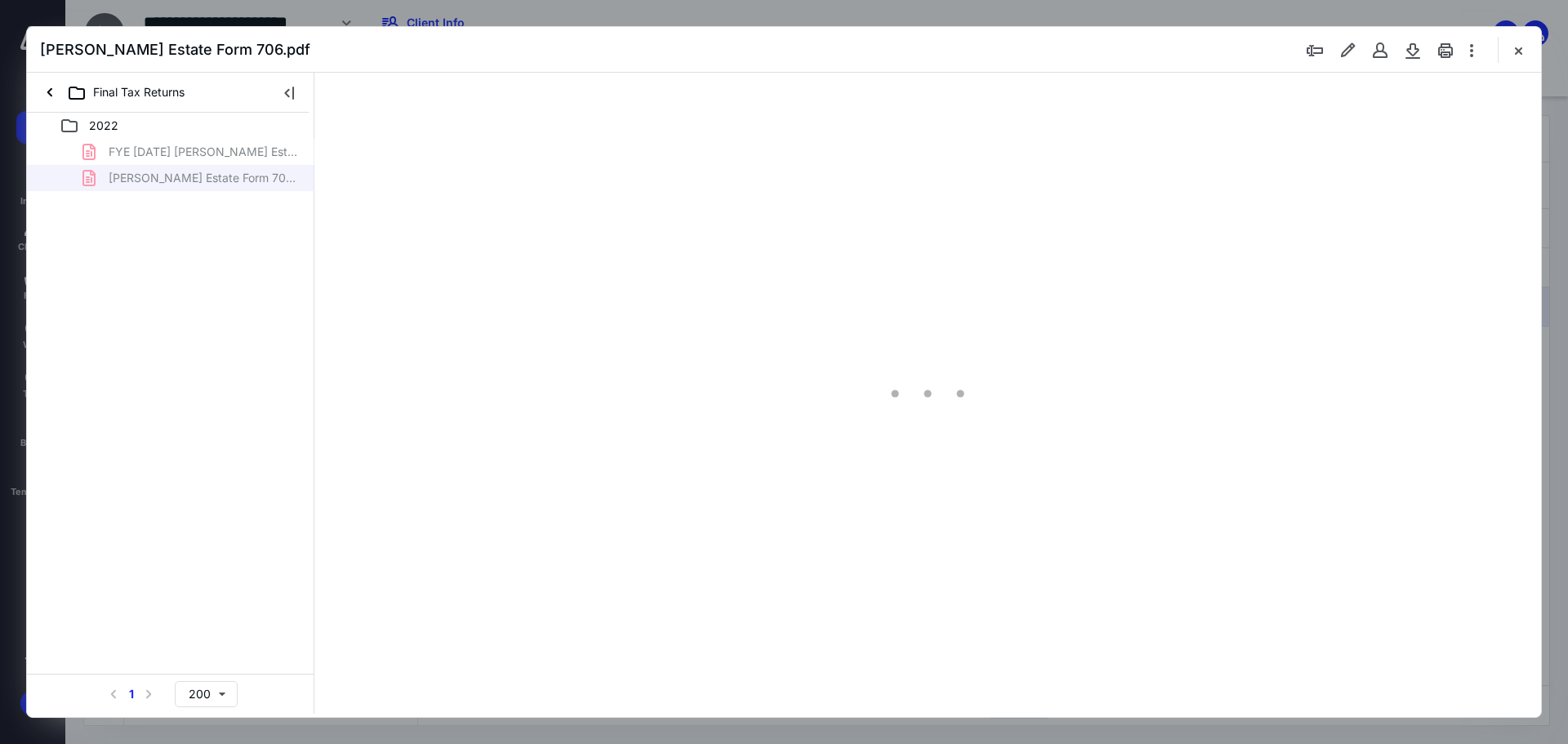 scroll, scrollTop: 70, scrollLeft: 172, axis: both 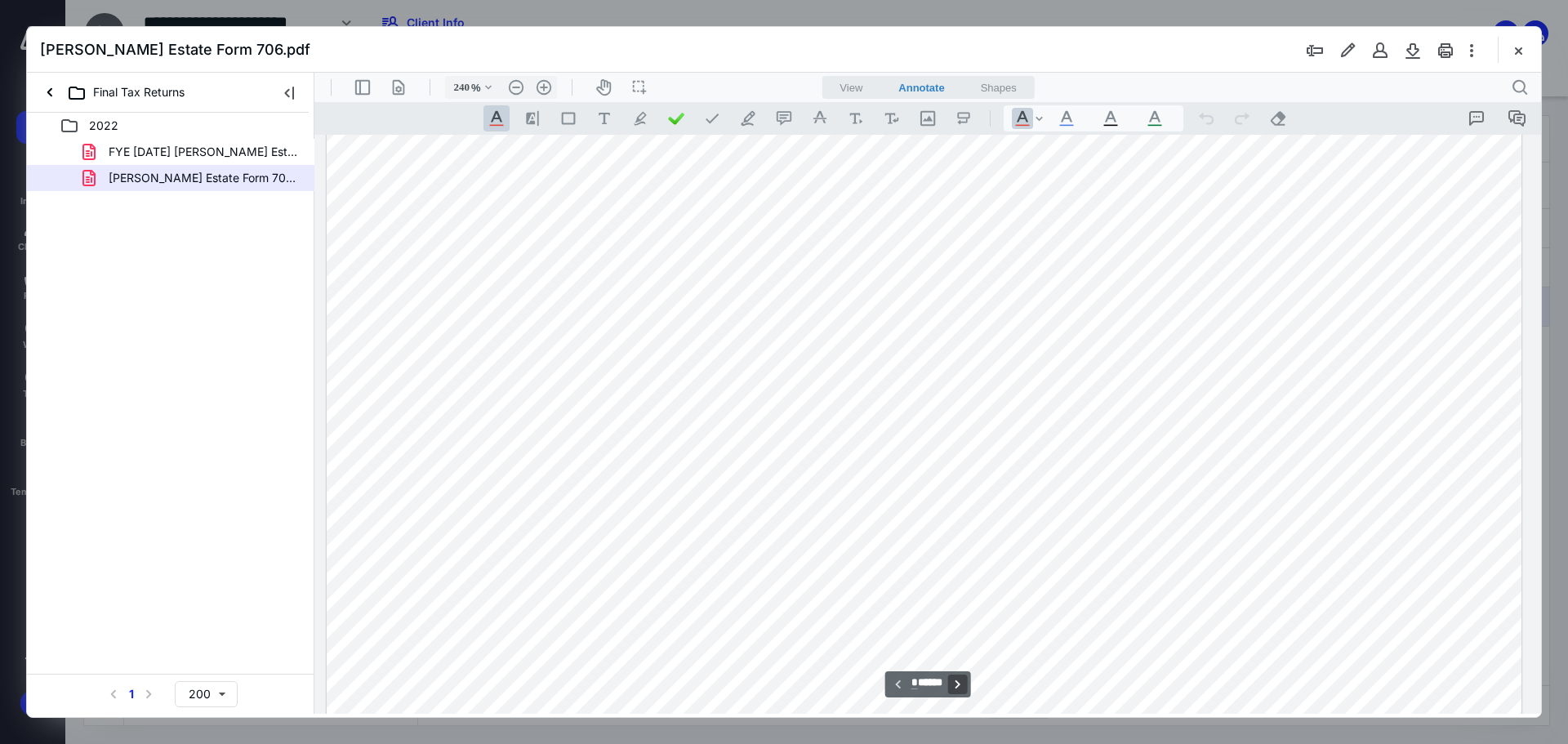 click on "**********" at bounding box center (957, 684) 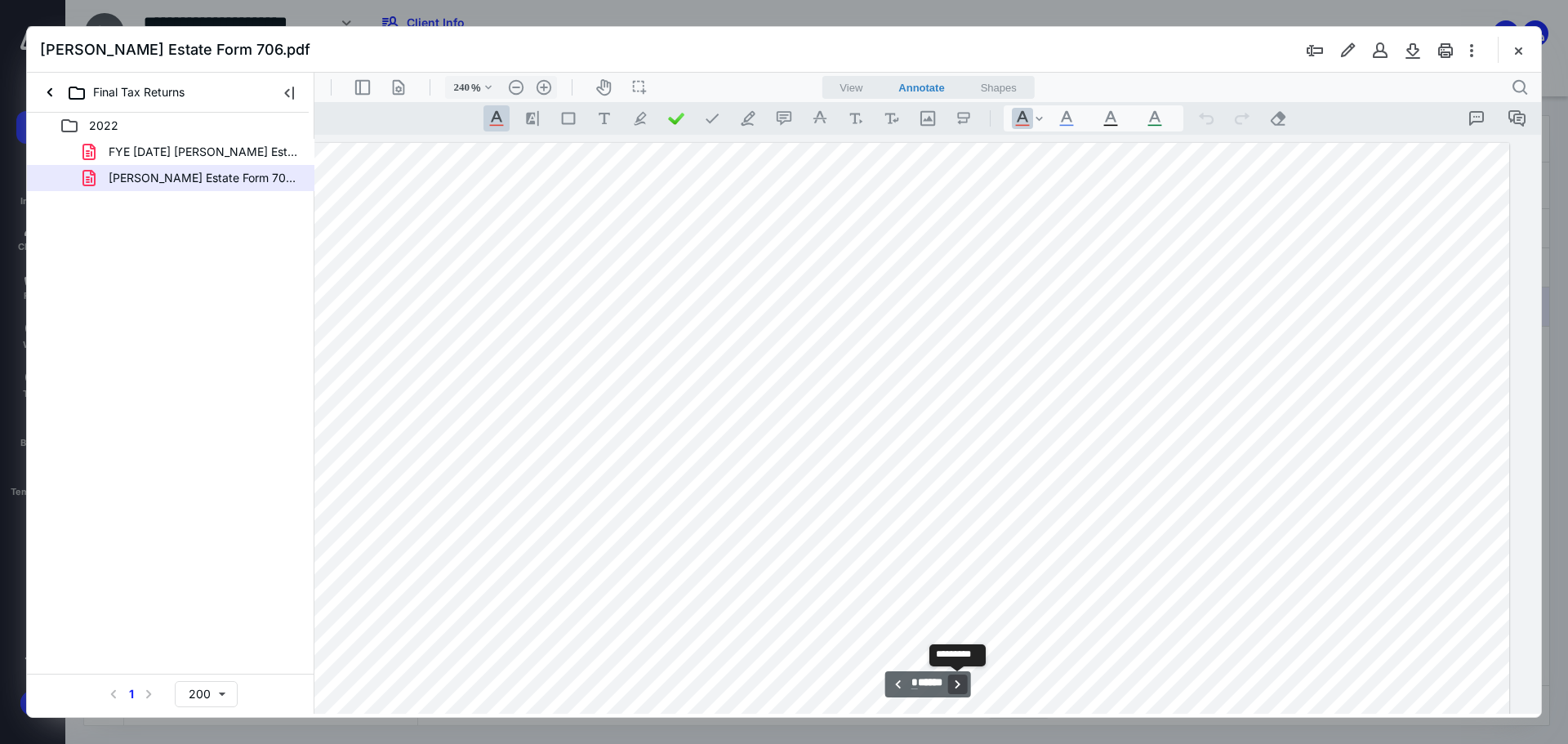 click on "**********" at bounding box center [957, 684] 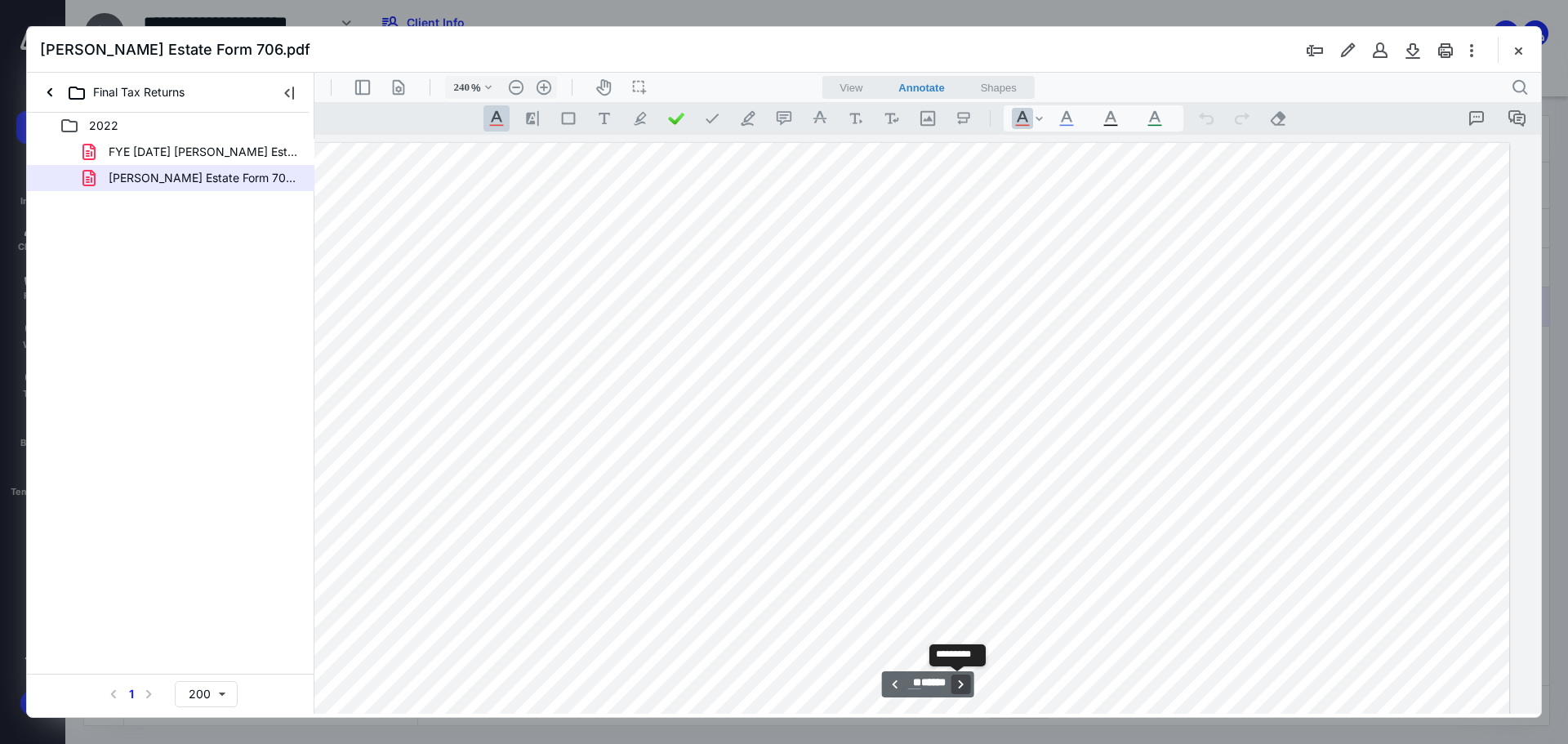 click on "**********" at bounding box center (960, 684) 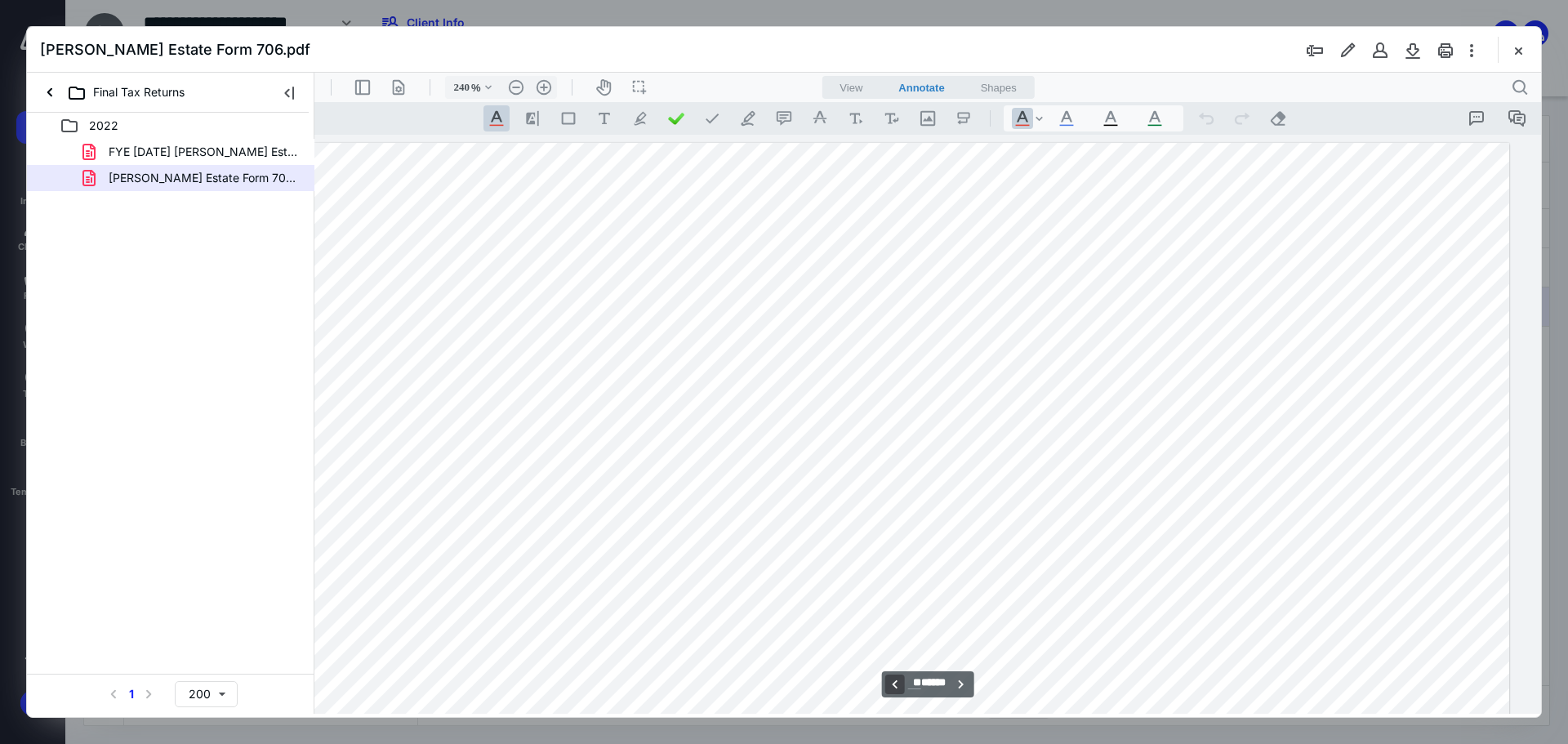 click on "**********" at bounding box center [895, 684] 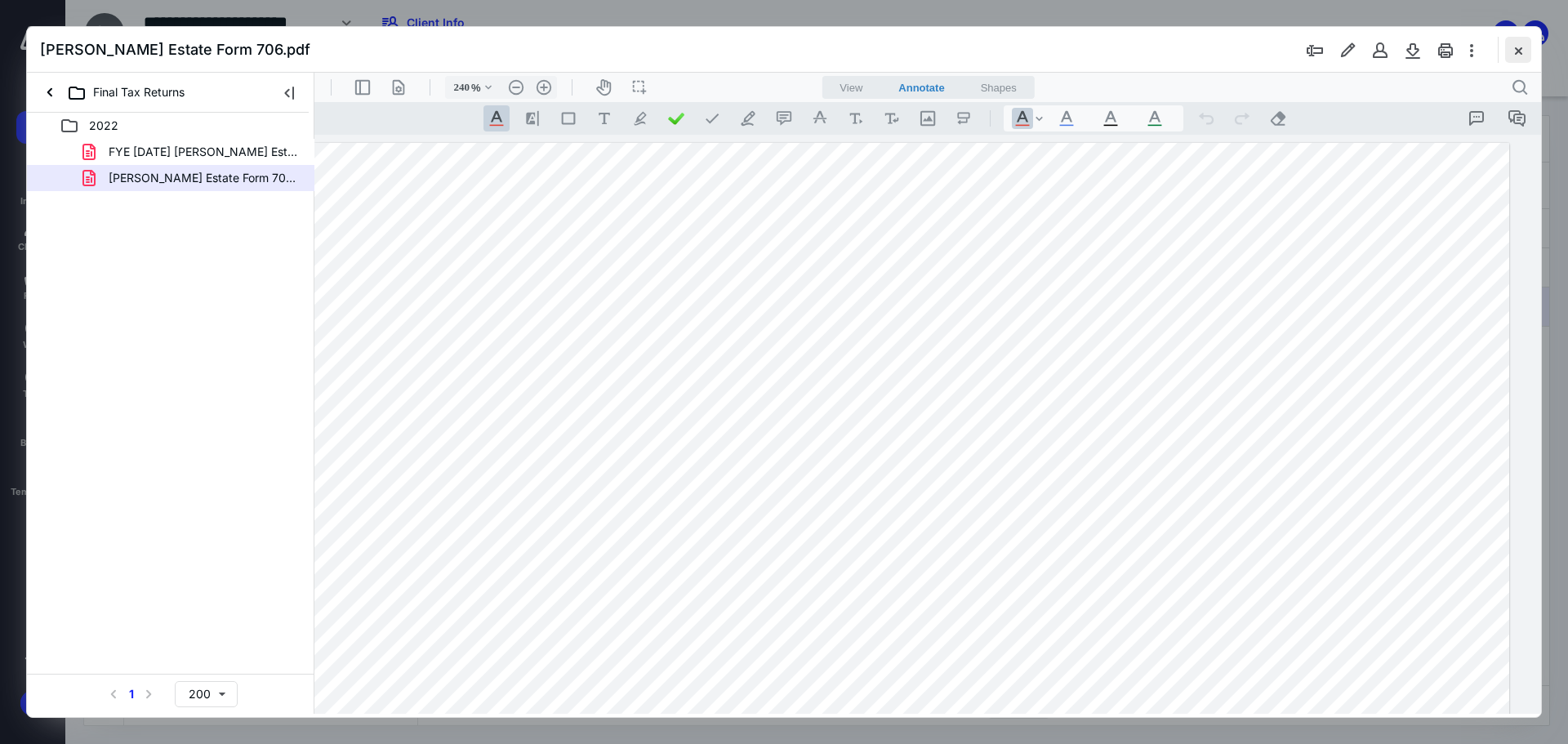 click at bounding box center [1518, 50] 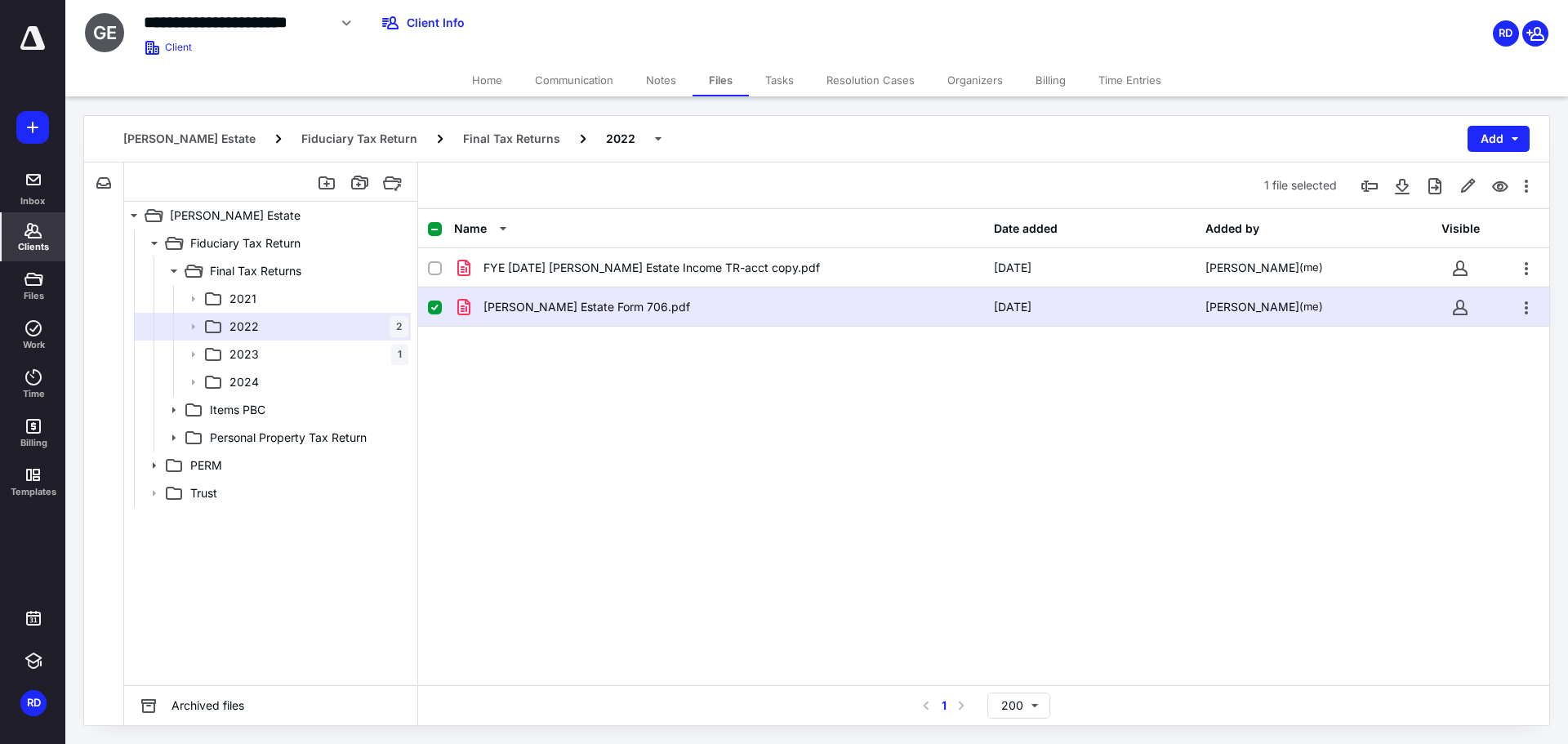 click 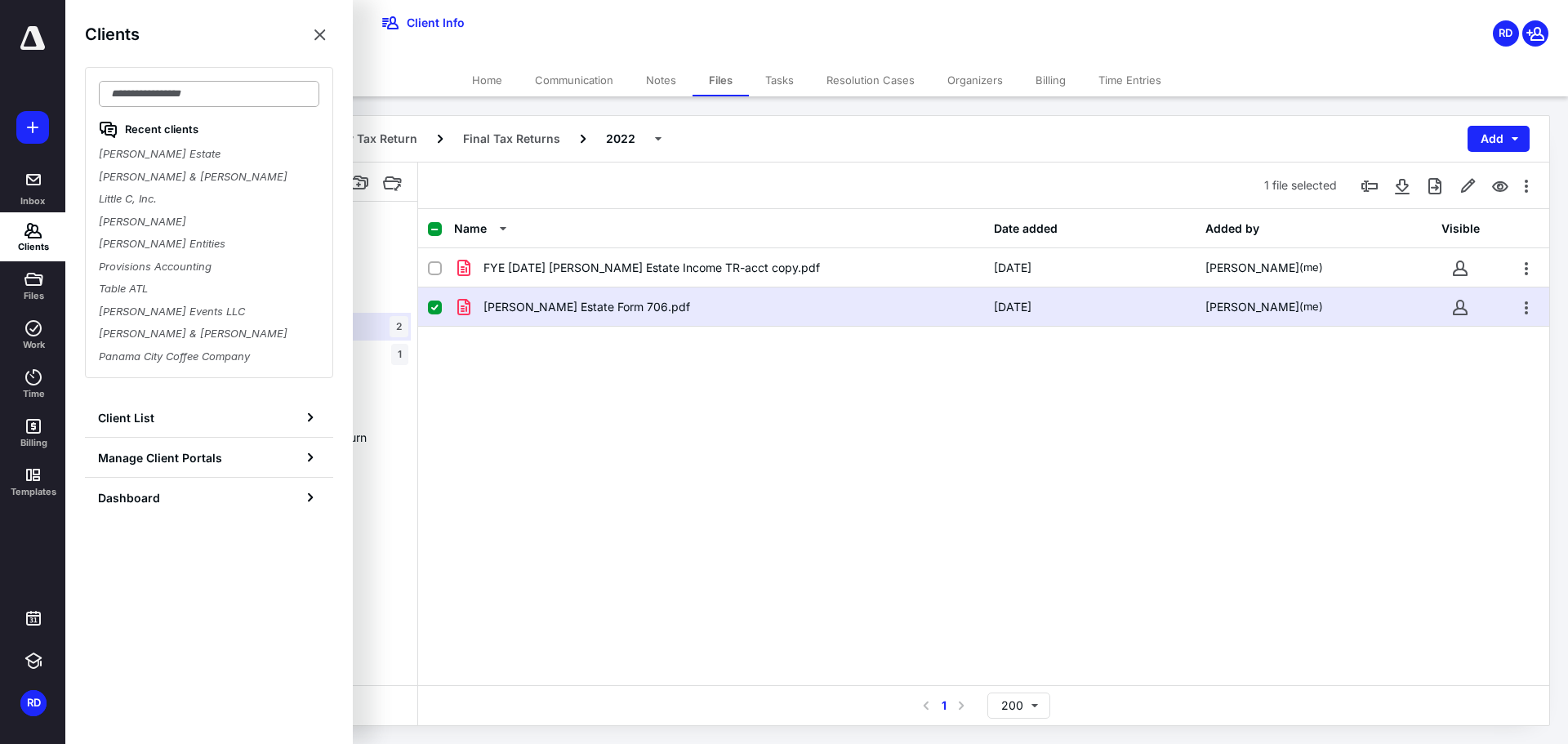 click at bounding box center [209, 94] 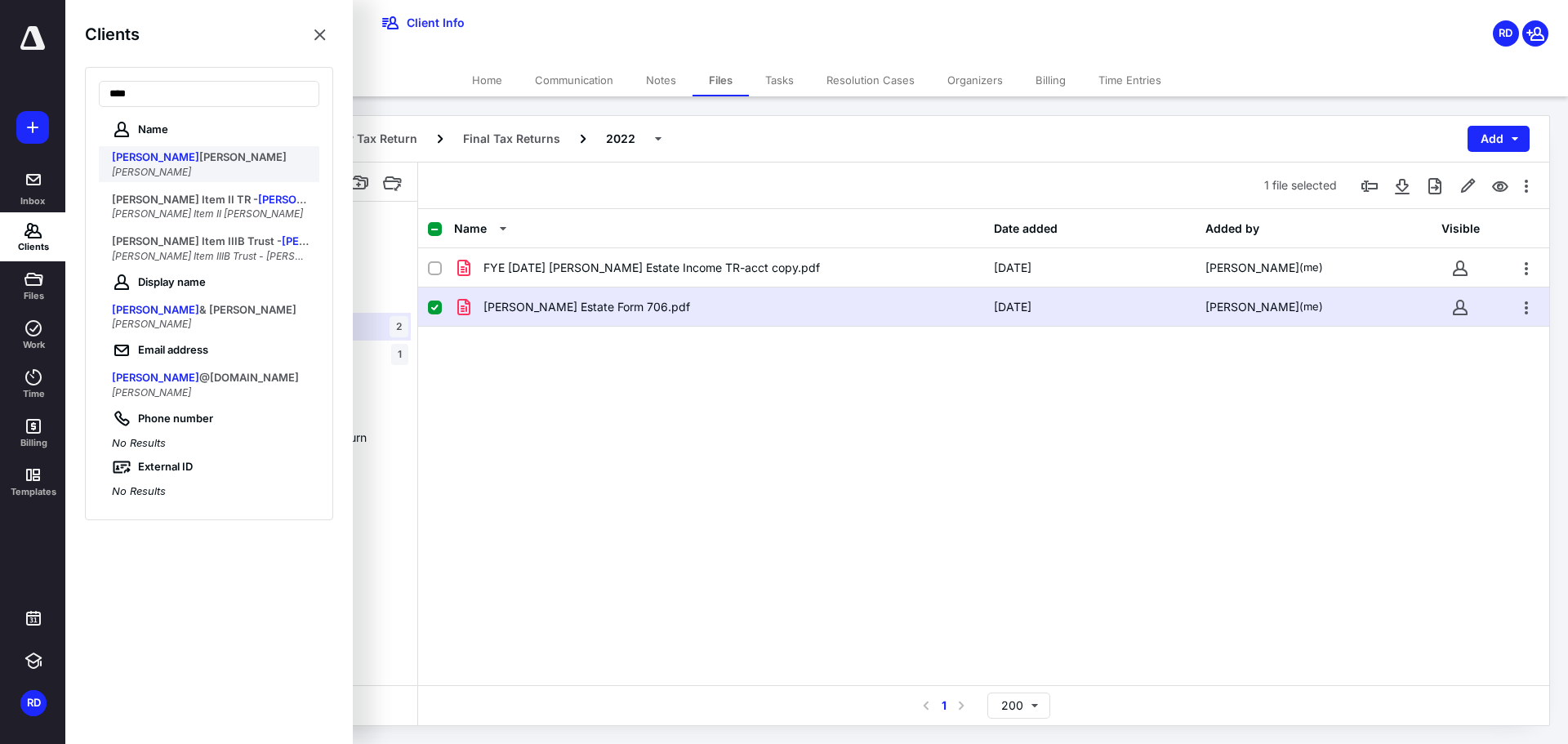 type on "****" 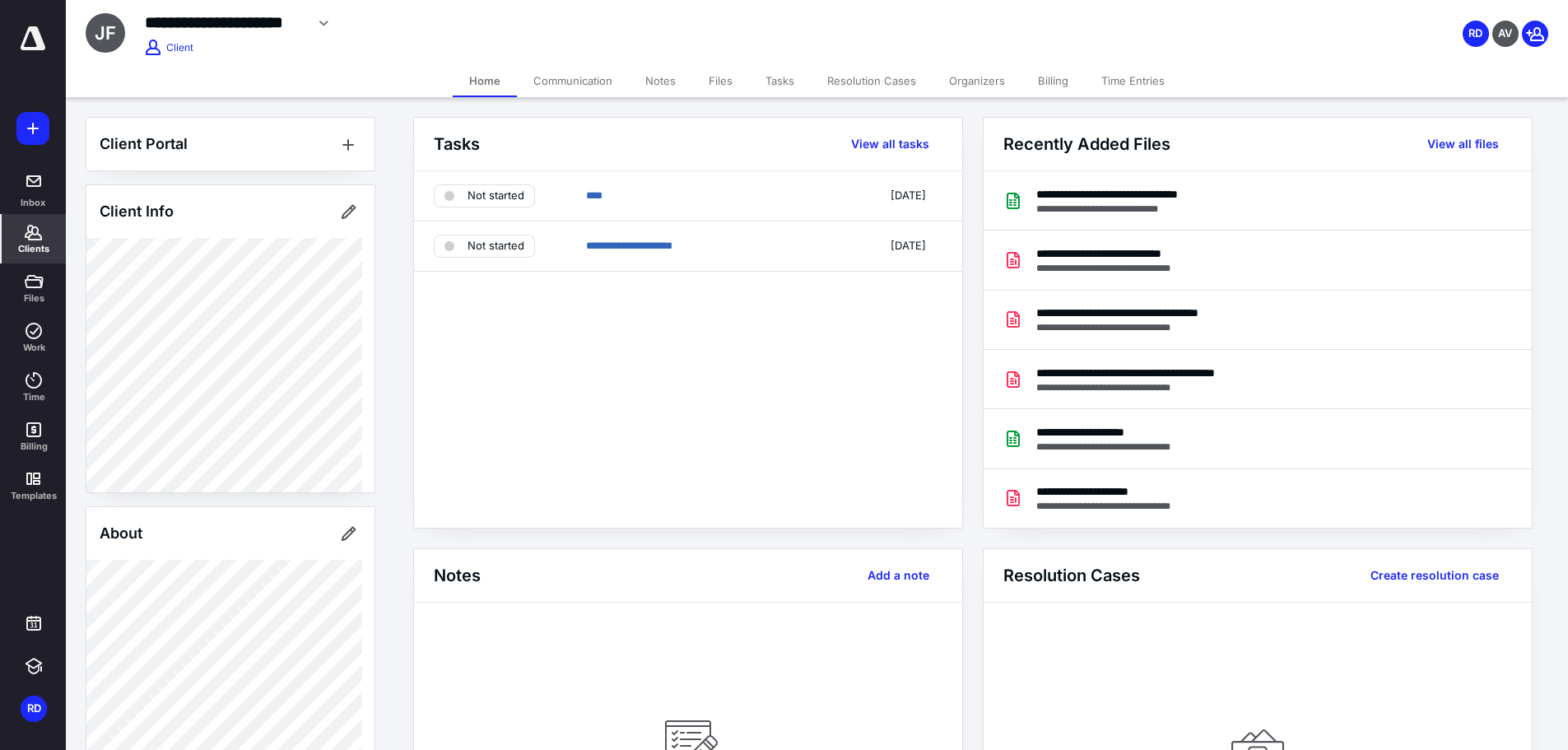 click on "Files" at bounding box center (720, 81) 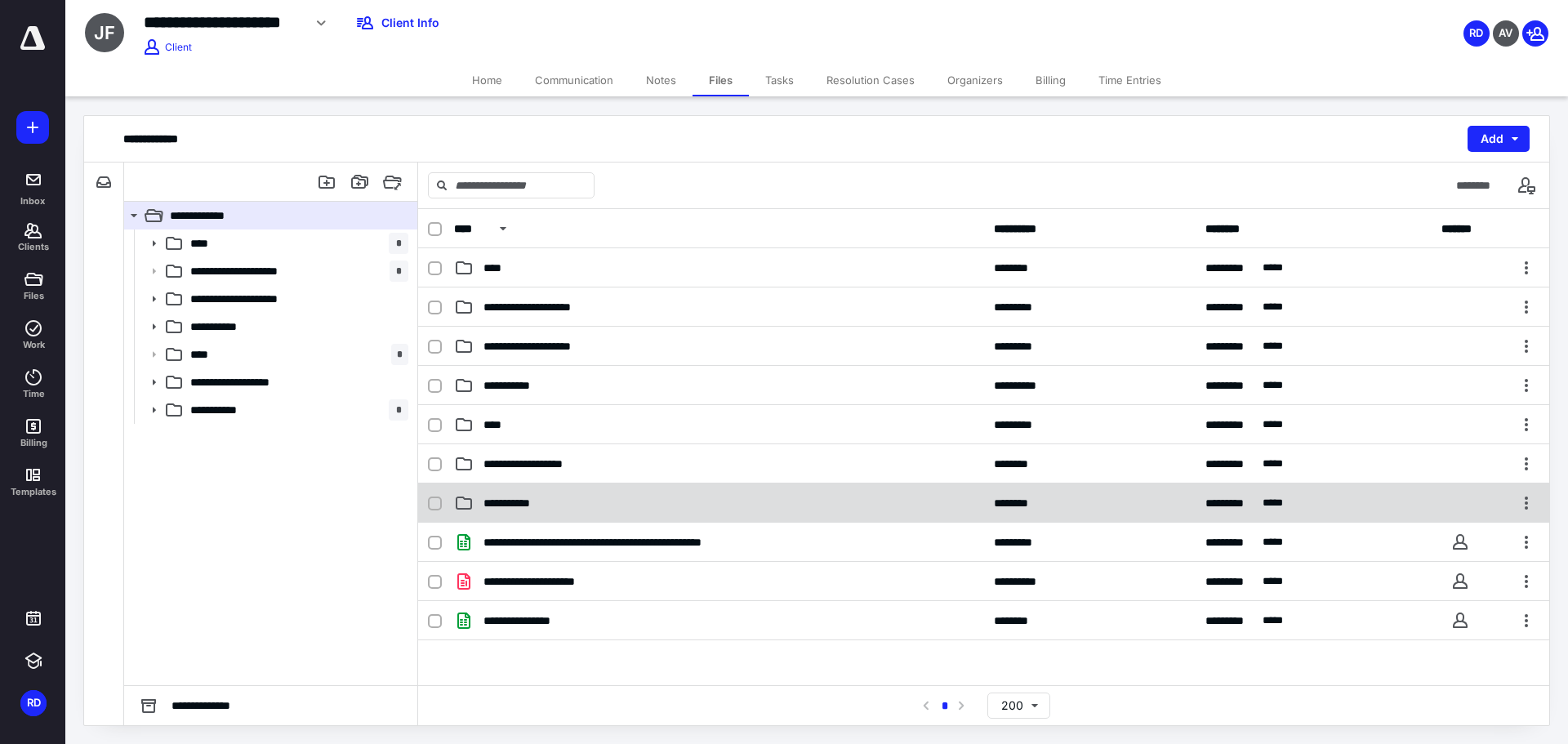 click on "**********" at bounding box center [515, 503] 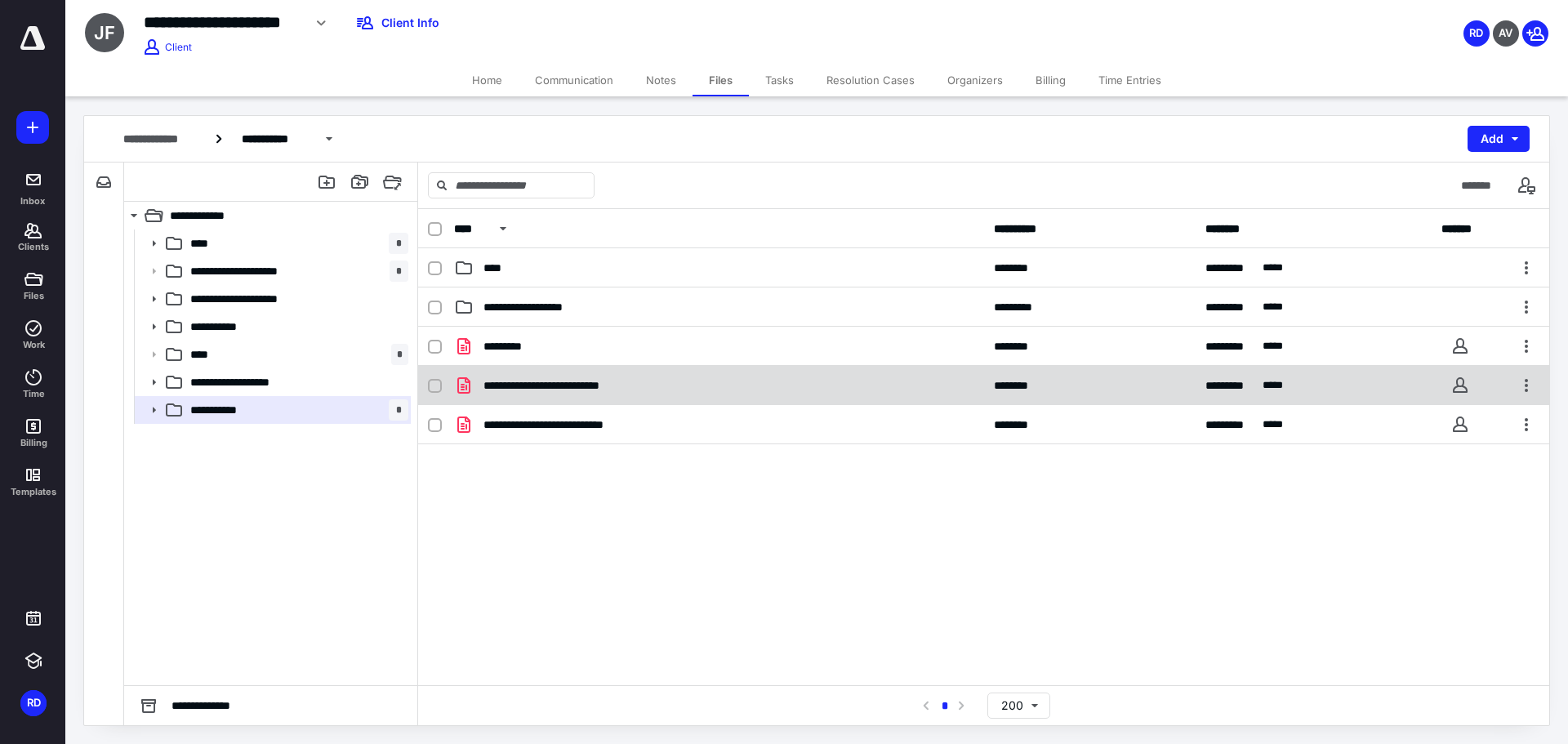 click on "**********" at bounding box center (719, 385) 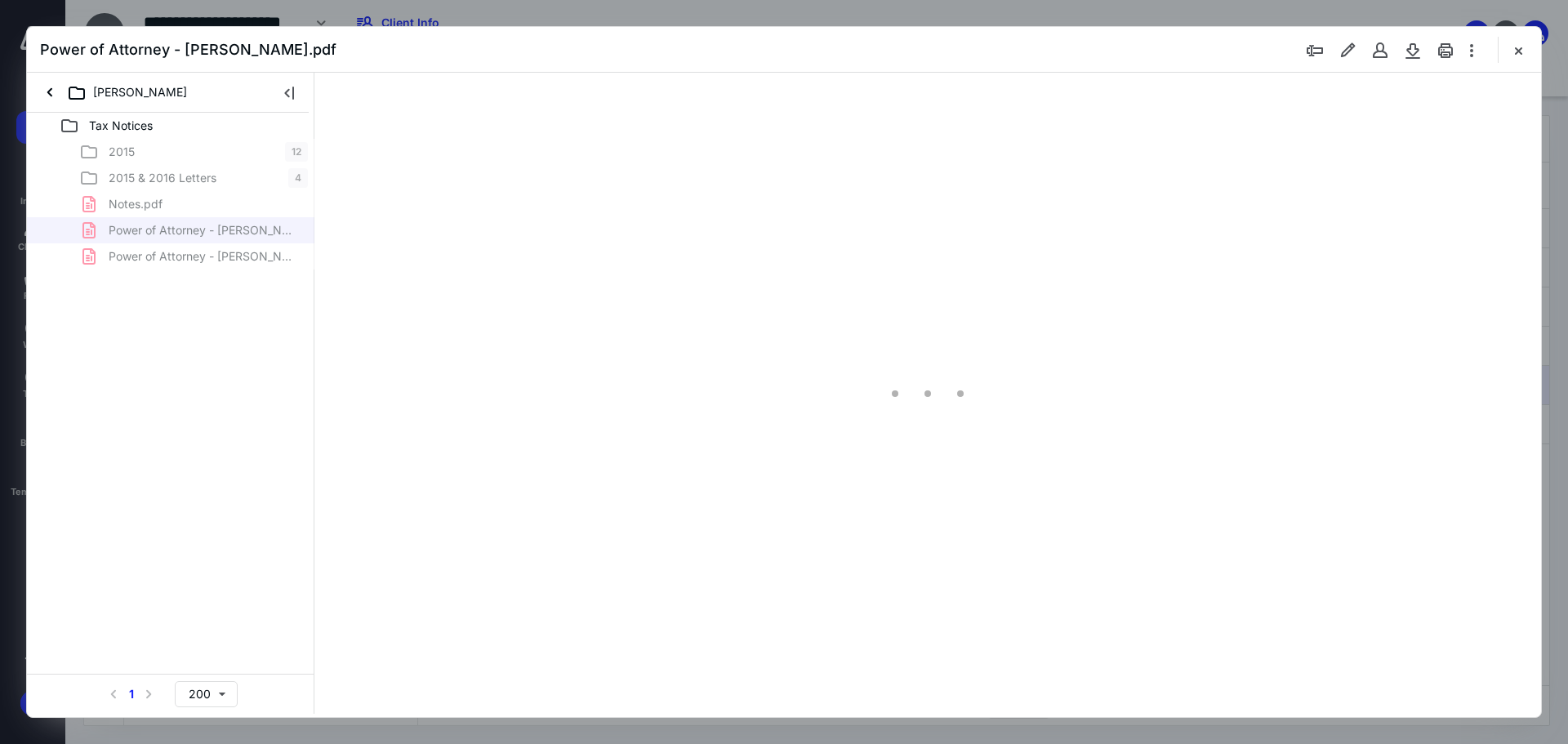 scroll, scrollTop: 0, scrollLeft: 0, axis: both 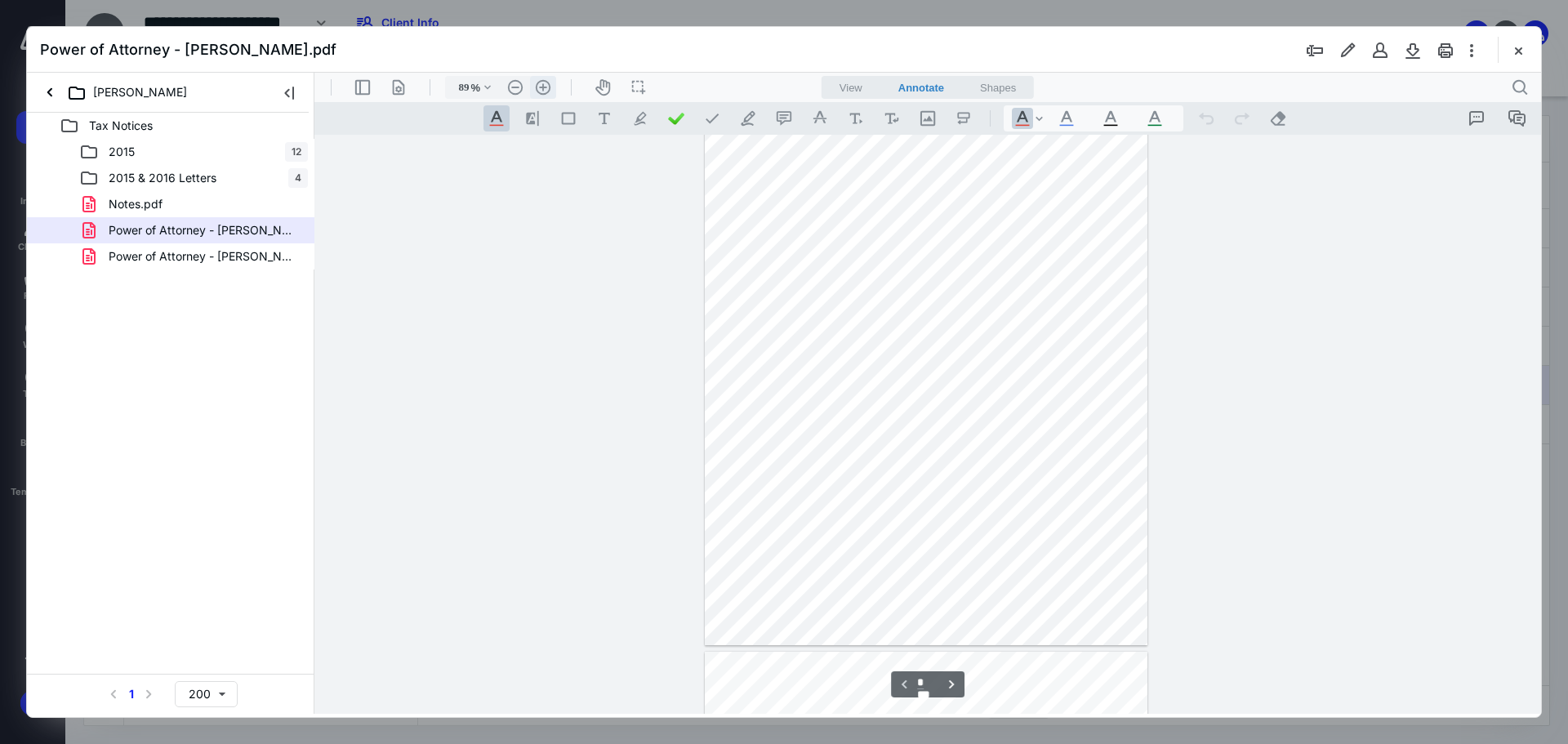 type on "240" 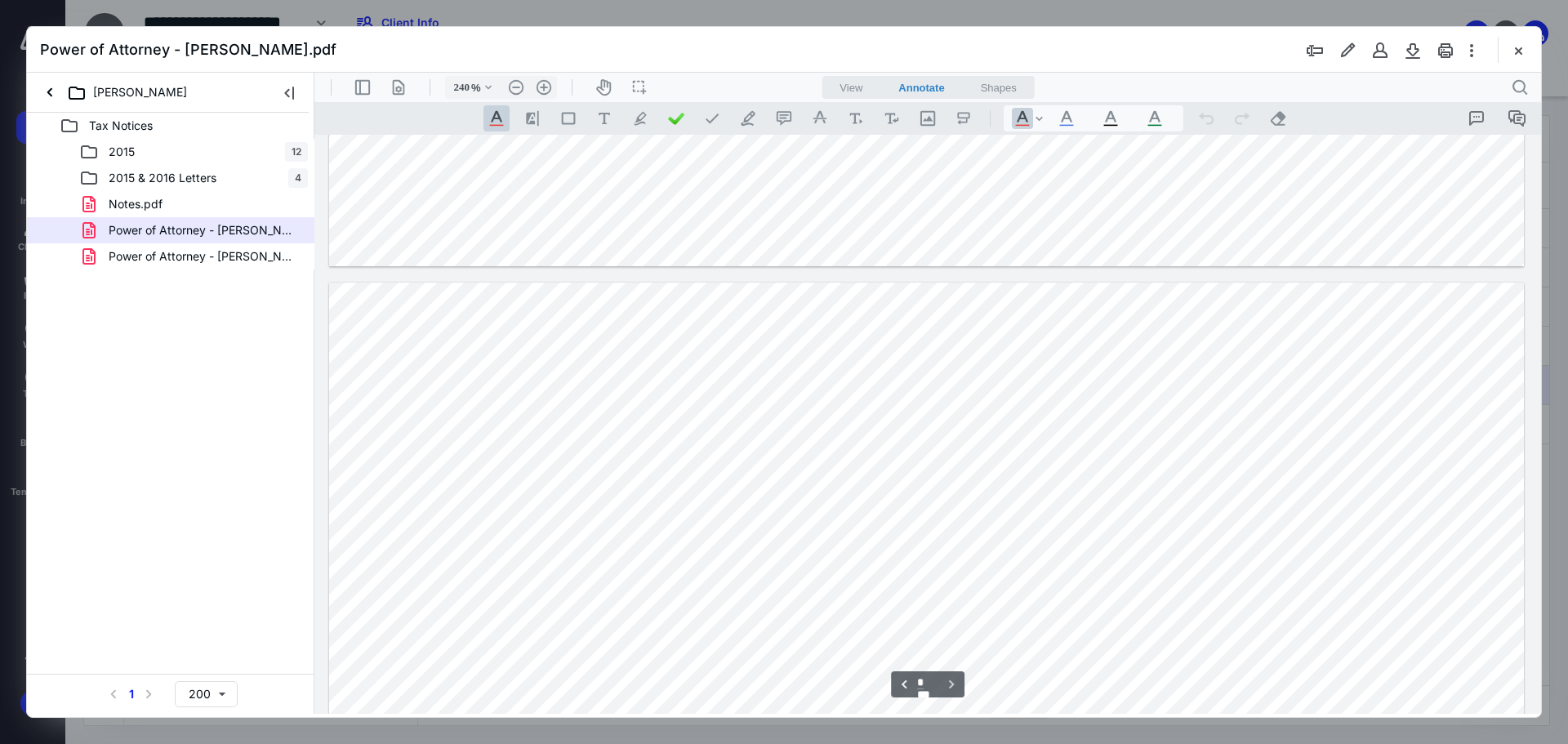 scroll, scrollTop: 1483, scrollLeft: 0, axis: vertical 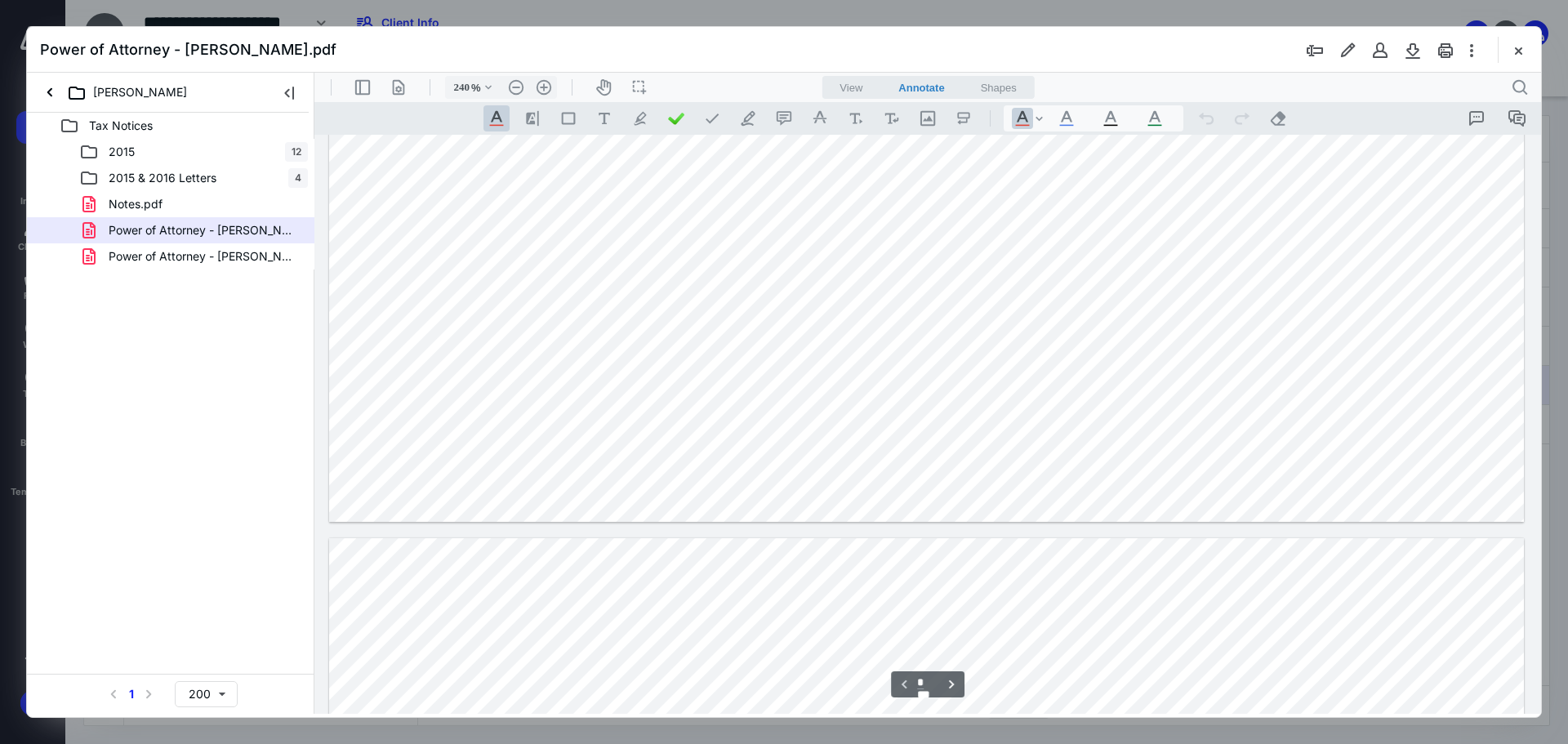 type on "*" 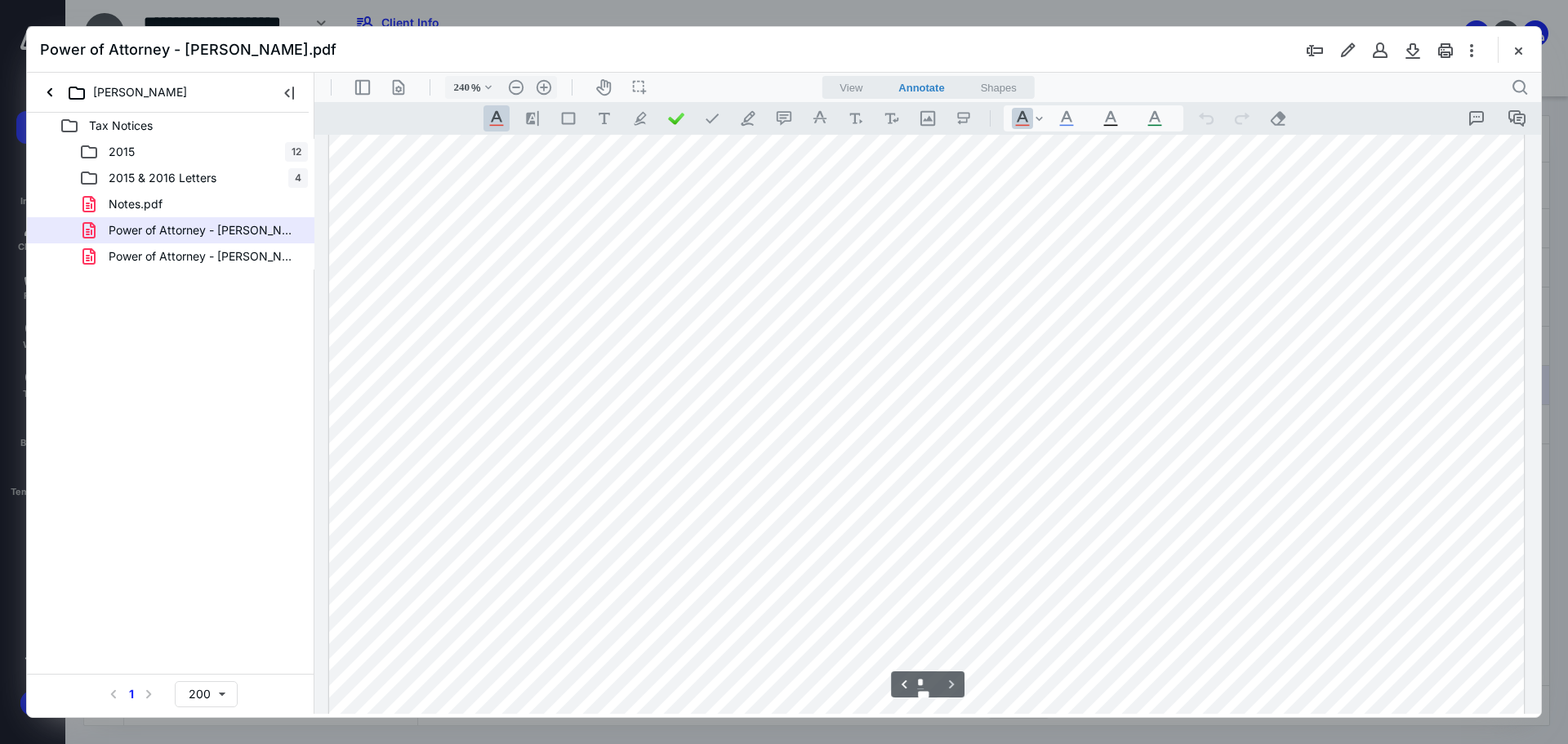 scroll, scrollTop: 2218, scrollLeft: 0, axis: vertical 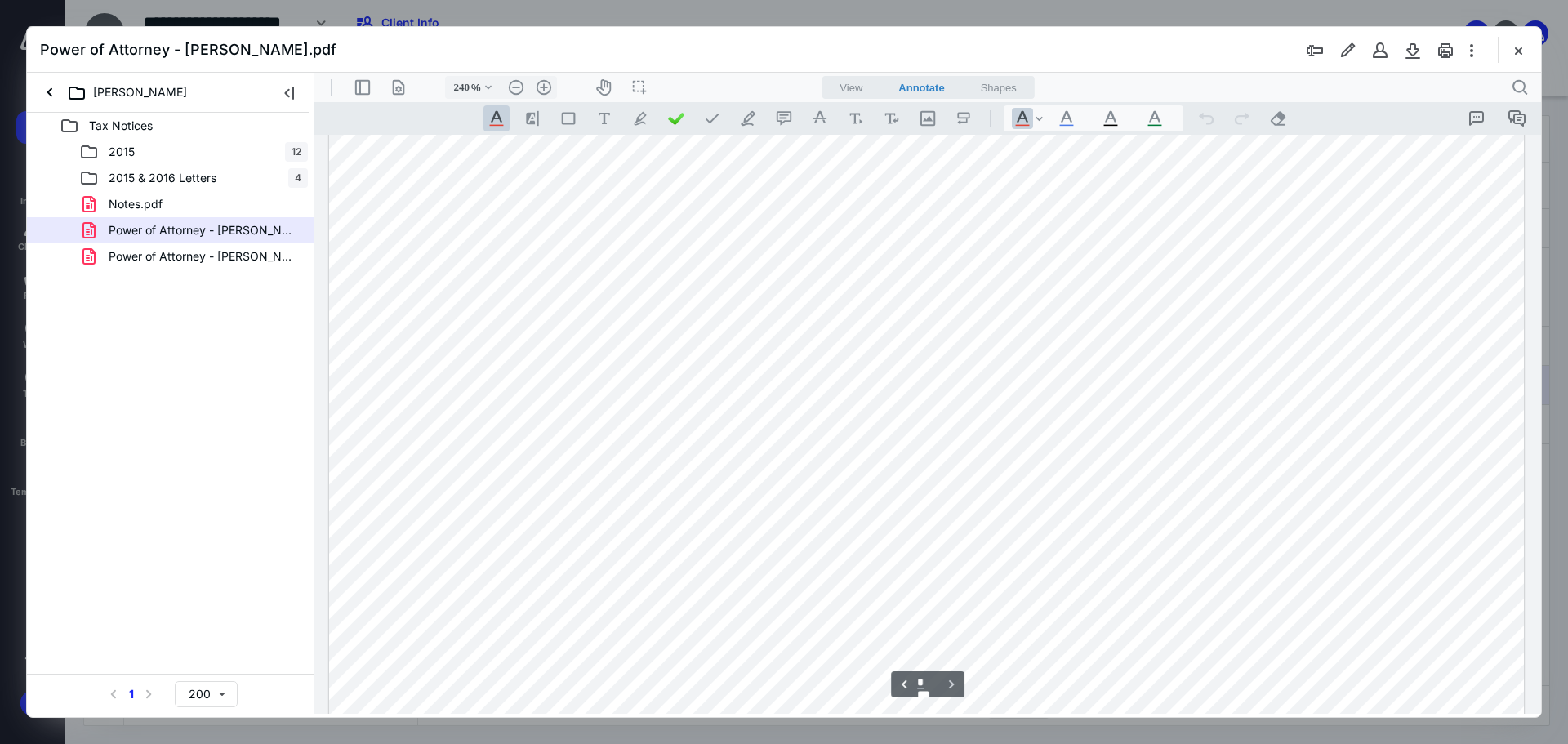 drag, startPoint x: 1512, startPoint y: 45, endPoint x: 1521, endPoint y: 38, distance: 11.401754 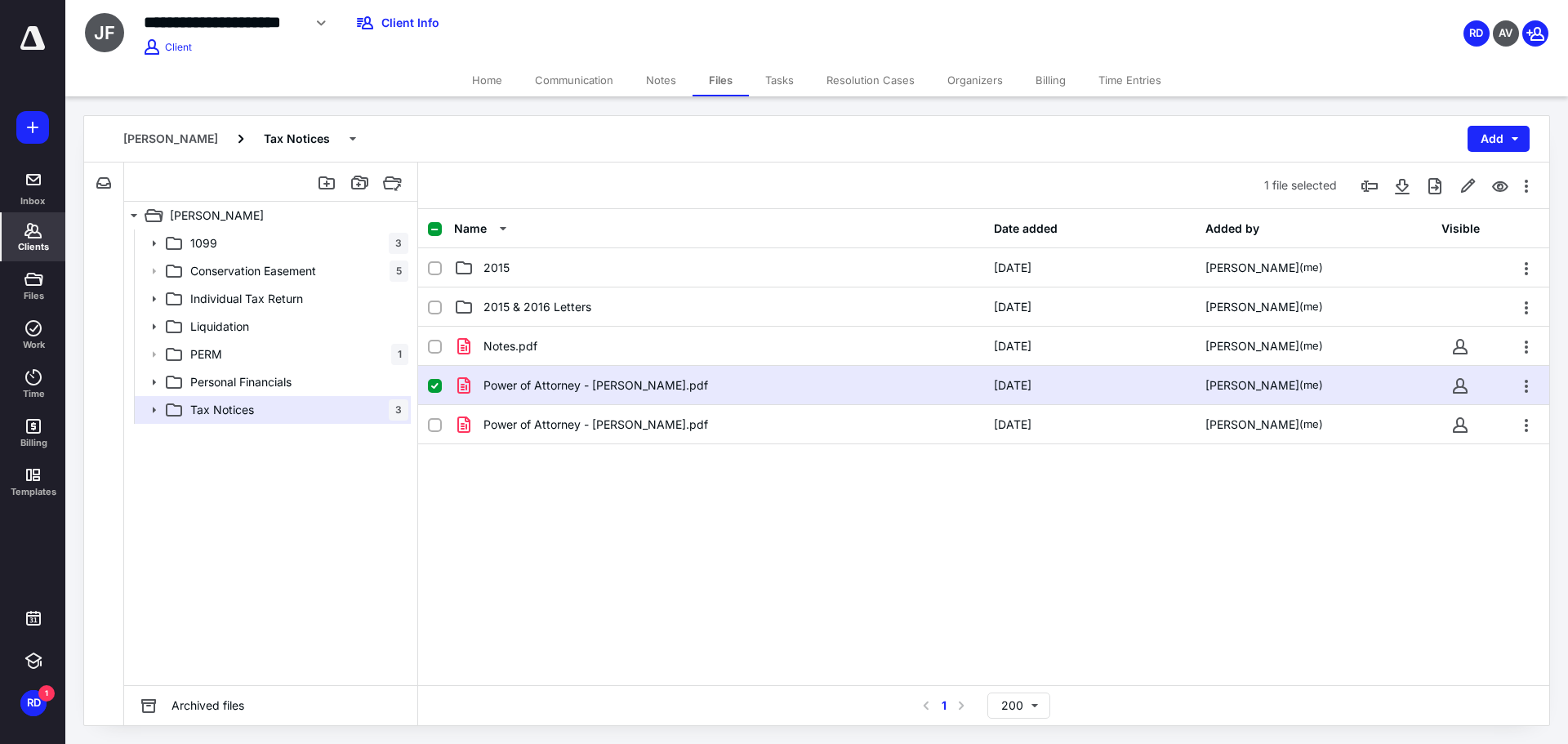click on "Clients" at bounding box center (33, 247) 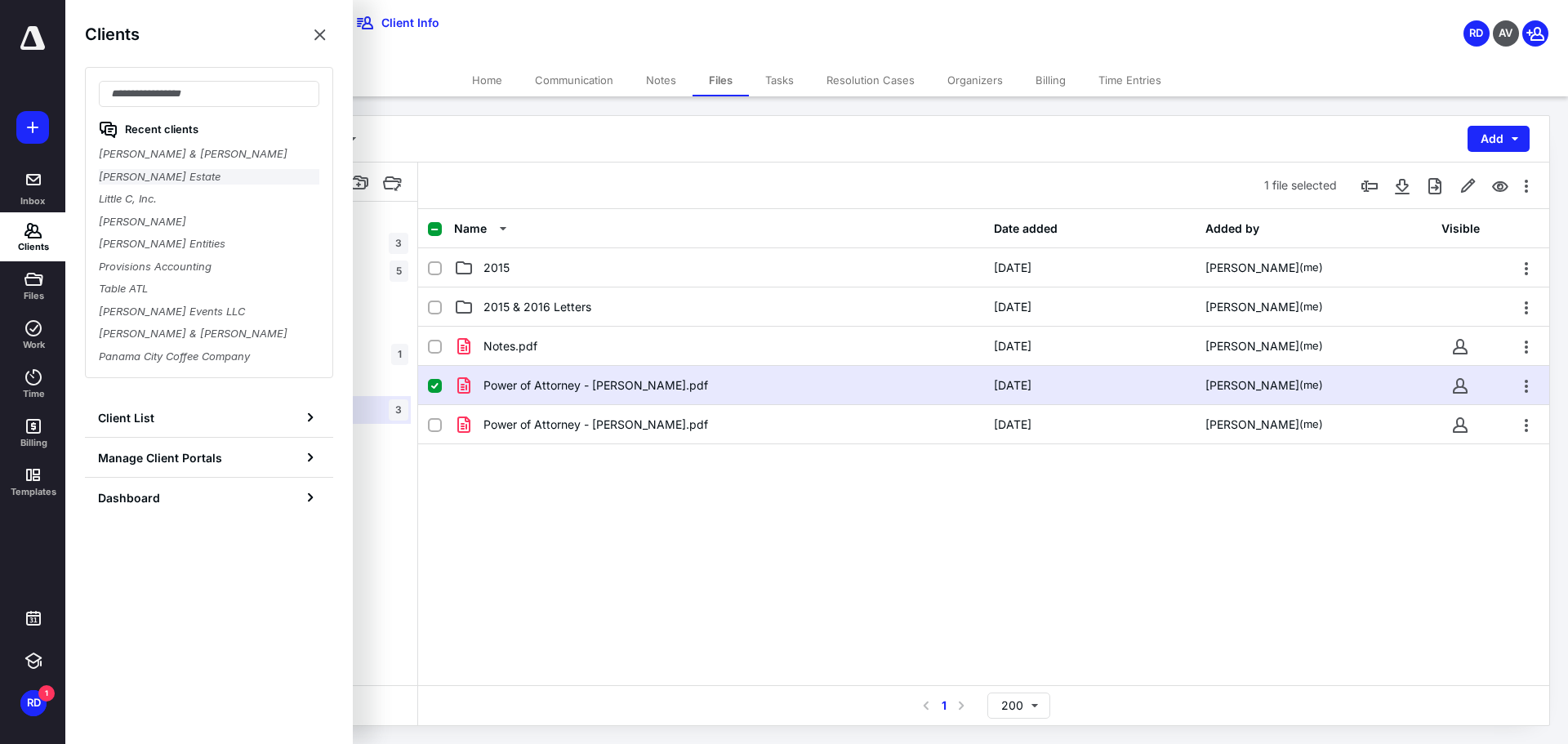 click on "[PERSON_NAME] Estate" at bounding box center [209, 177] 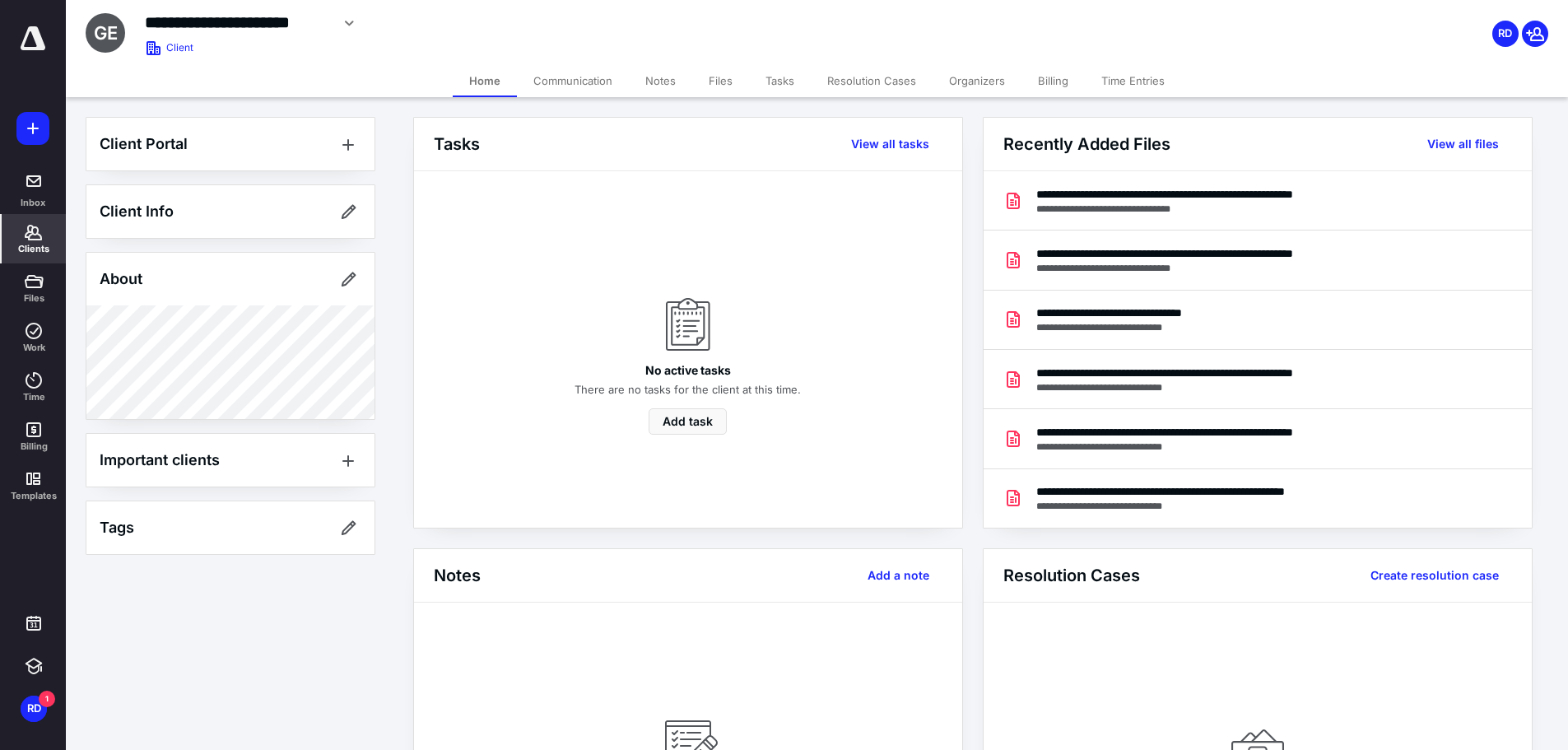 click on "Files" at bounding box center [720, 81] 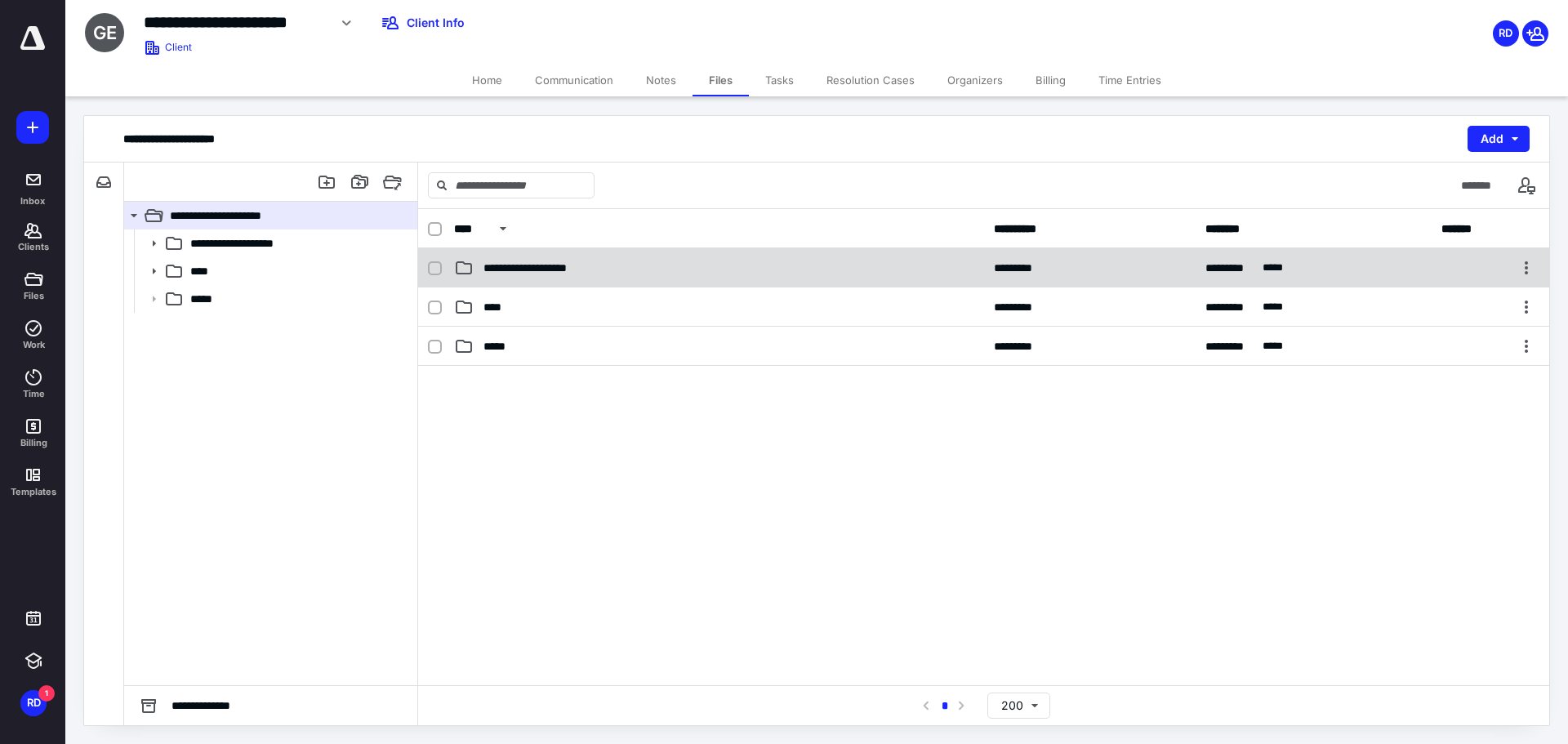 click on "**********" at bounding box center [983, 268] 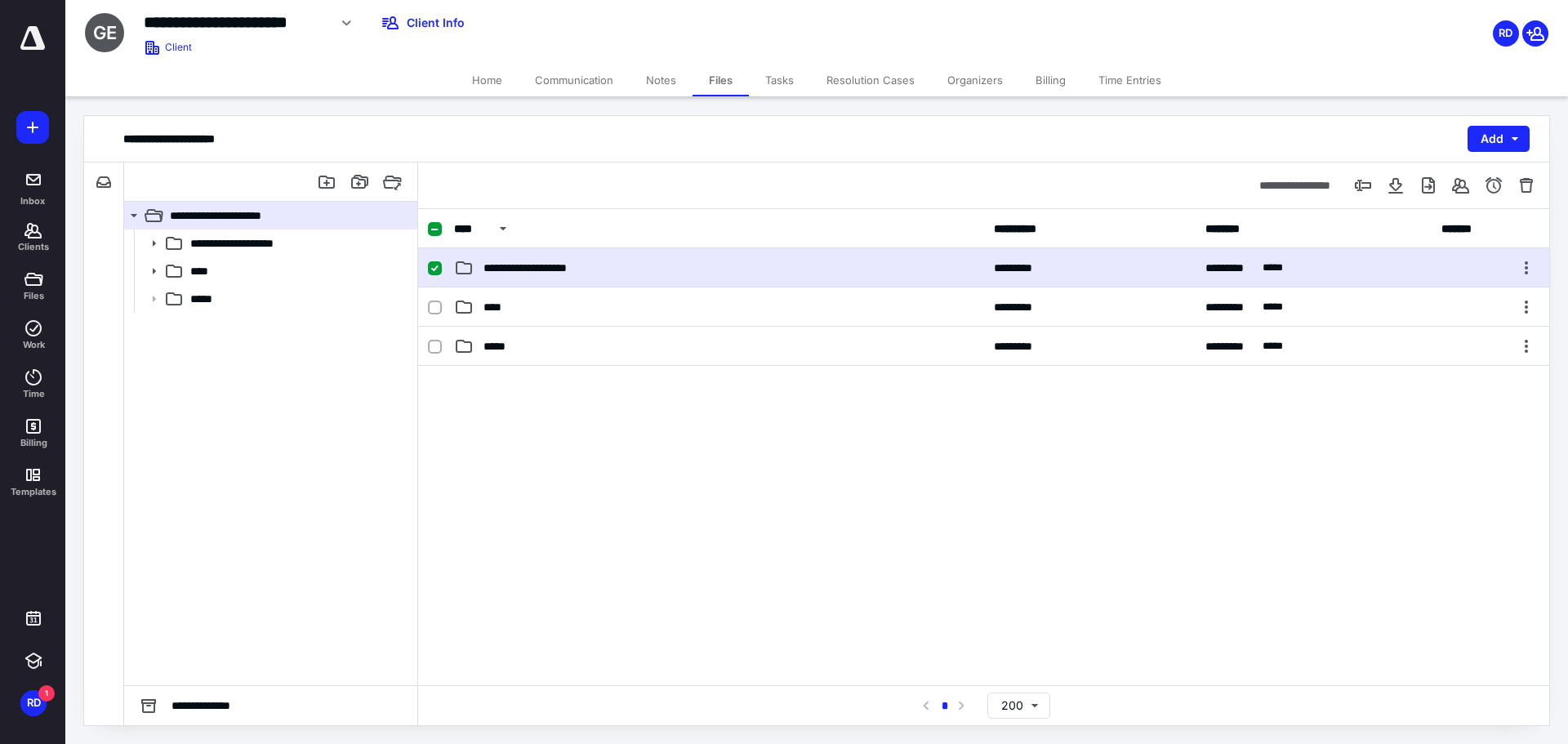 click on "**********" at bounding box center [983, 268] 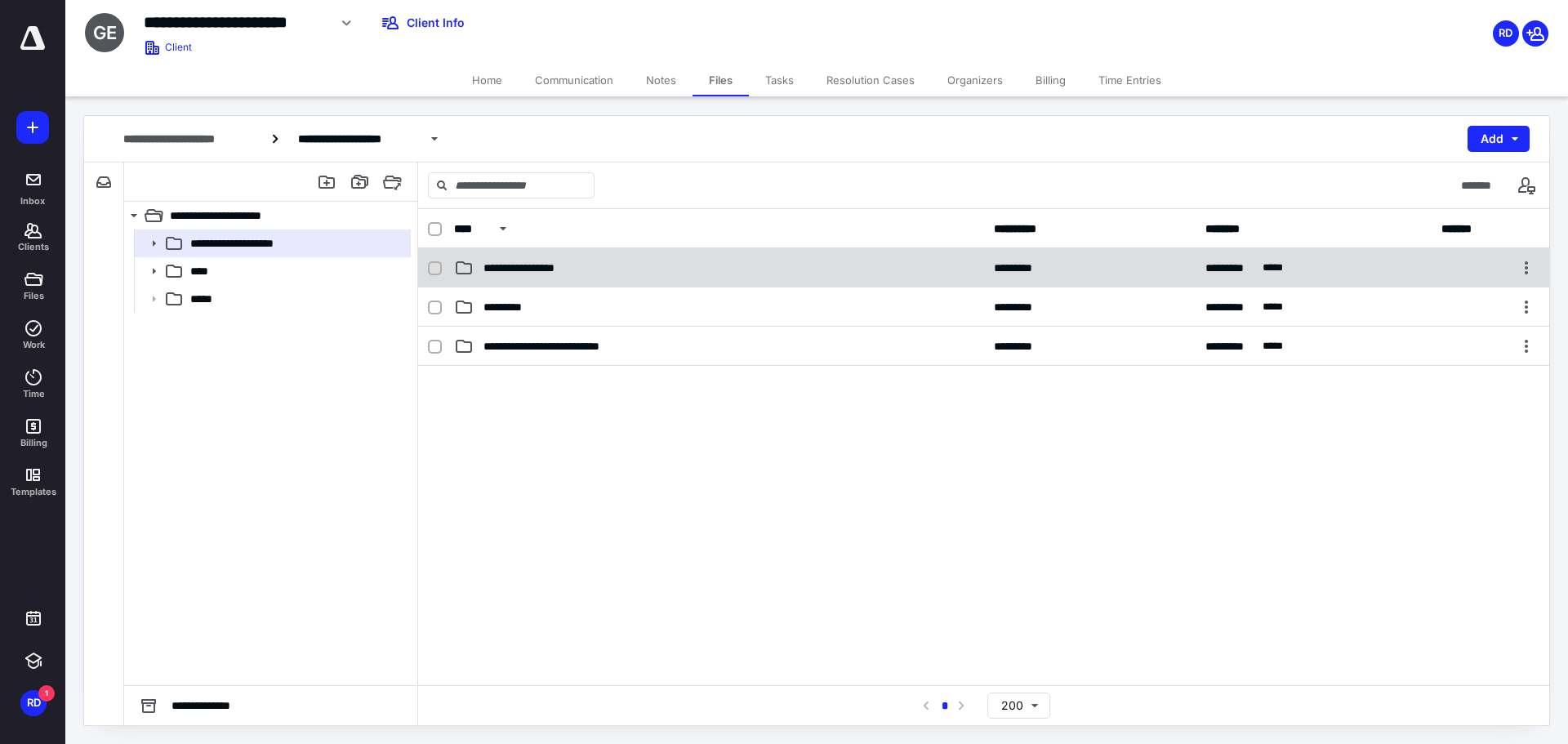click on "**********" at bounding box center [530, 268] 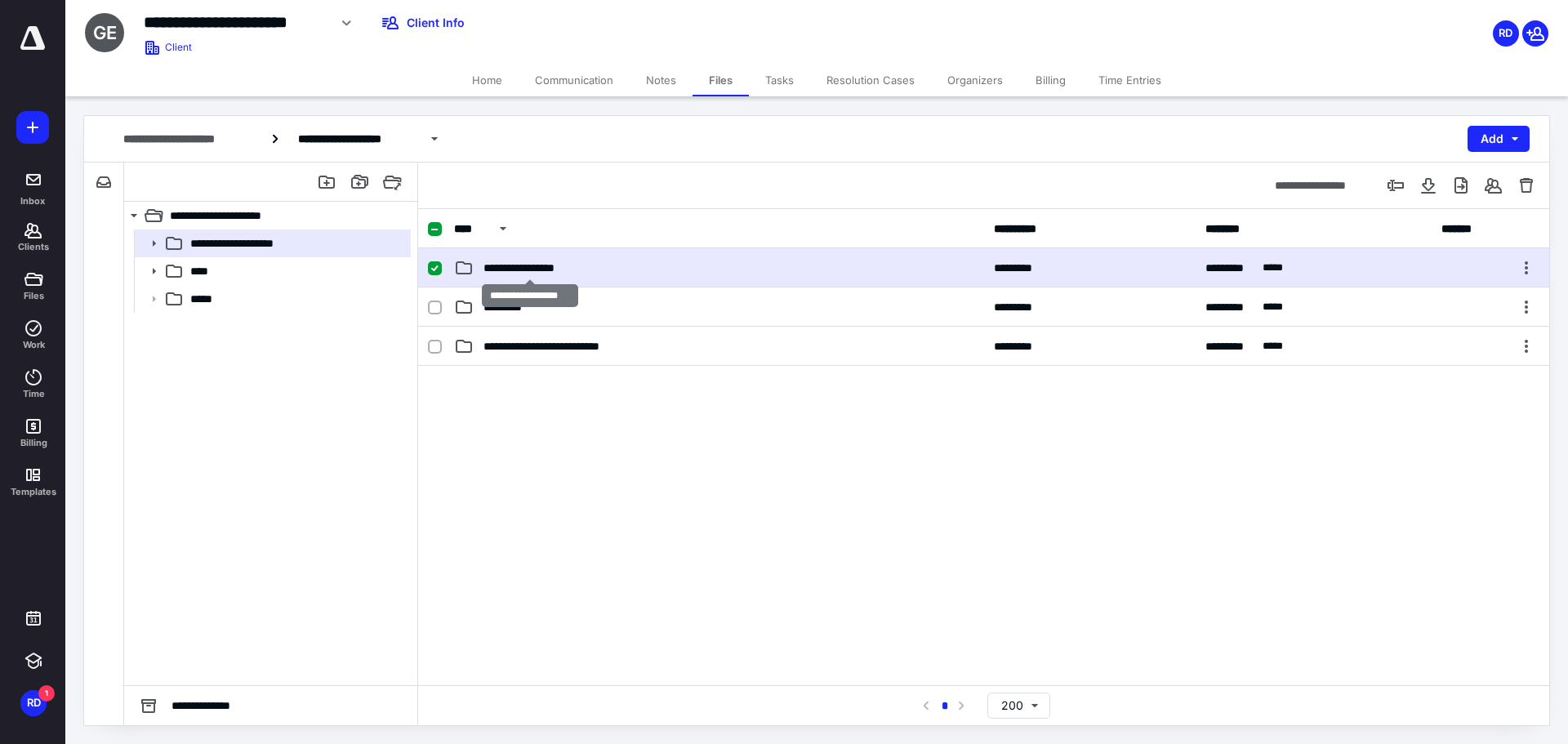 click on "**********" at bounding box center [530, 268] 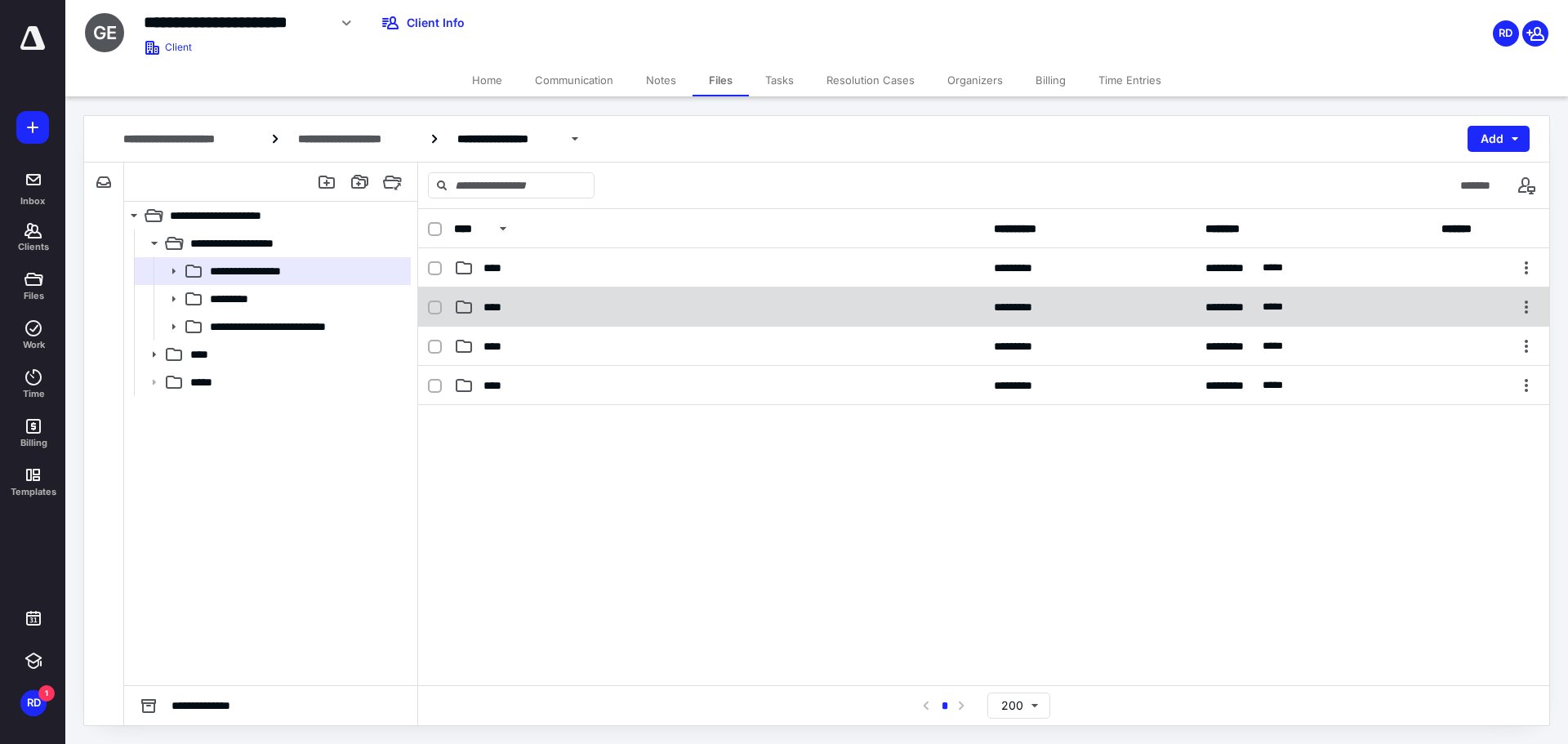 click on "****" at bounding box center (497, 307) 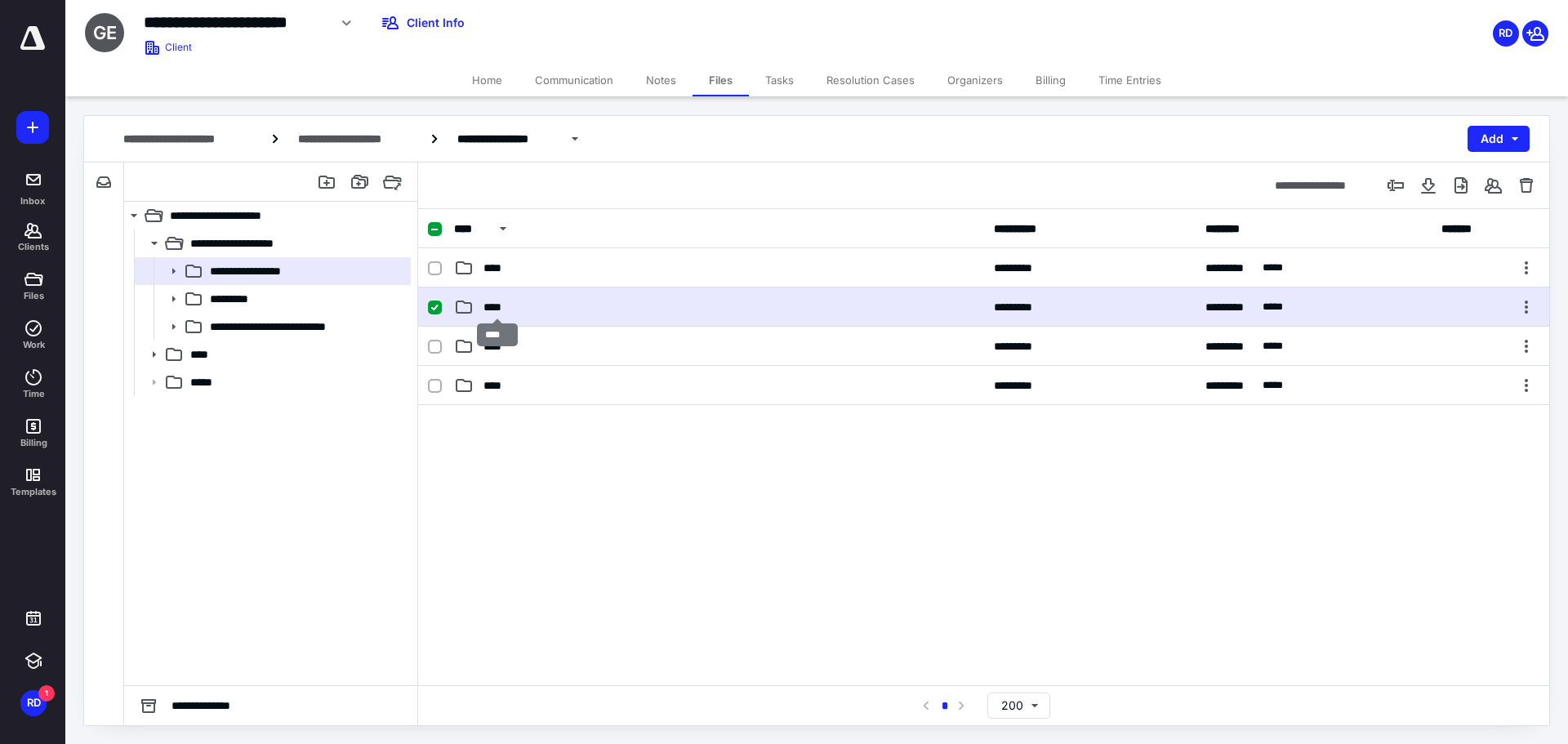 click on "****" at bounding box center [497, 307] 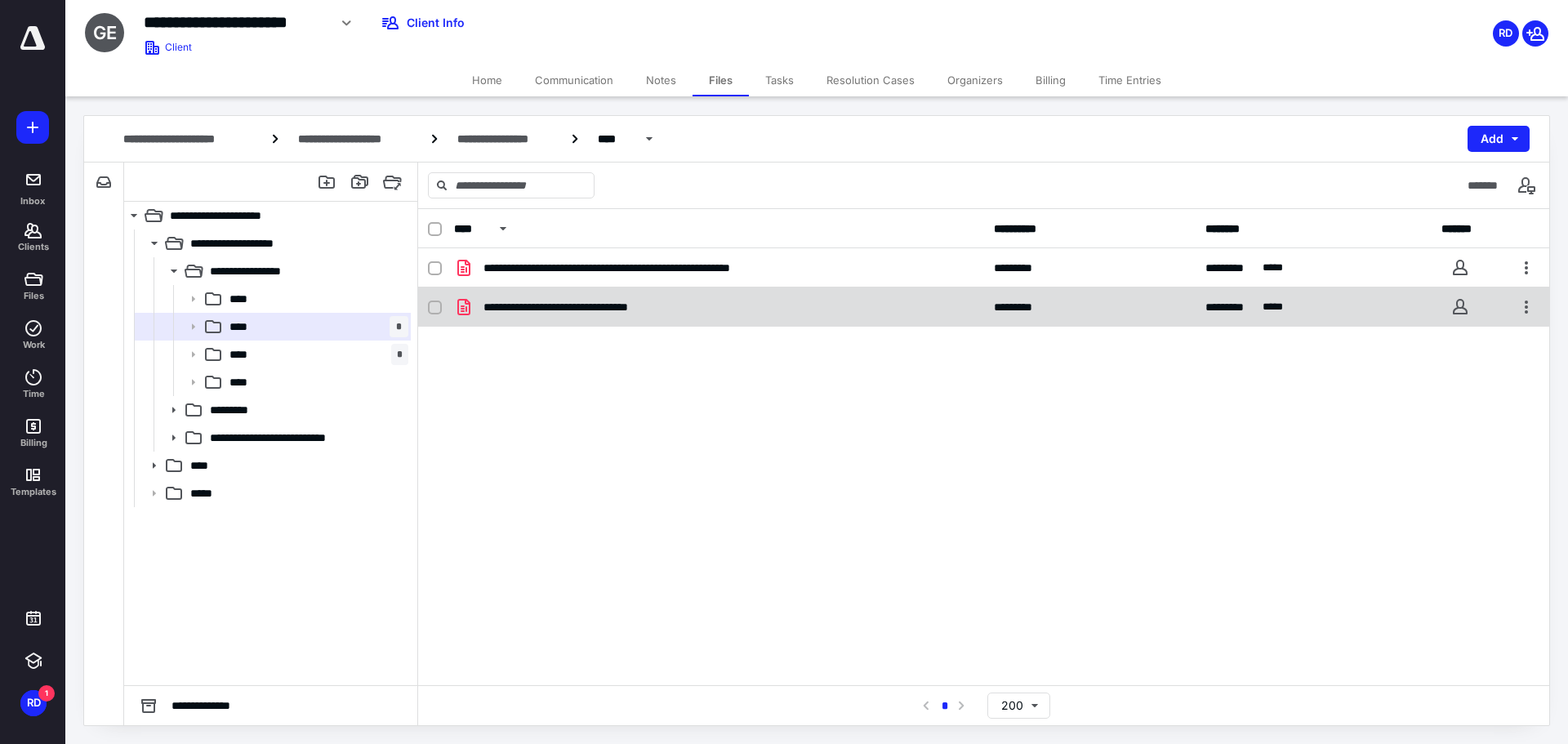click on "**********" at bounding box center (983, 307) 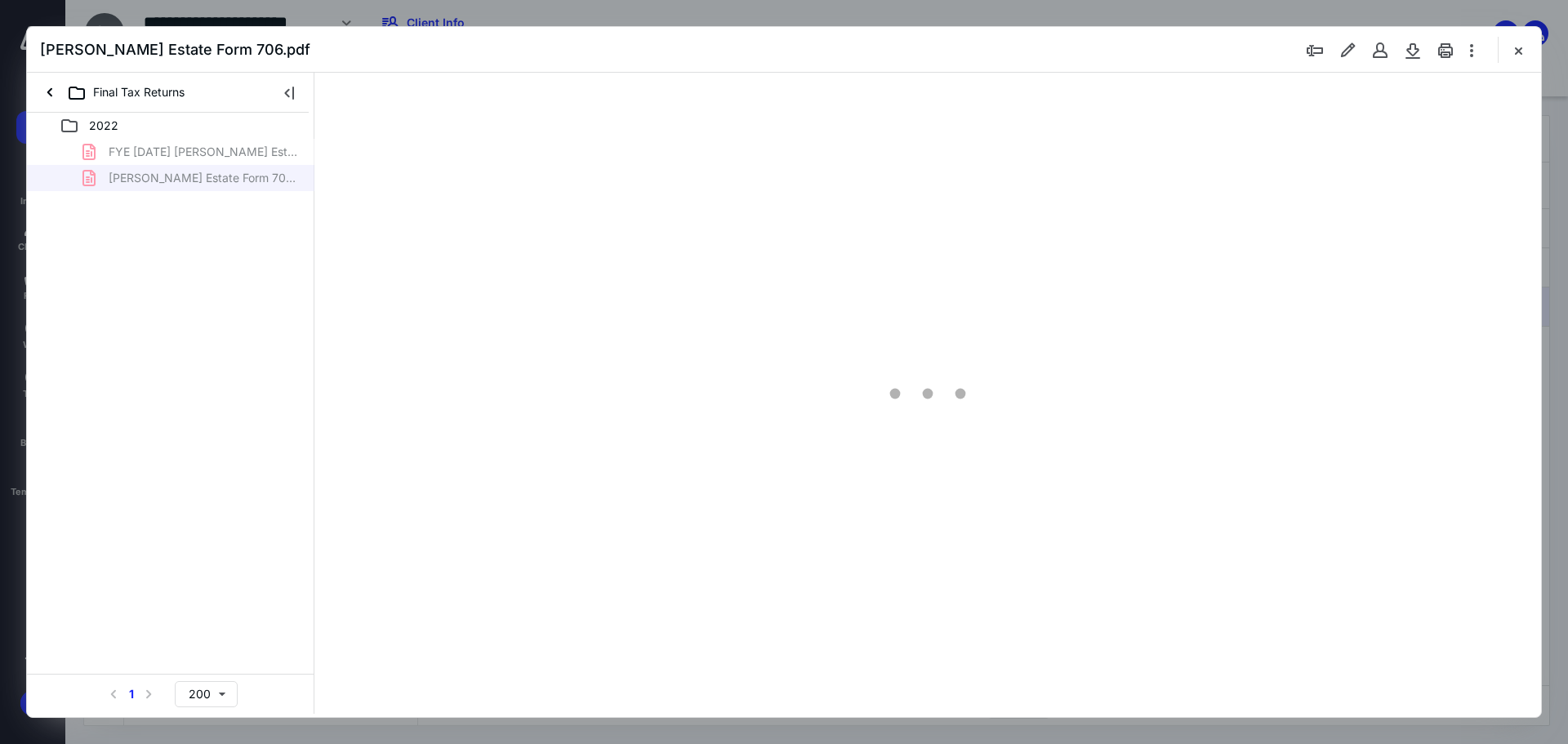 scroll, scrollTop: 0, scrollLeft: 0, axis: both 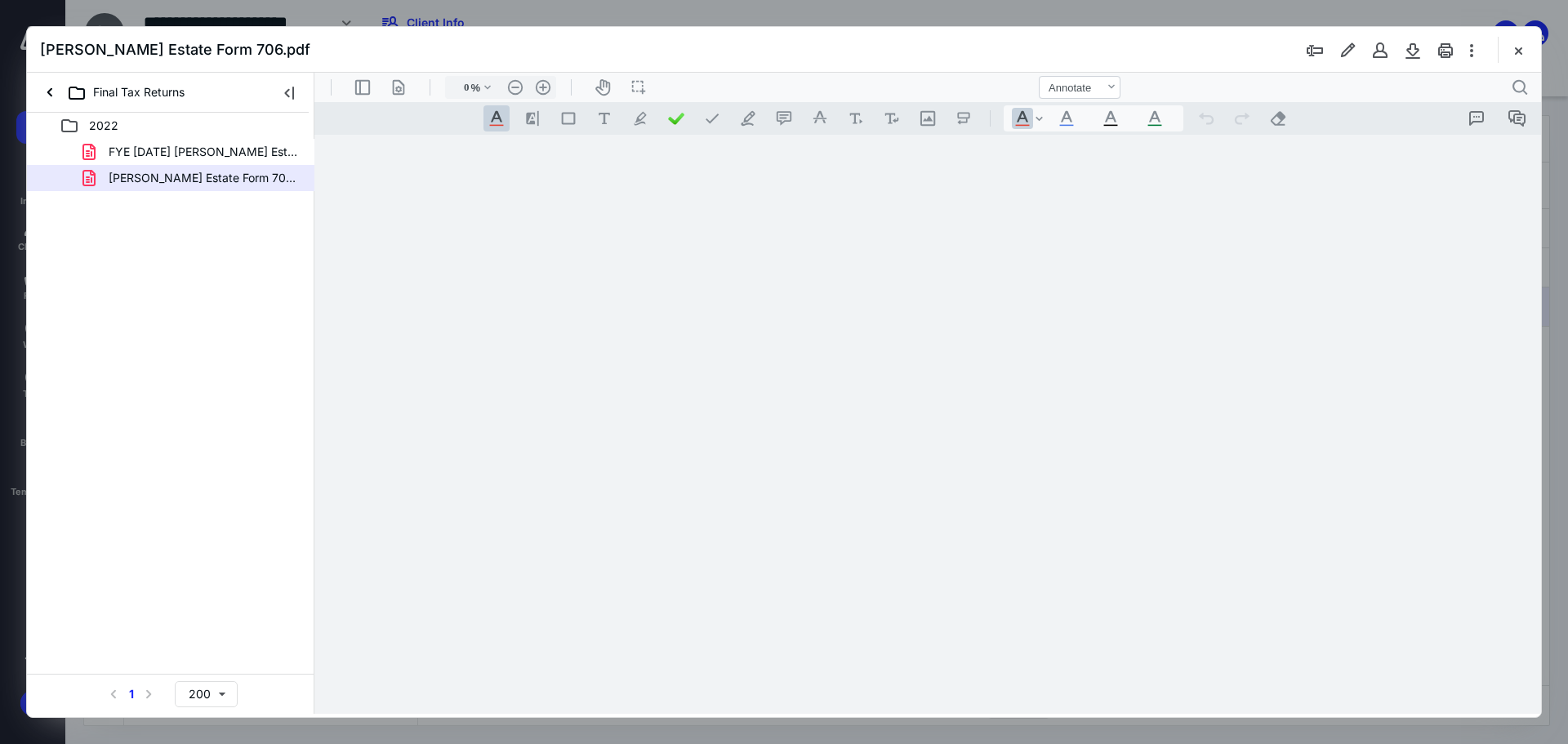 type on "240" 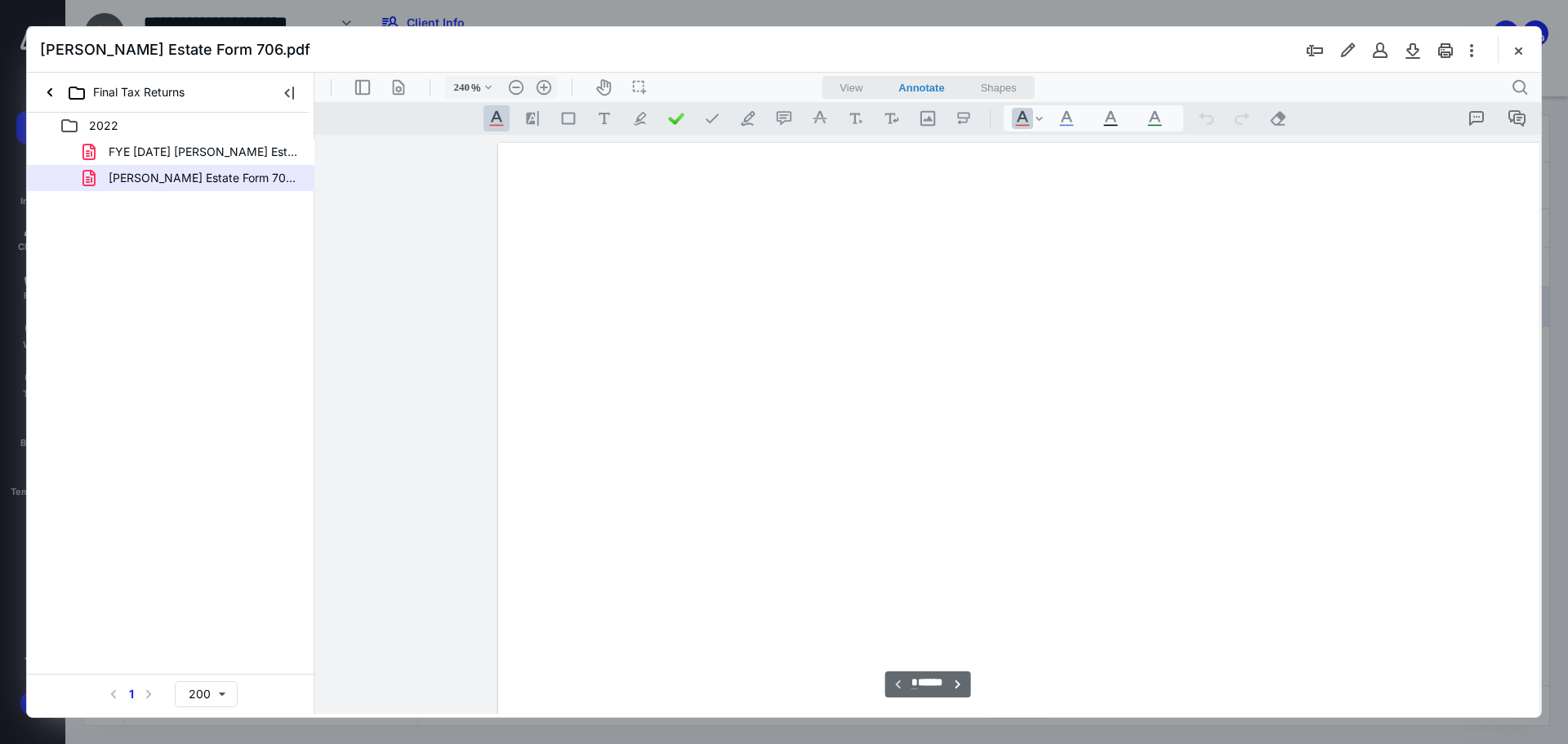 scroll, scrollTop: 70, scrollLeft: 172, axis: both 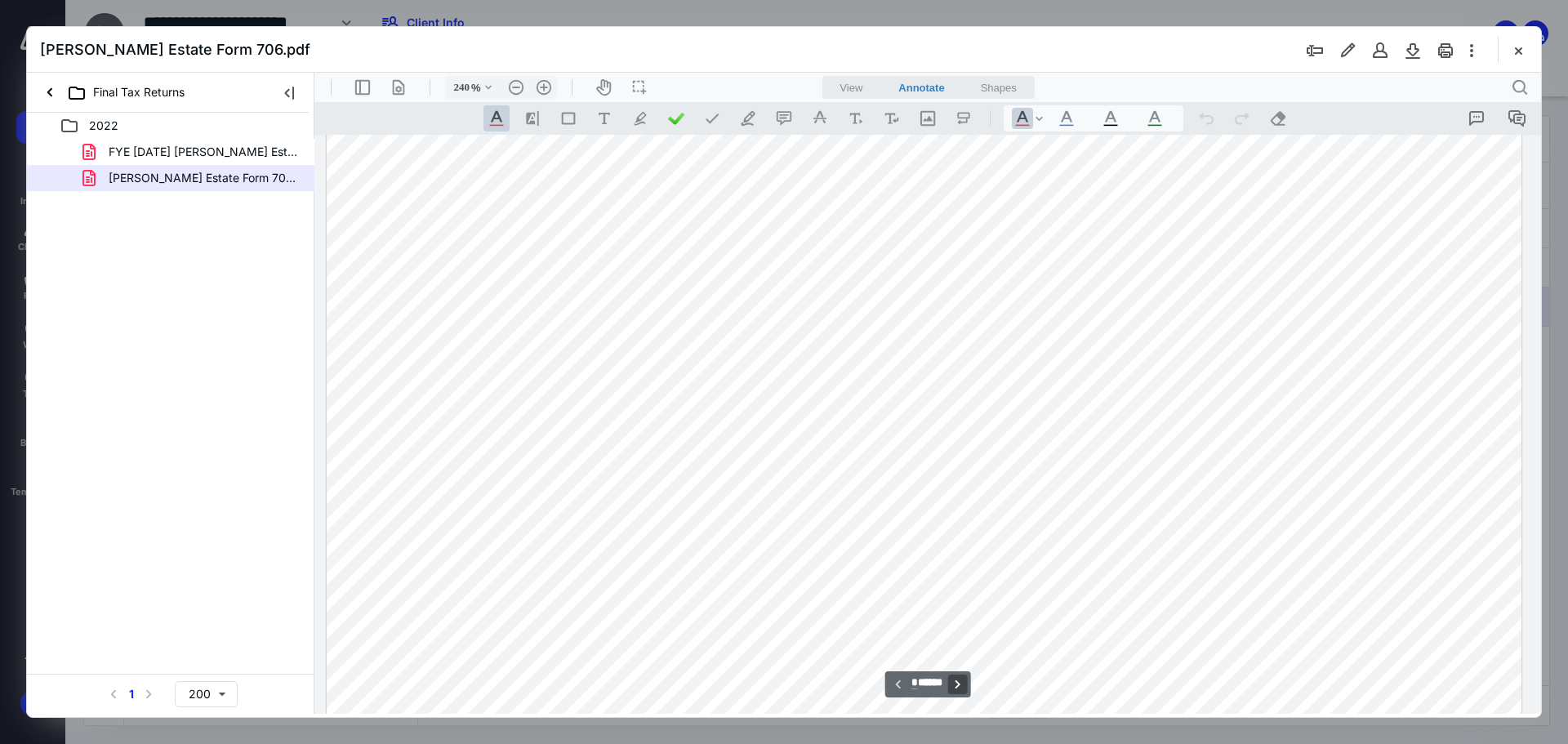 click on "**********" at bounding box center [957, 684] 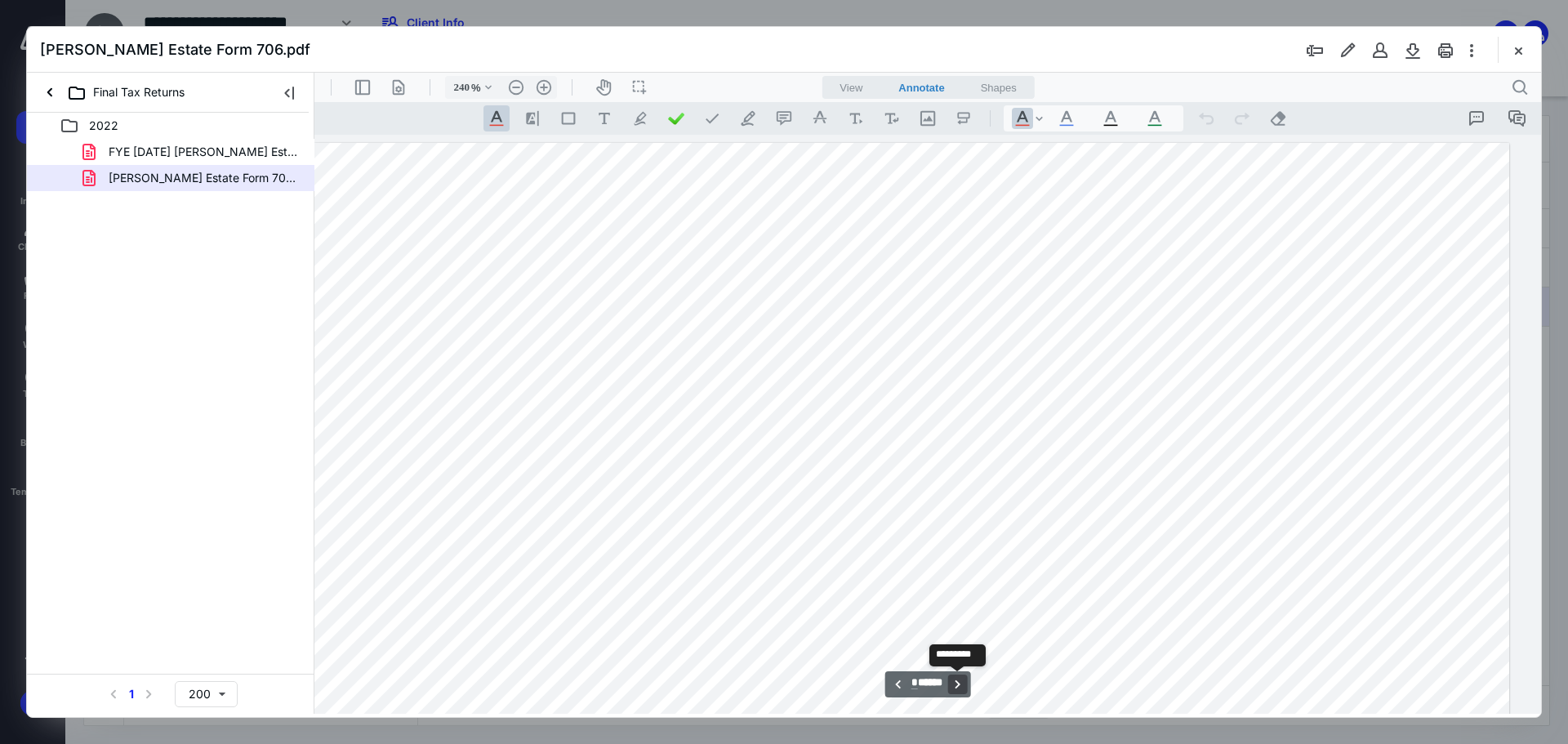 click on "**********" at bounding box center [957, 684] 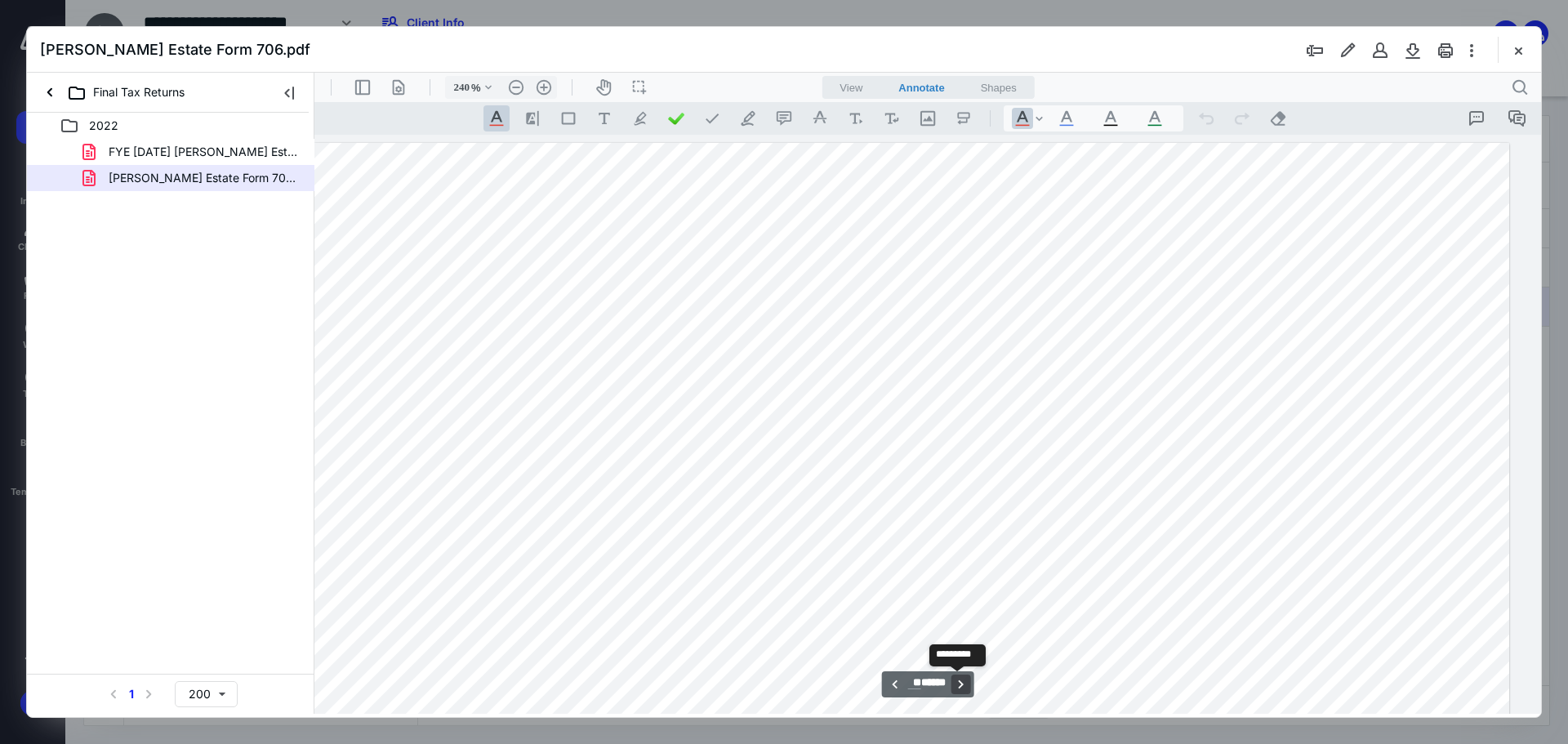 click on "**********" at bounding box center [960, 684] 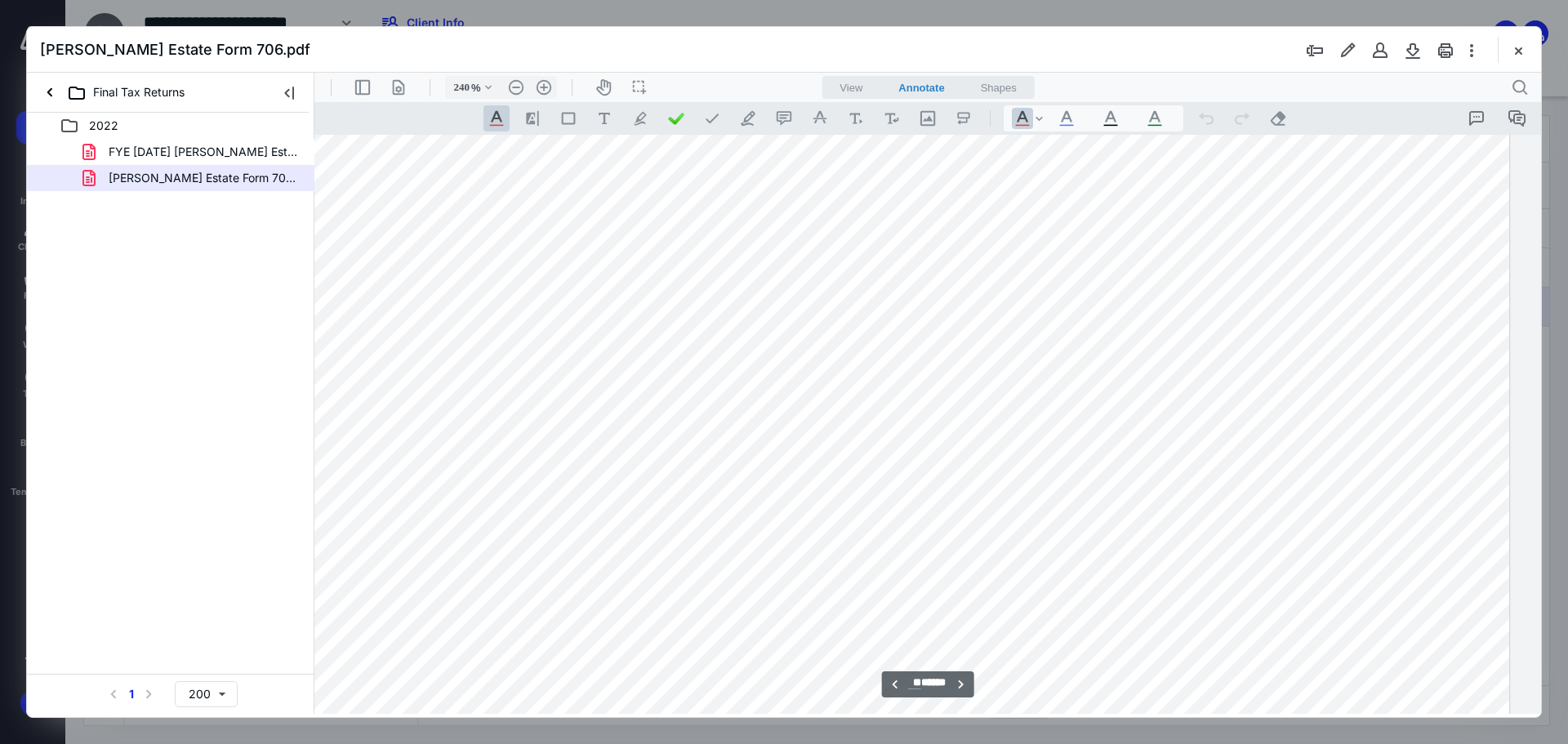 scroll, scrollTop: 15623, scrollLeft: 184, axis: both 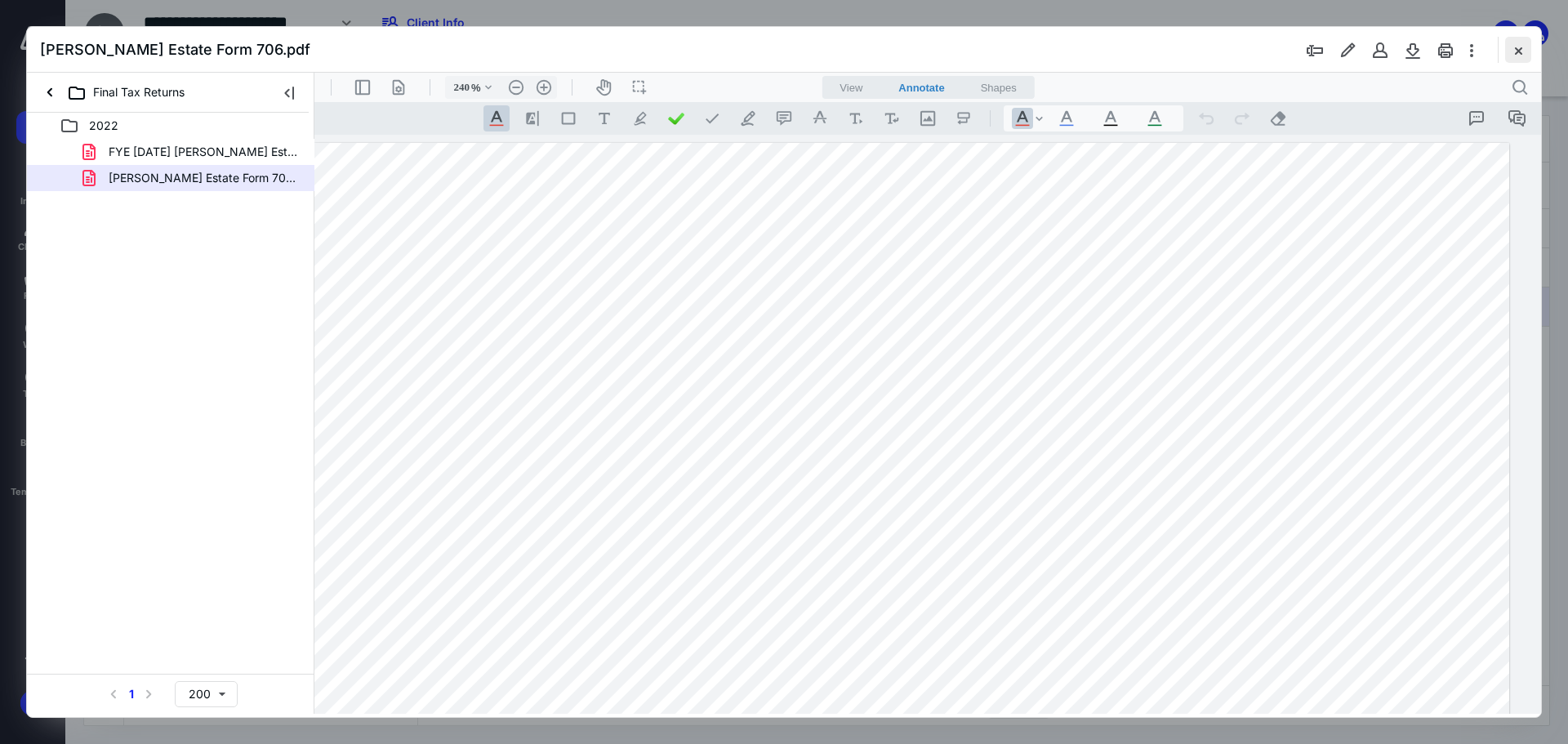 click at bounding box center (1518, 50) 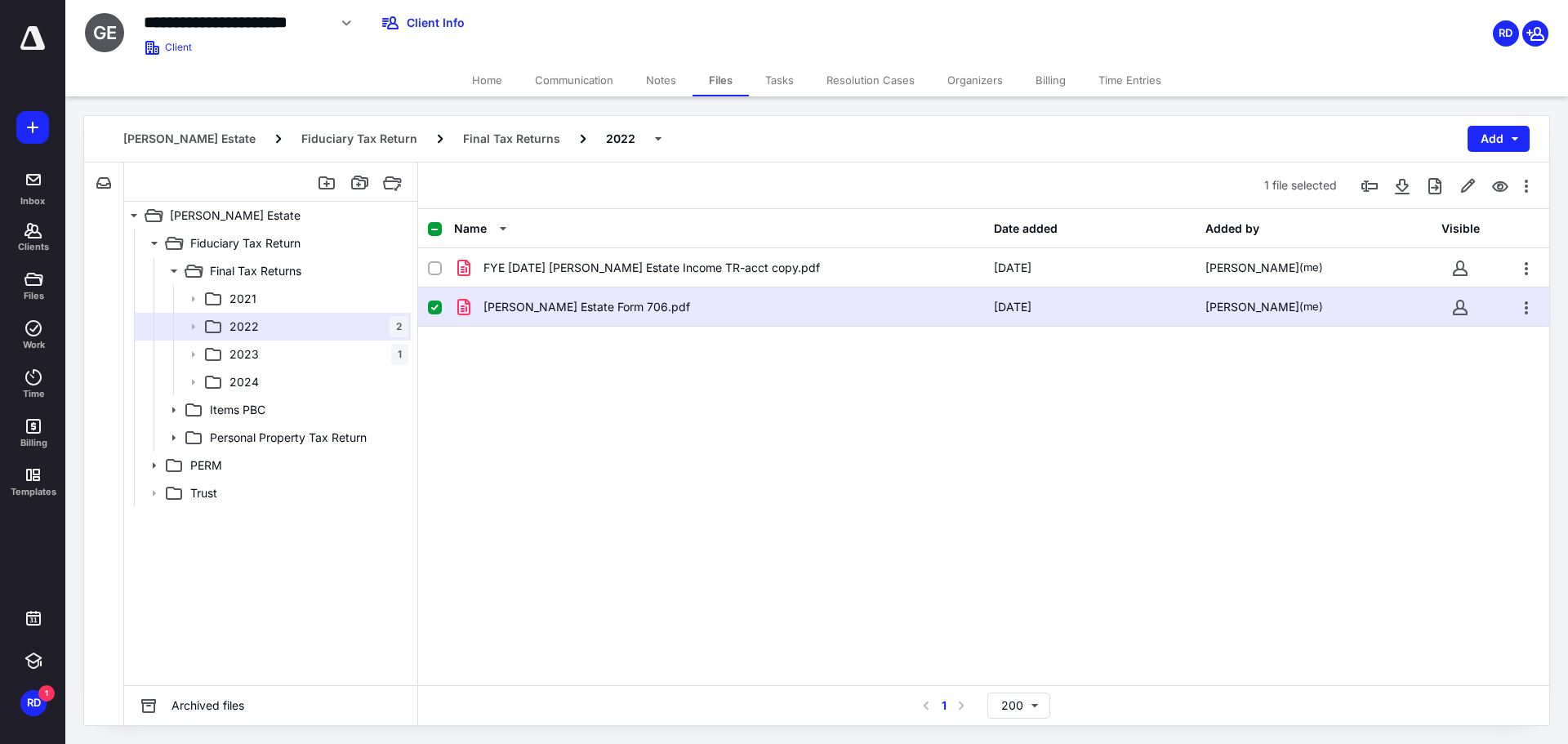 click on "Files" at bounding box center [720, 80] 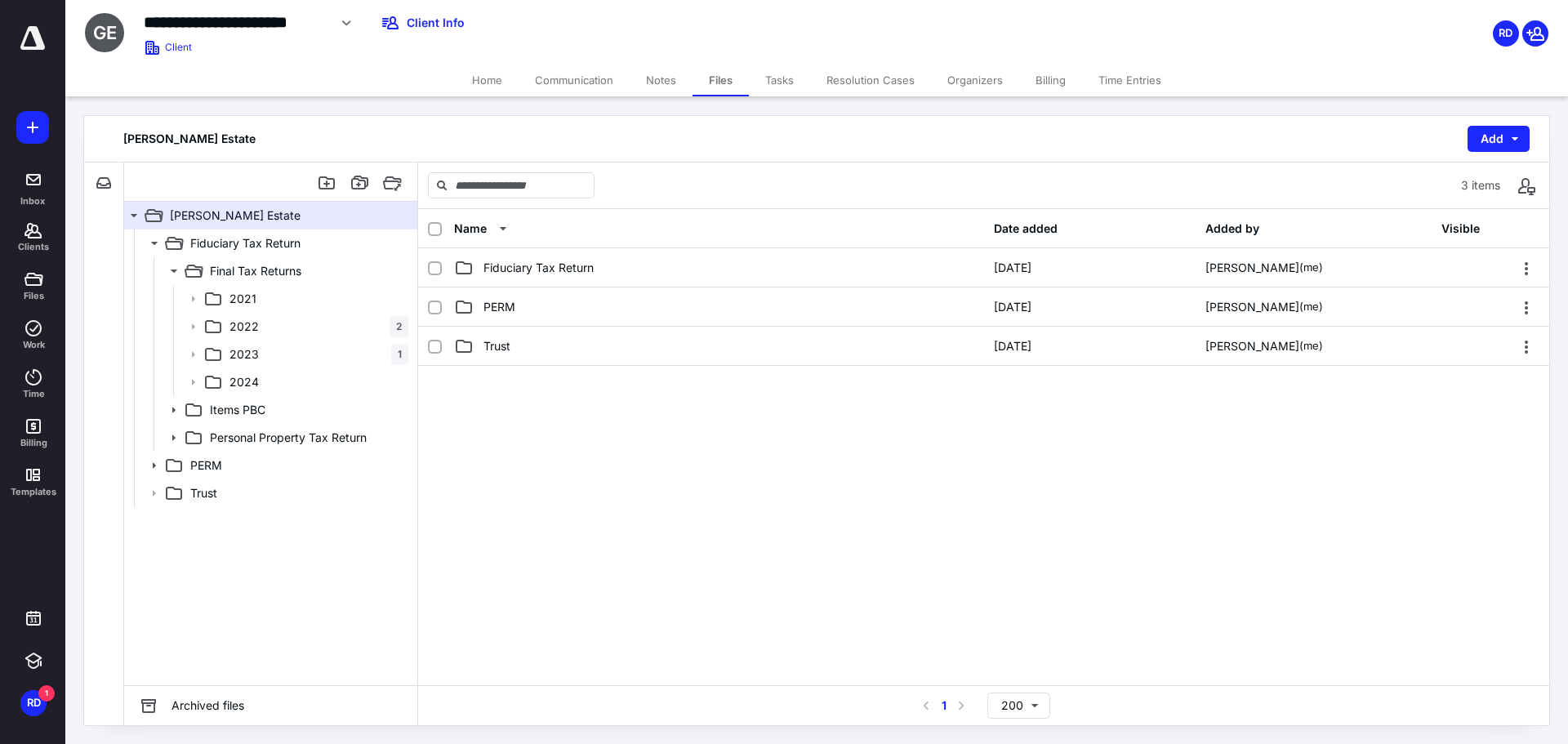 click at bounding box center (983, 488) 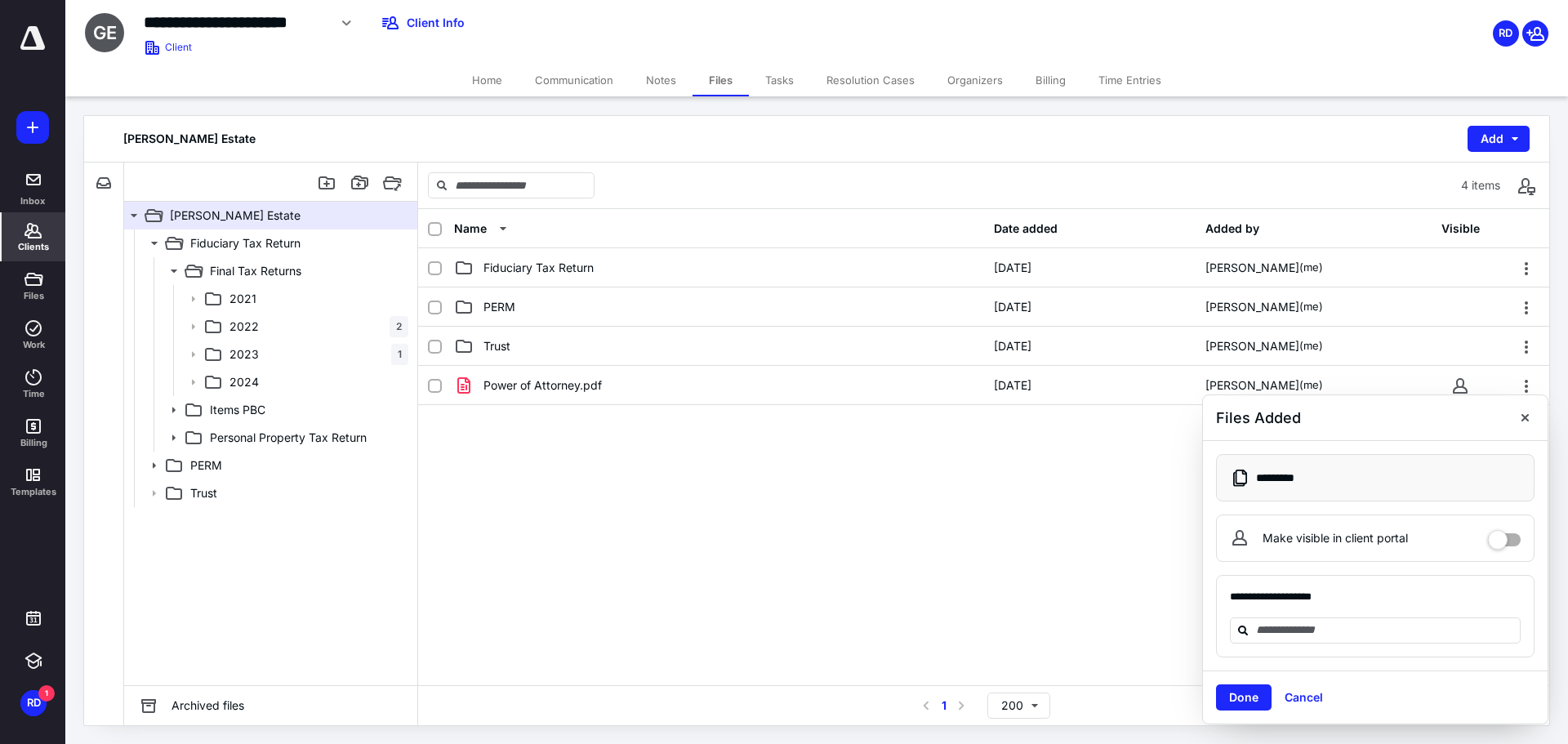 click on "Clients" at bounding box center (33, 237) 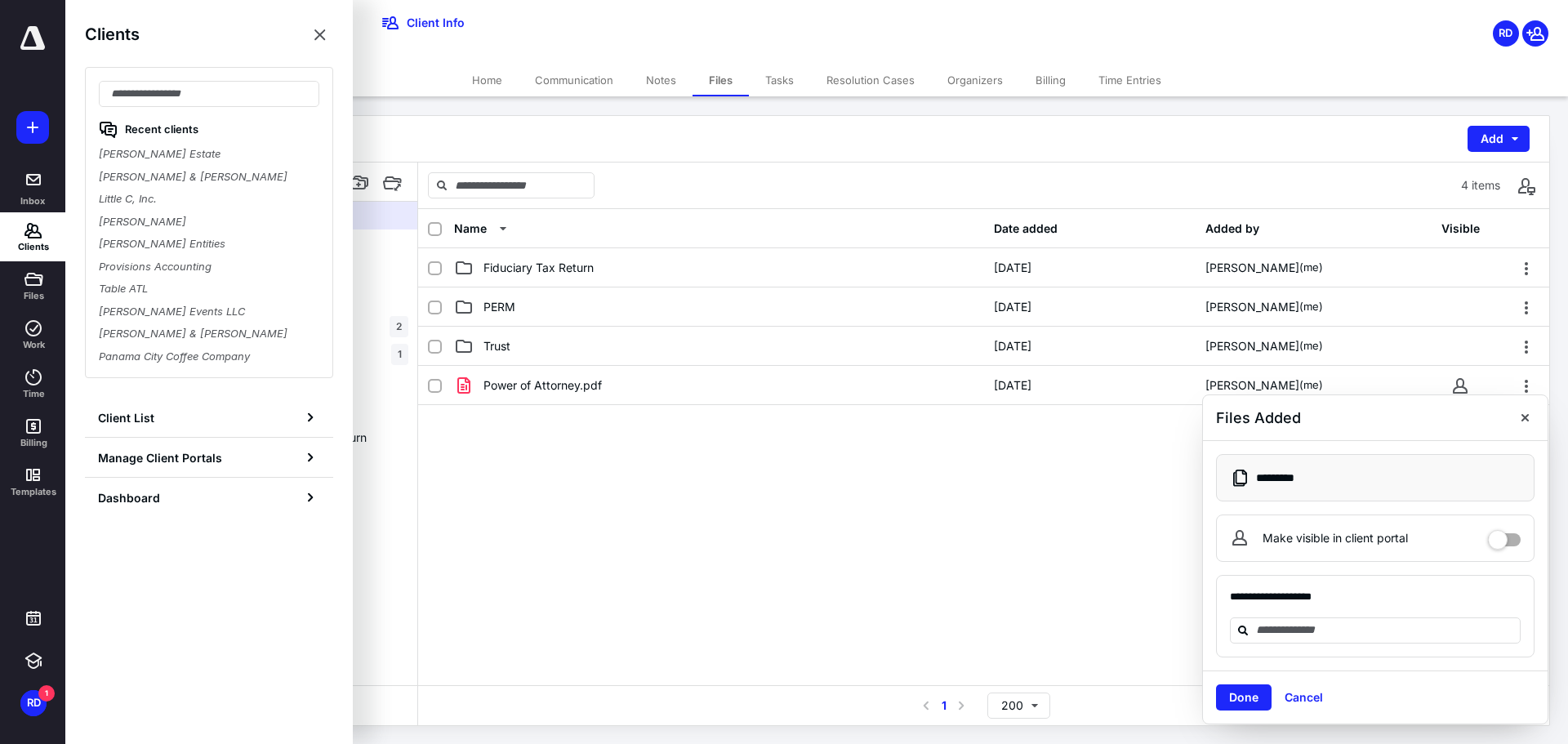 click on "Power of Attorney.pdf [DATE] [PERSON_NAME]  (me)" at bounding box center [983, 488] 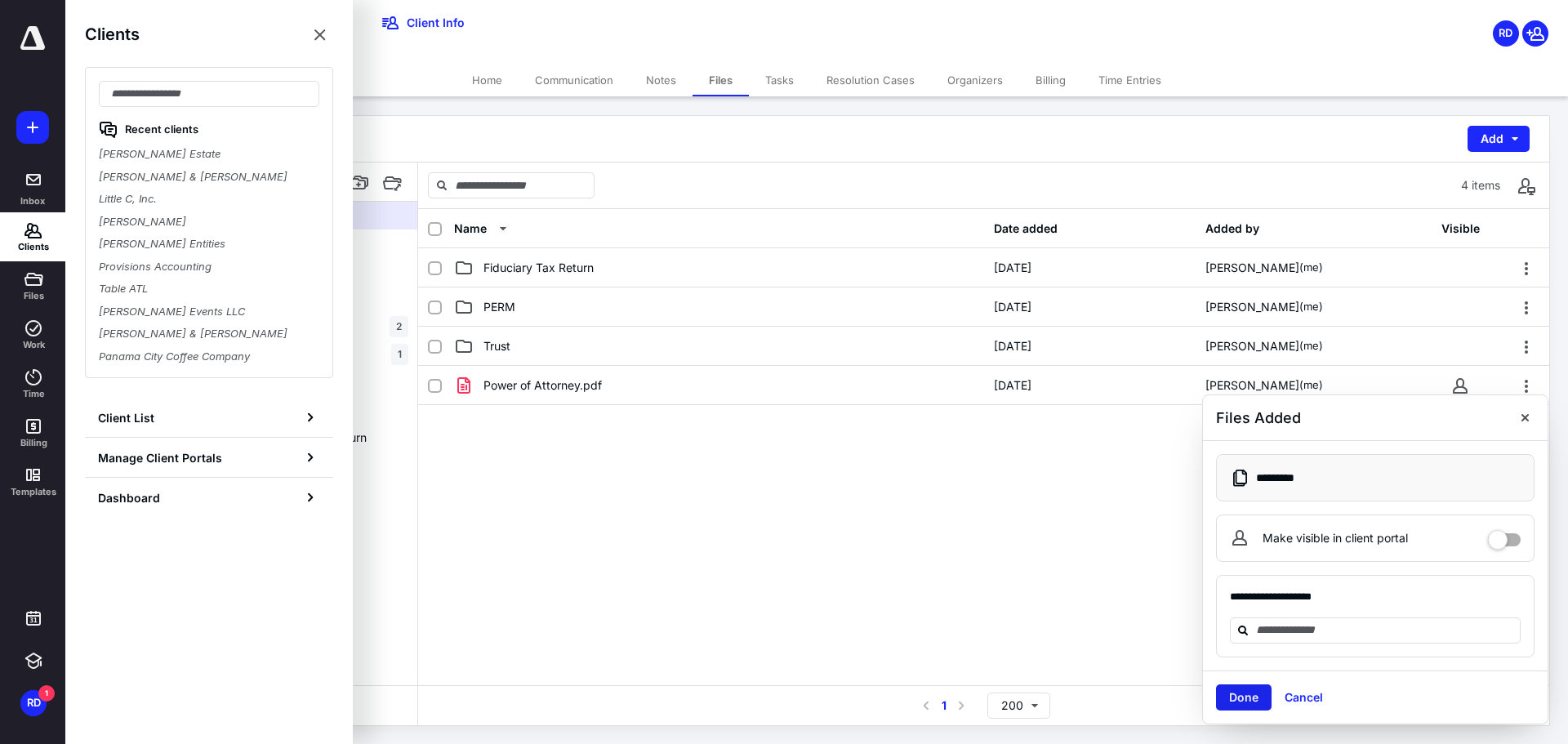 click on "Done" at bounding box center [1244, 697] 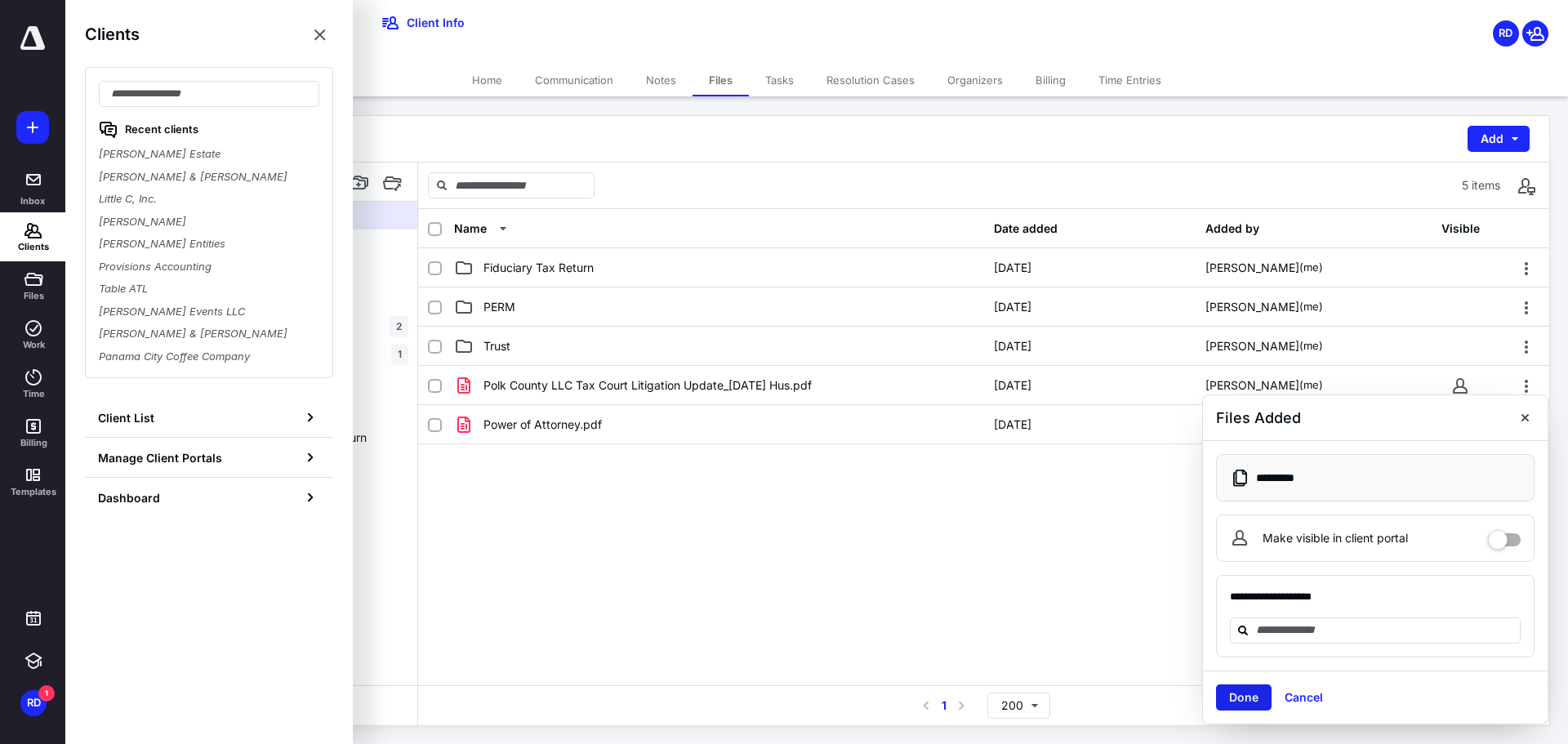 click on "Done" at bounding box center [1244, 697] 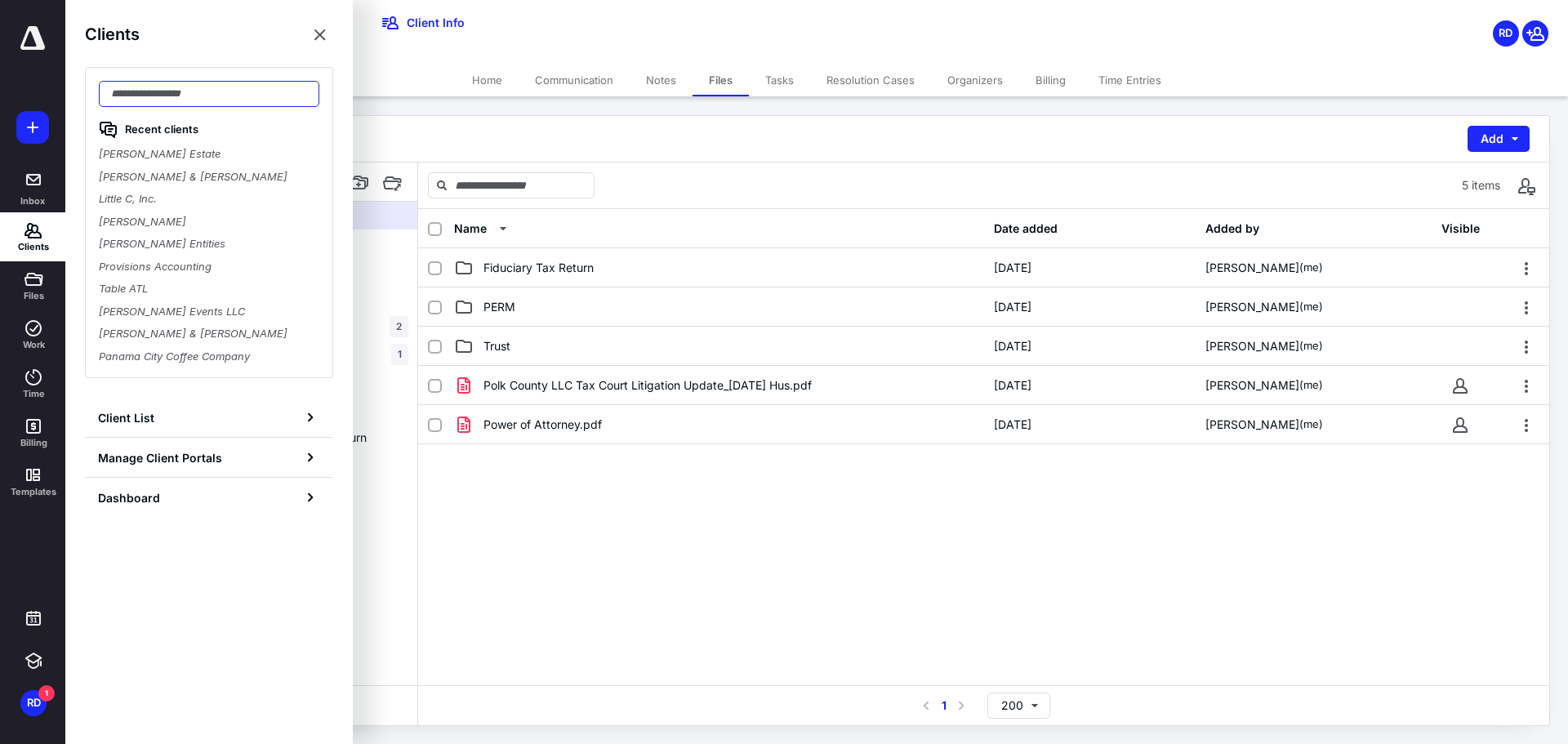 click at bounding box center [209, 94] 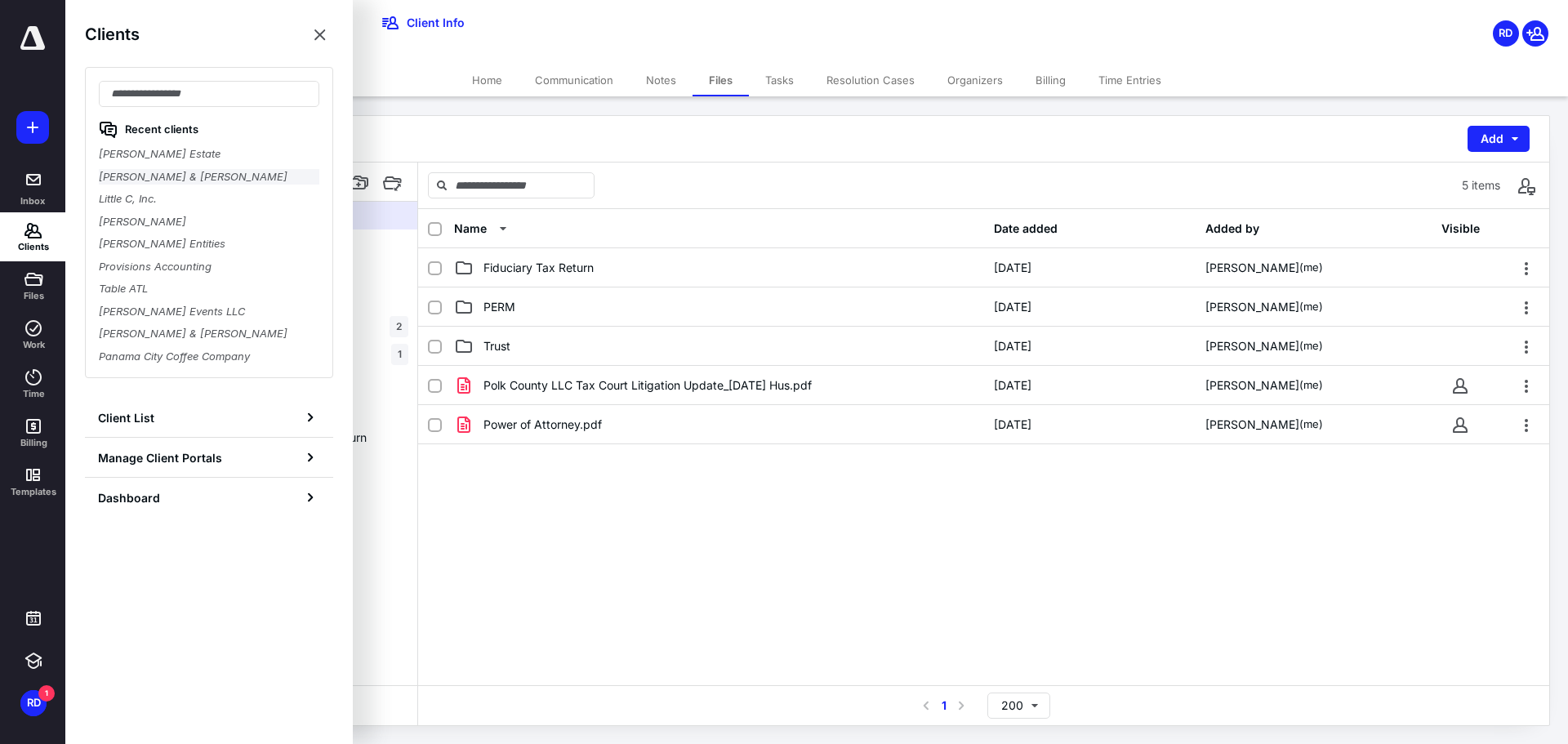 click on "[PERSON_NAME] & [PERSON_NAME]" at bounding box center (209, 177) 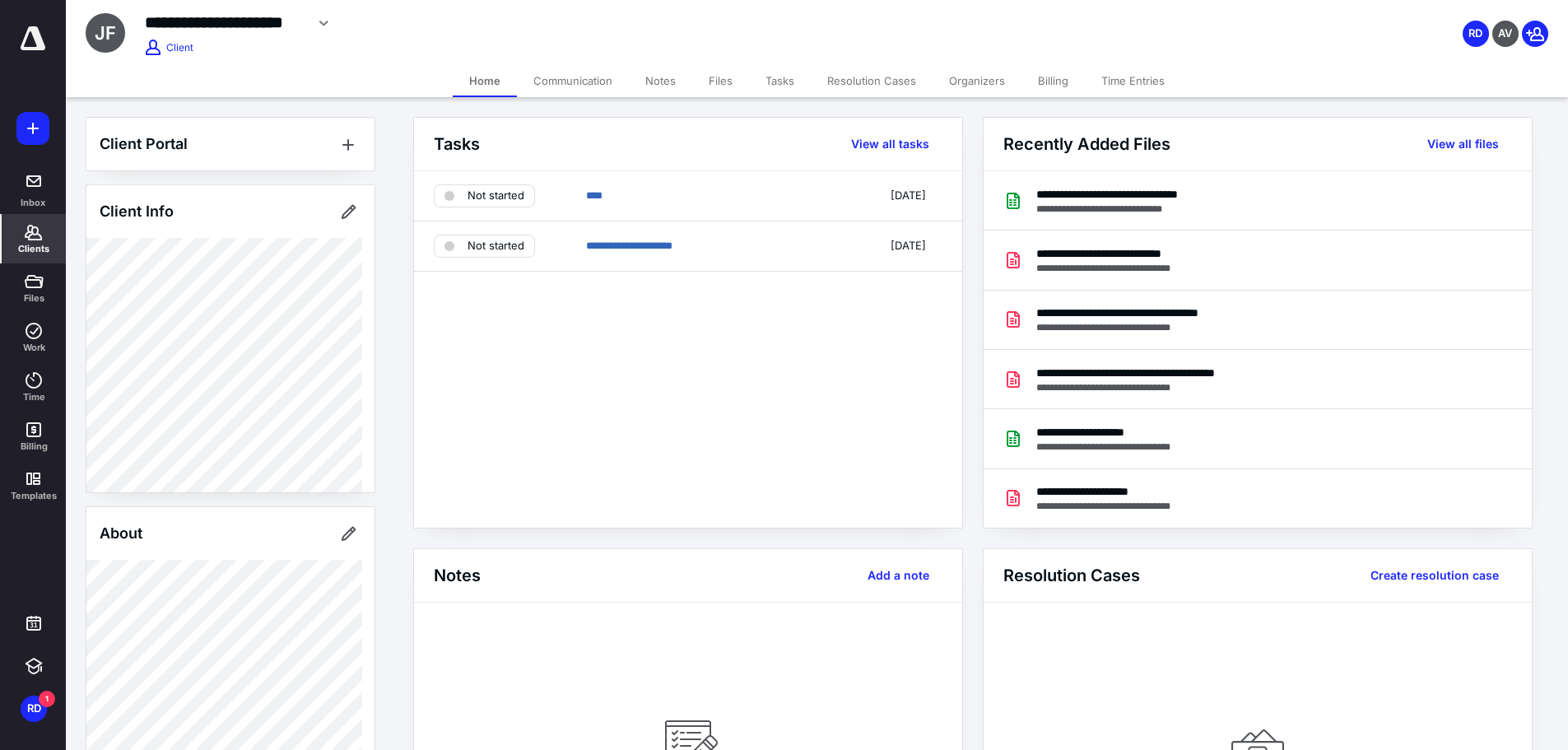 click on "Files" at bounding box center (720, 81) 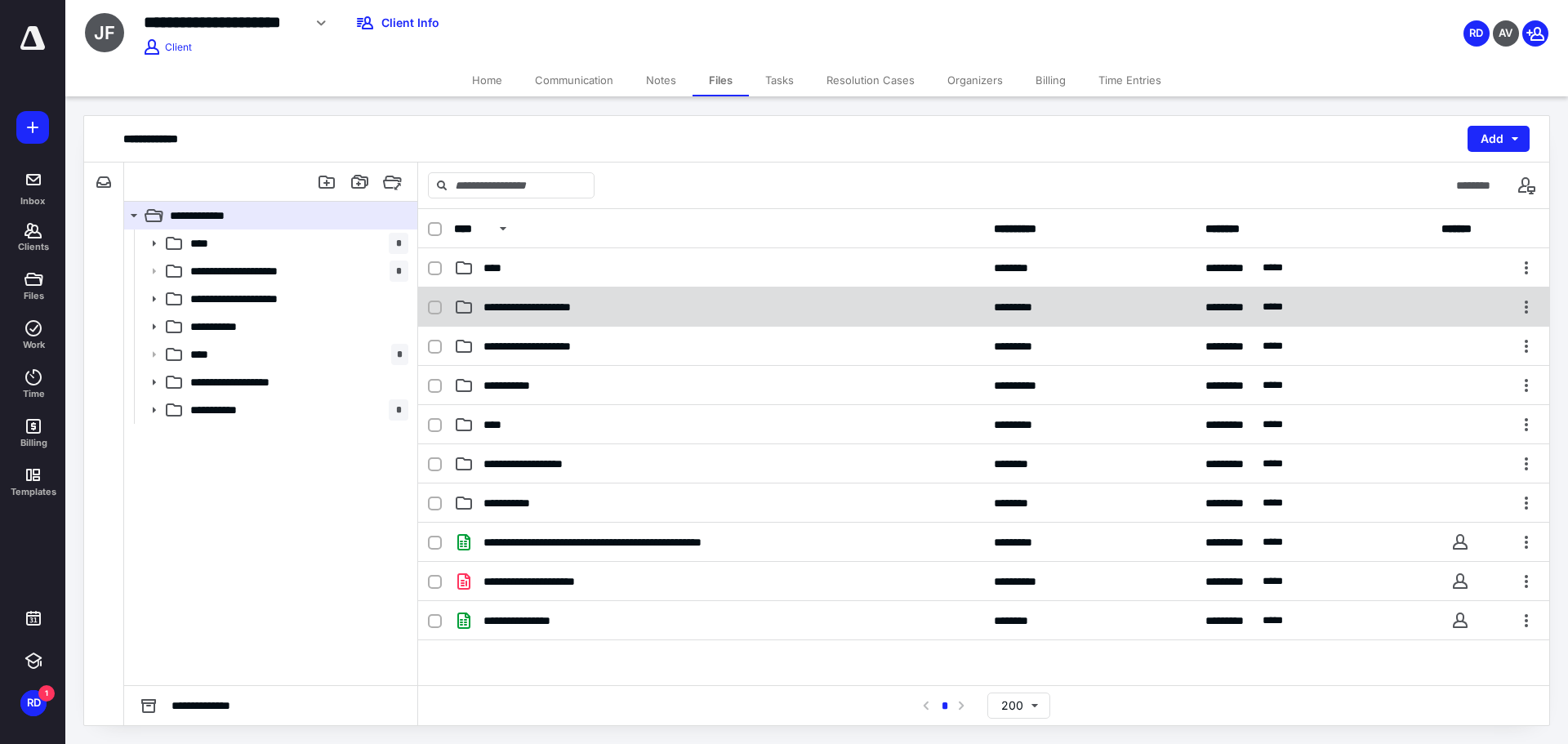click on "**********" at bounding box center [547, 307] 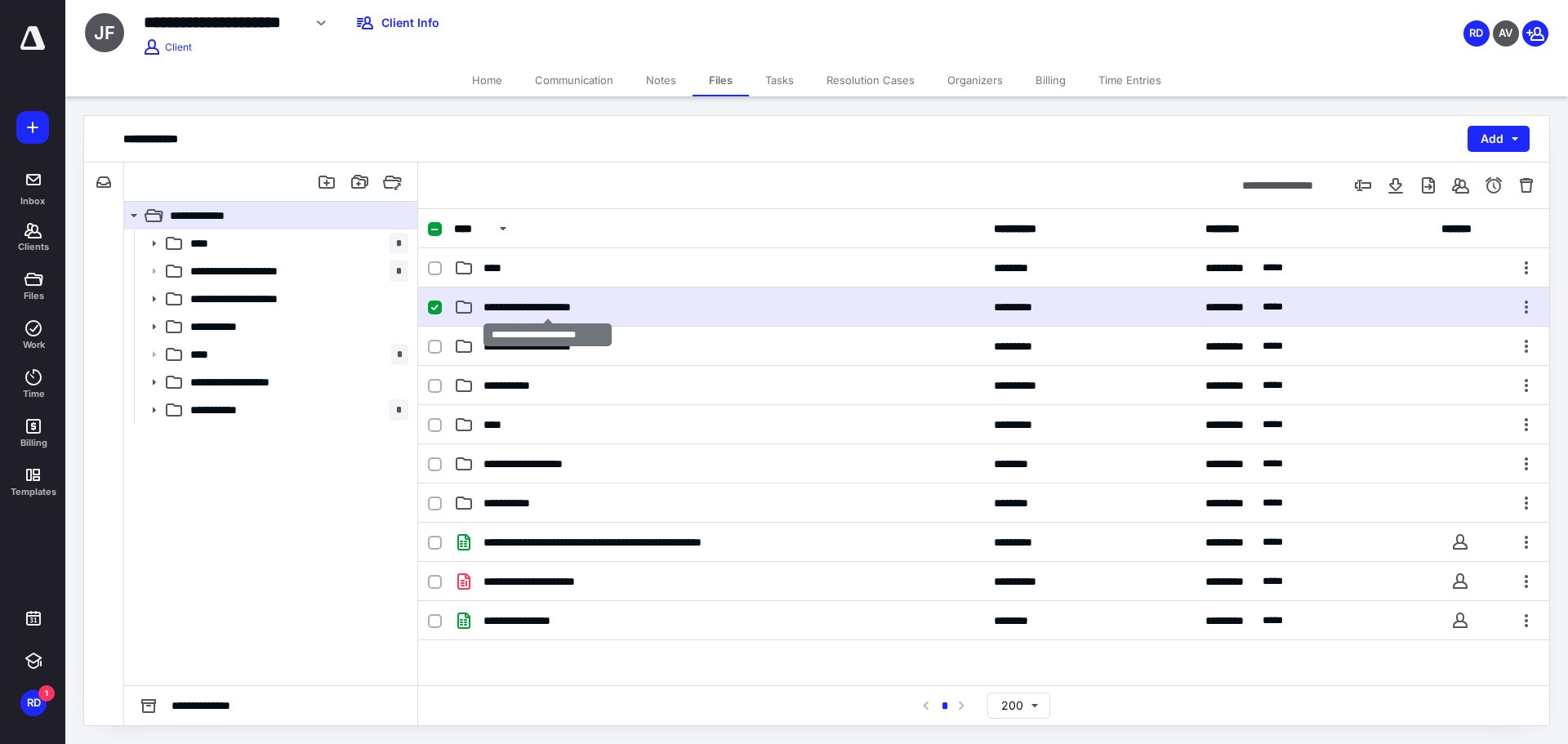 click on "**********" at bounding box center [547, 307] 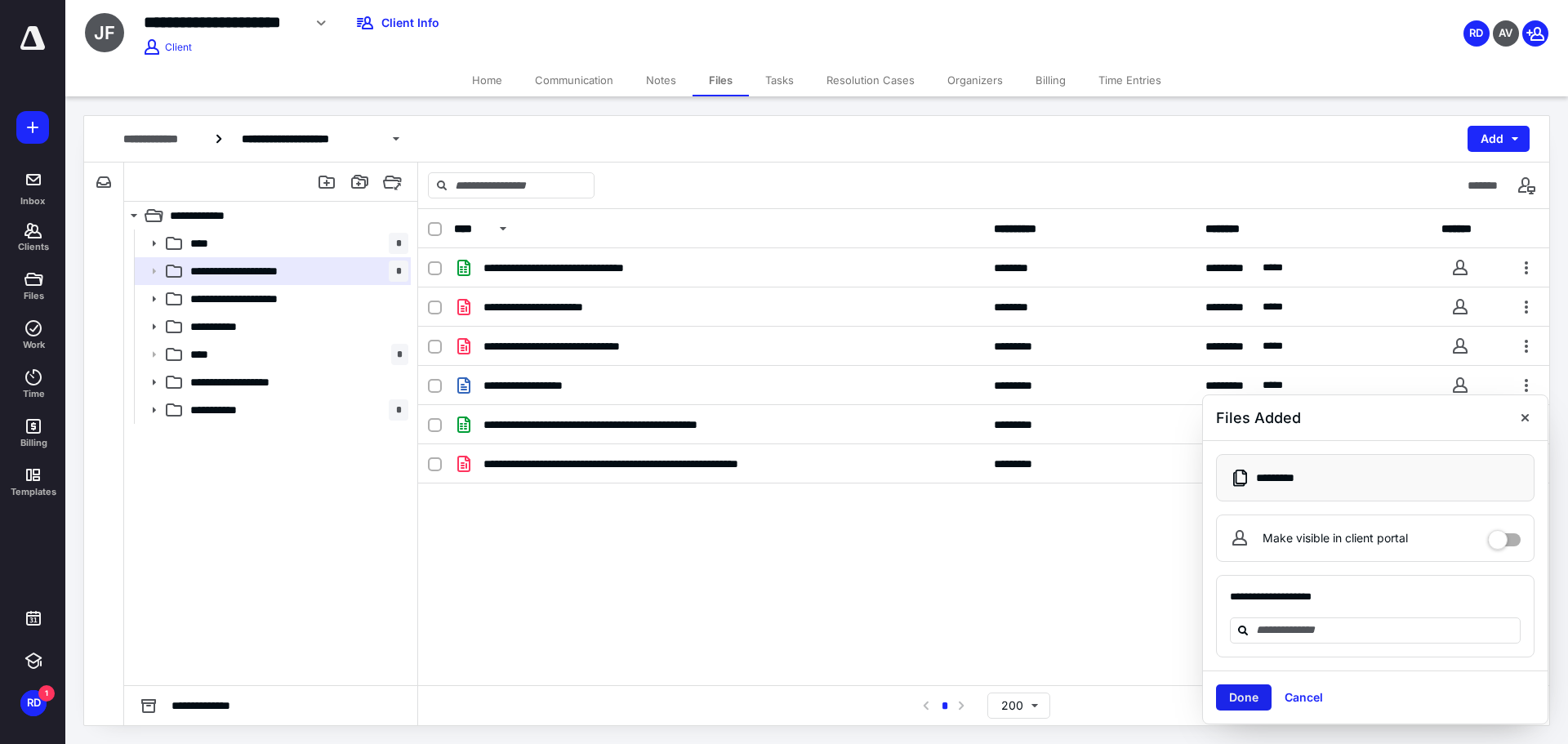click on "Done" at bounding box center (1244, 697) 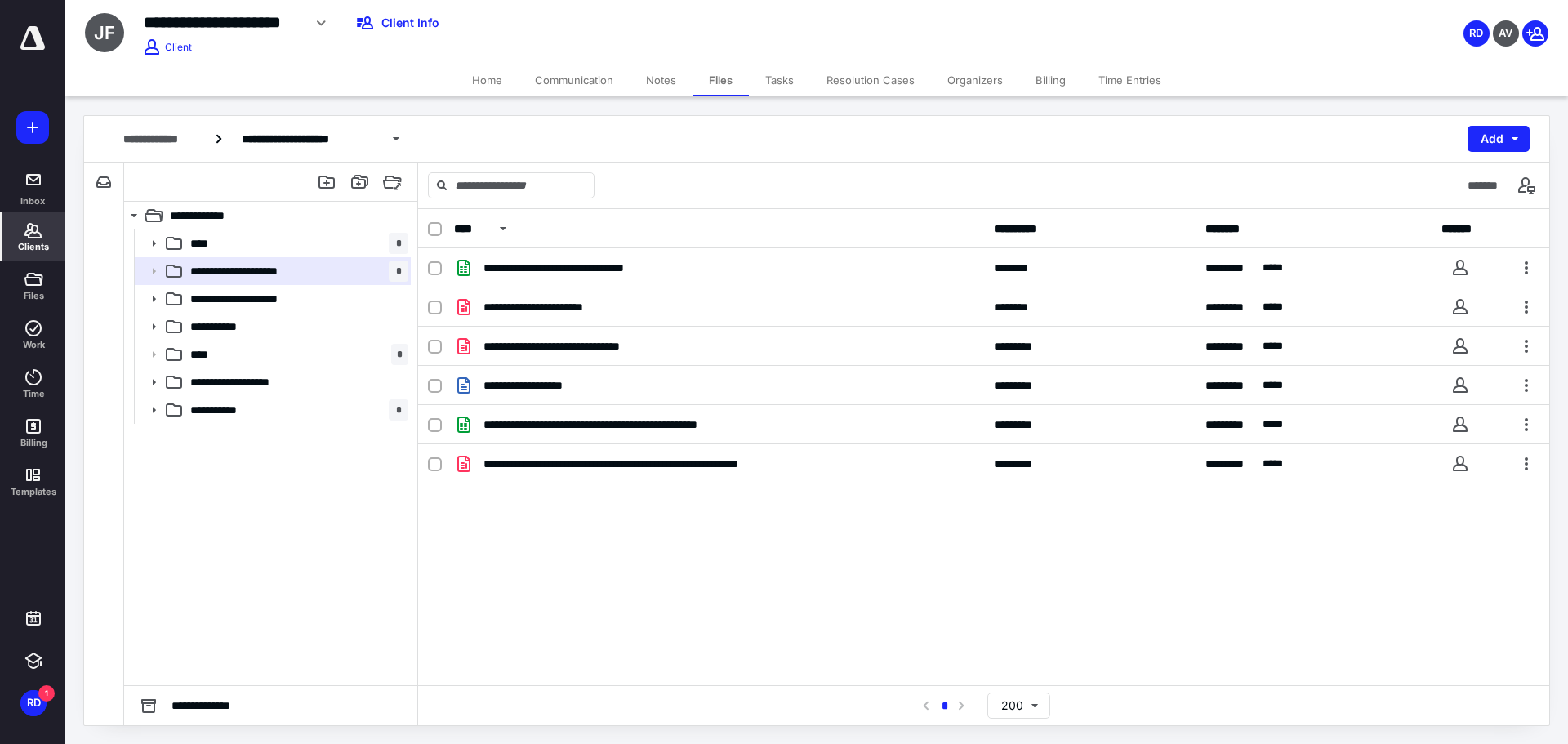 click 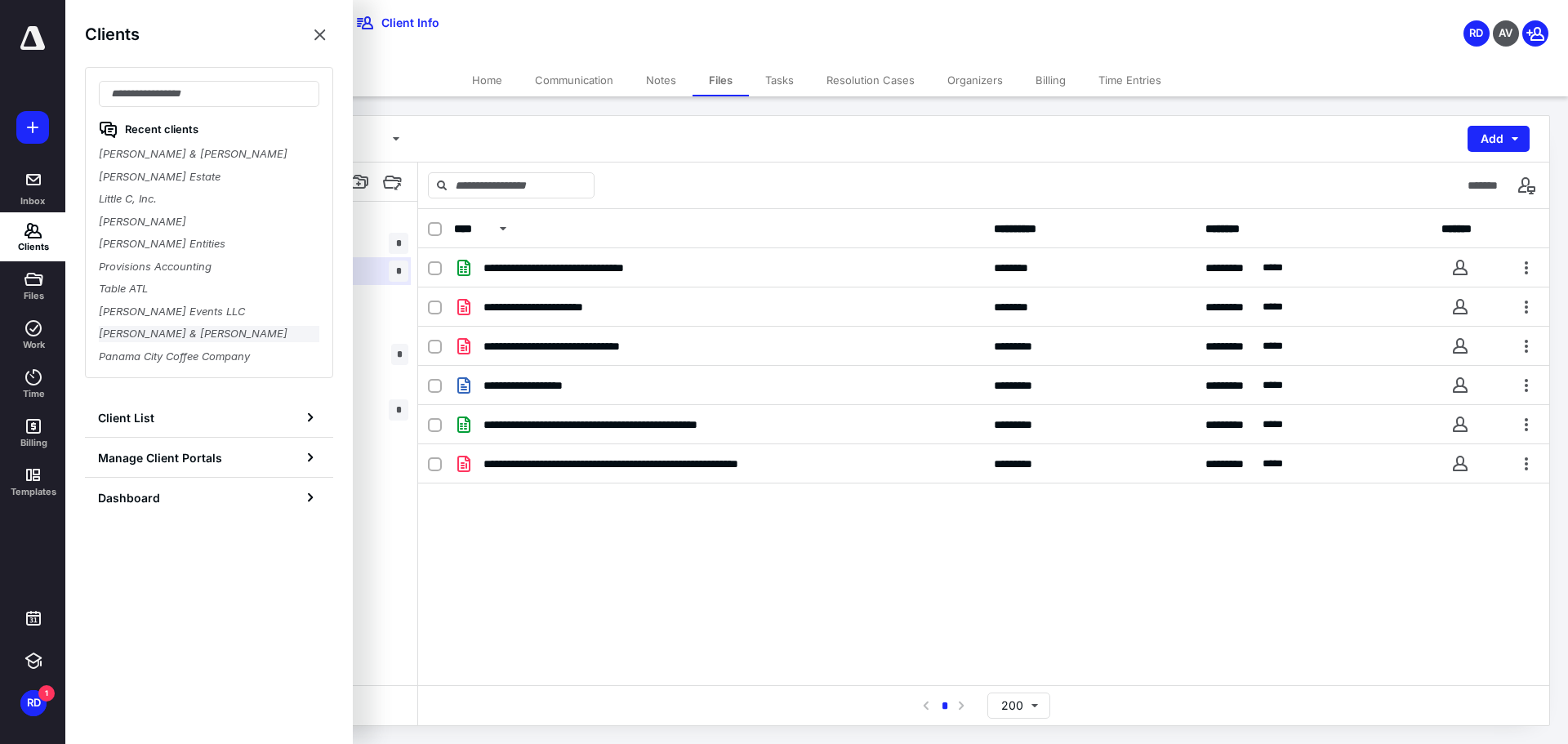 click on "[PERSON_NAME] & [PERSON_NAME]" at bounding box center [209, 334] 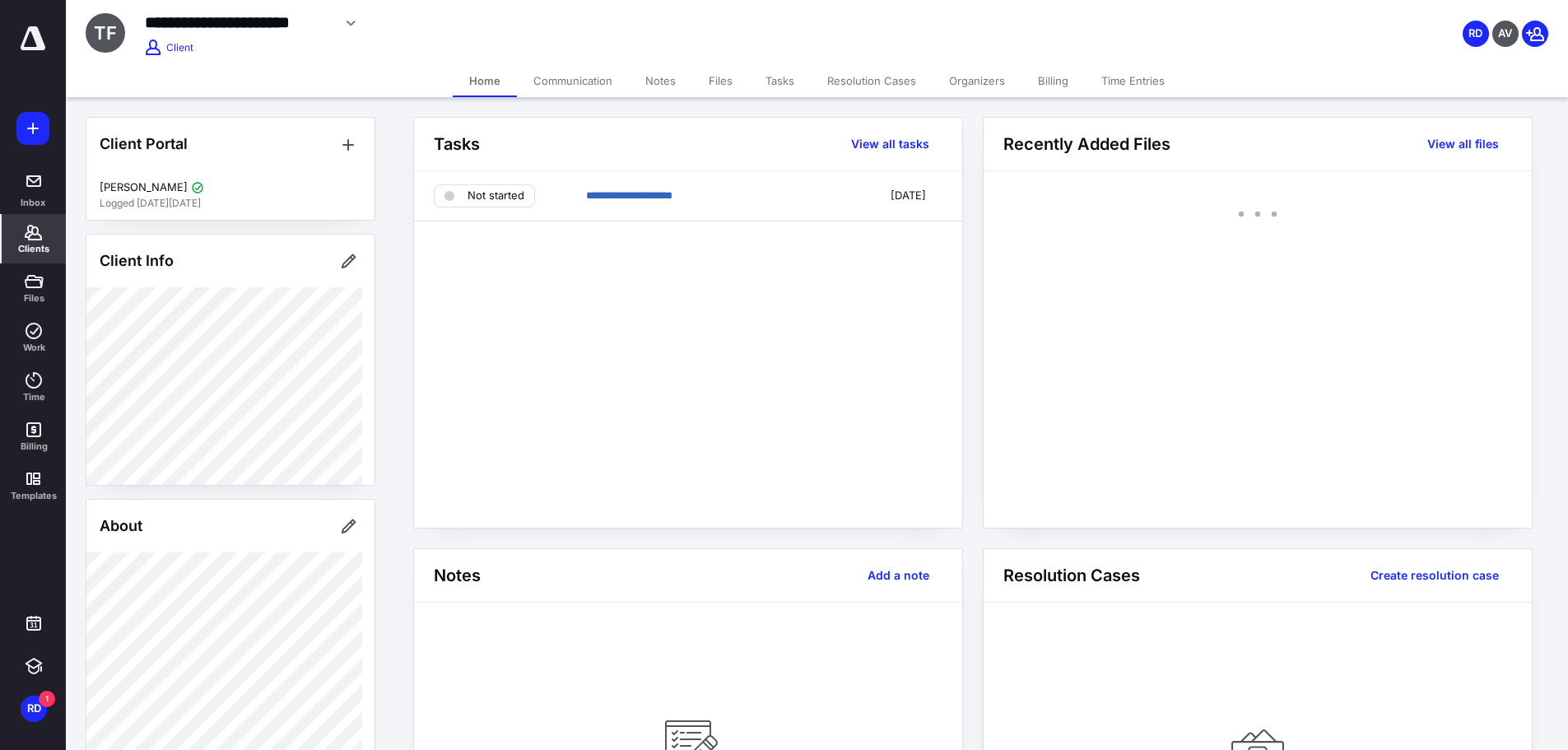 click on "Files" at bounding box center (720, 81) 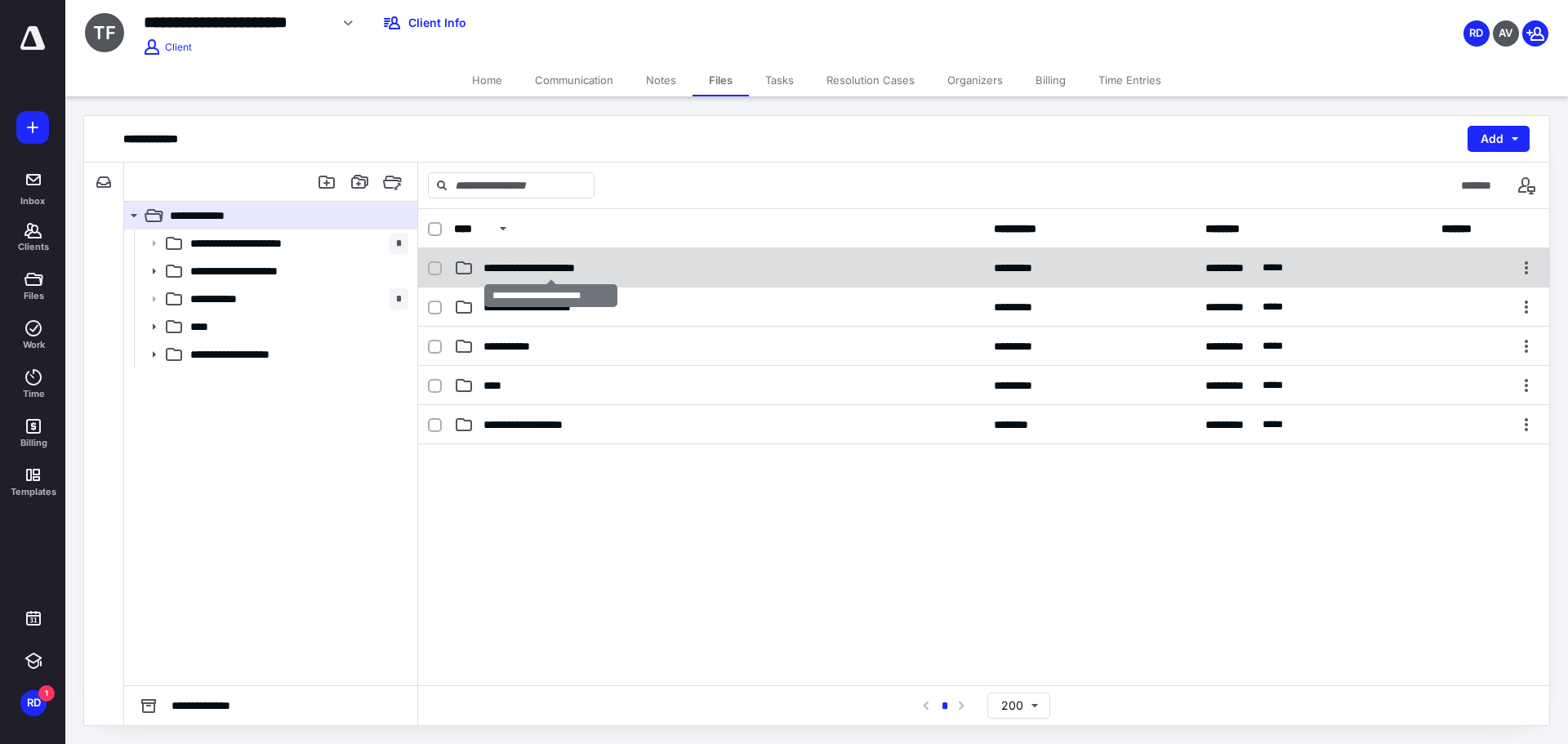 click on "**********" at bounding box center [550, 268] 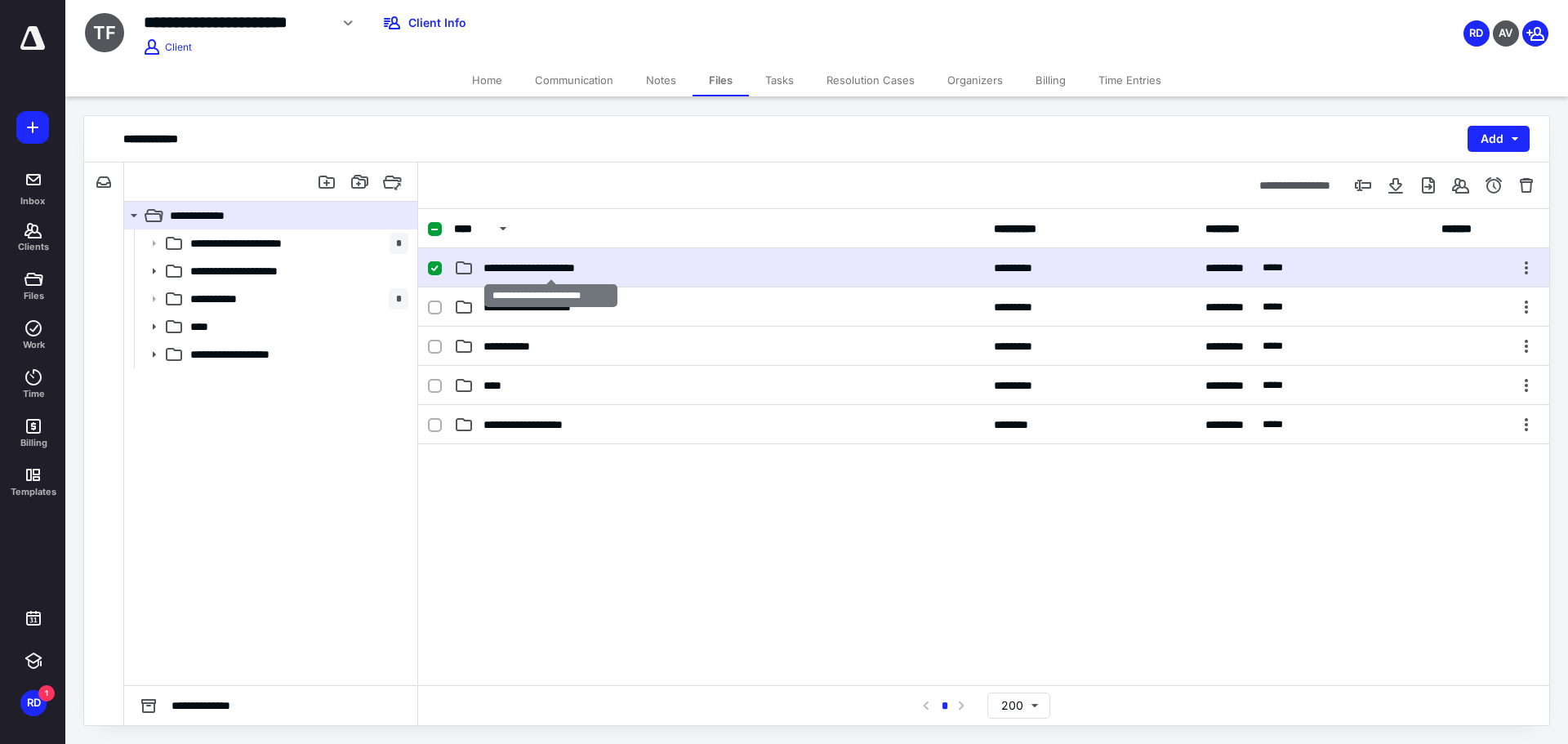 click on "**********" at bounding box center (550, 268) 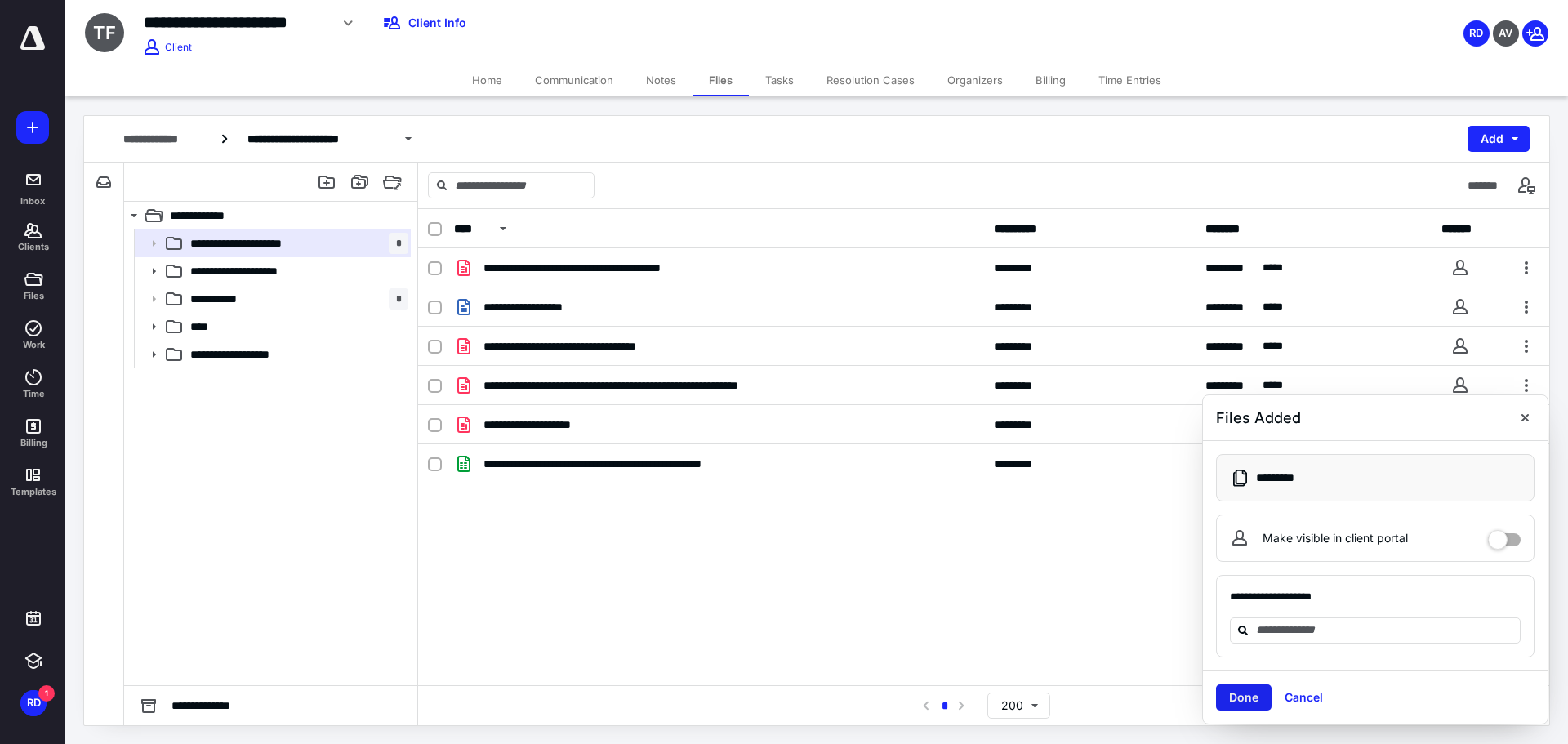 click on "Done" at bounding box center [1244, 697] 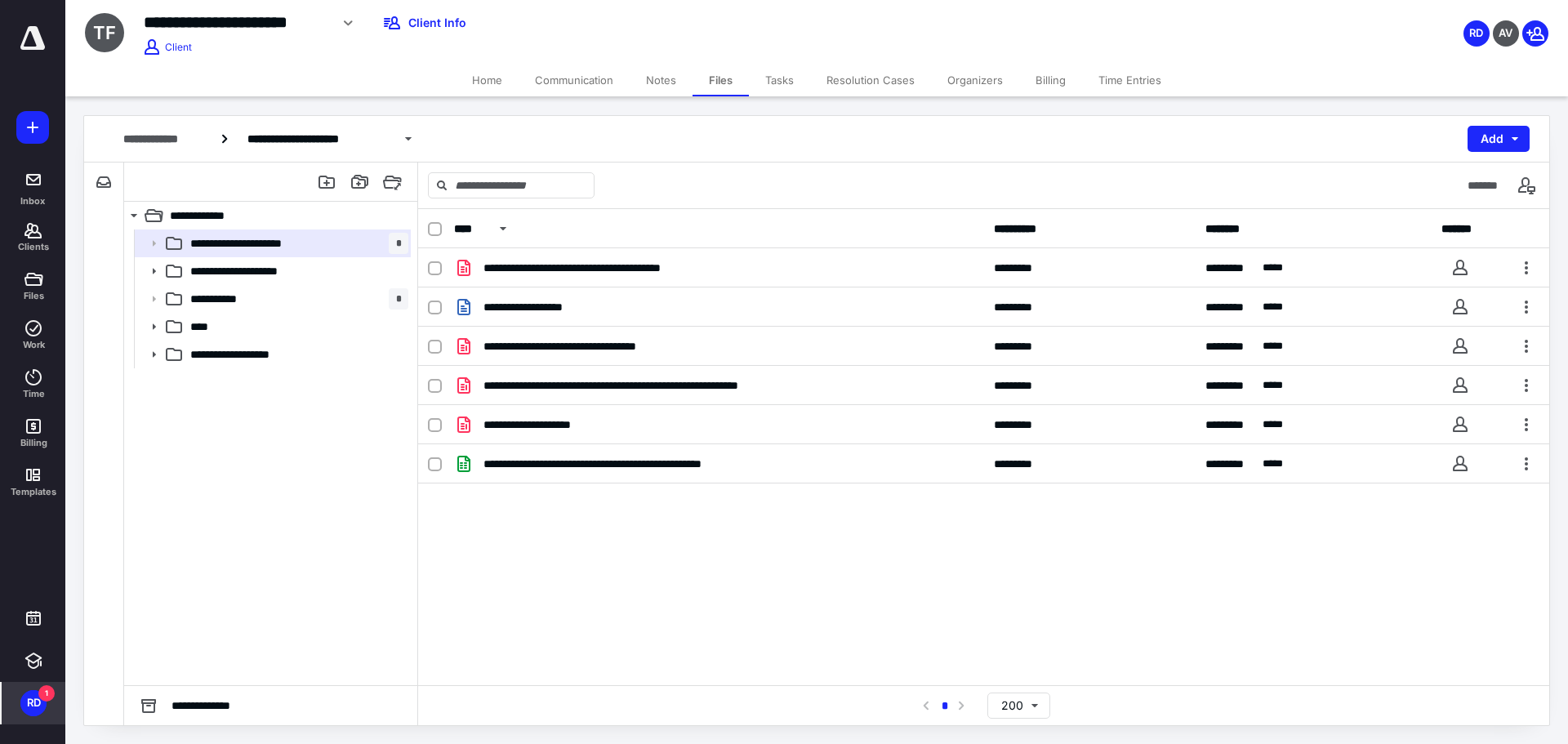 click on "1" at bounding box center [47, 693] 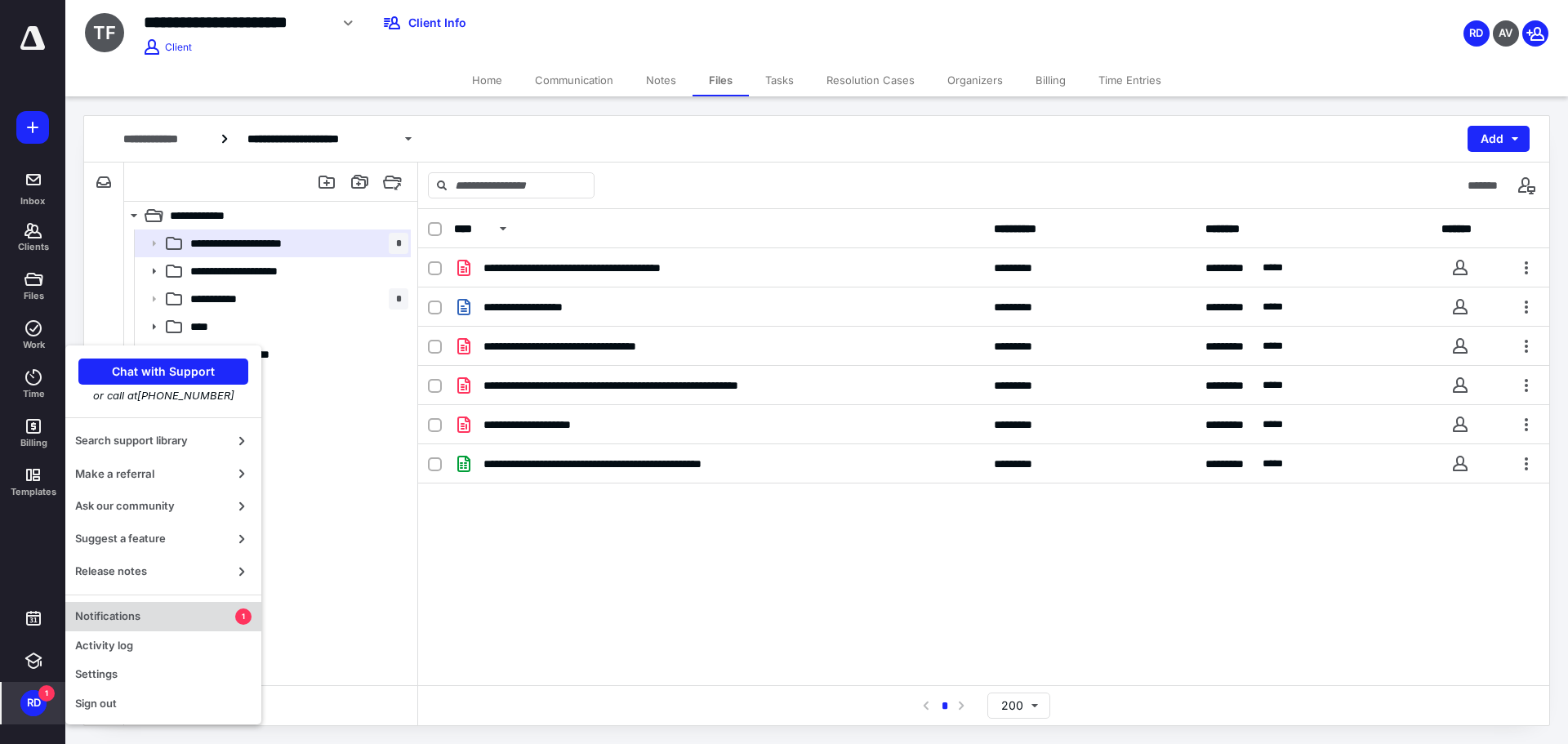 click on "Notifications" at bounding box center (155, 617) 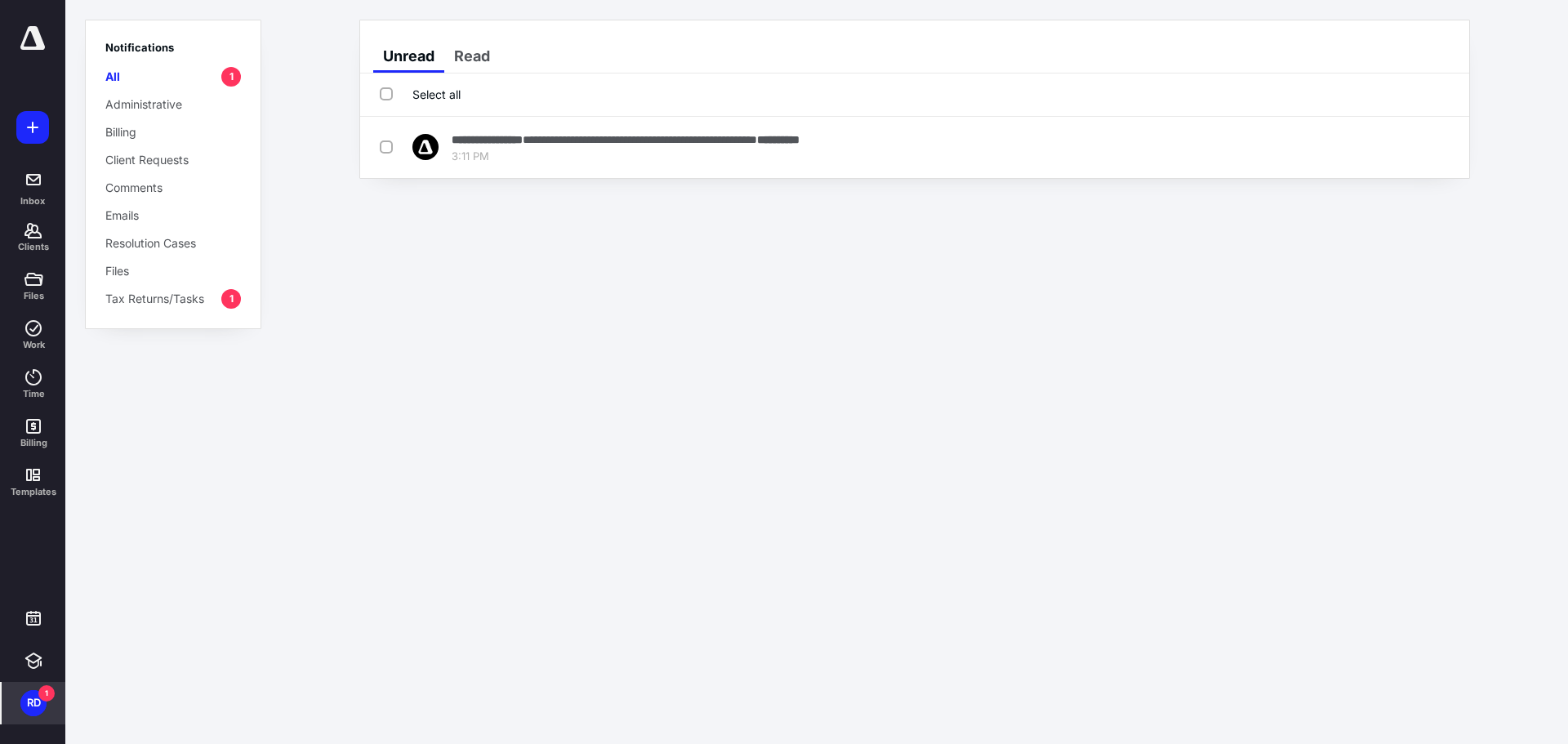 click on "Select all" at bounding box center [420, 94] 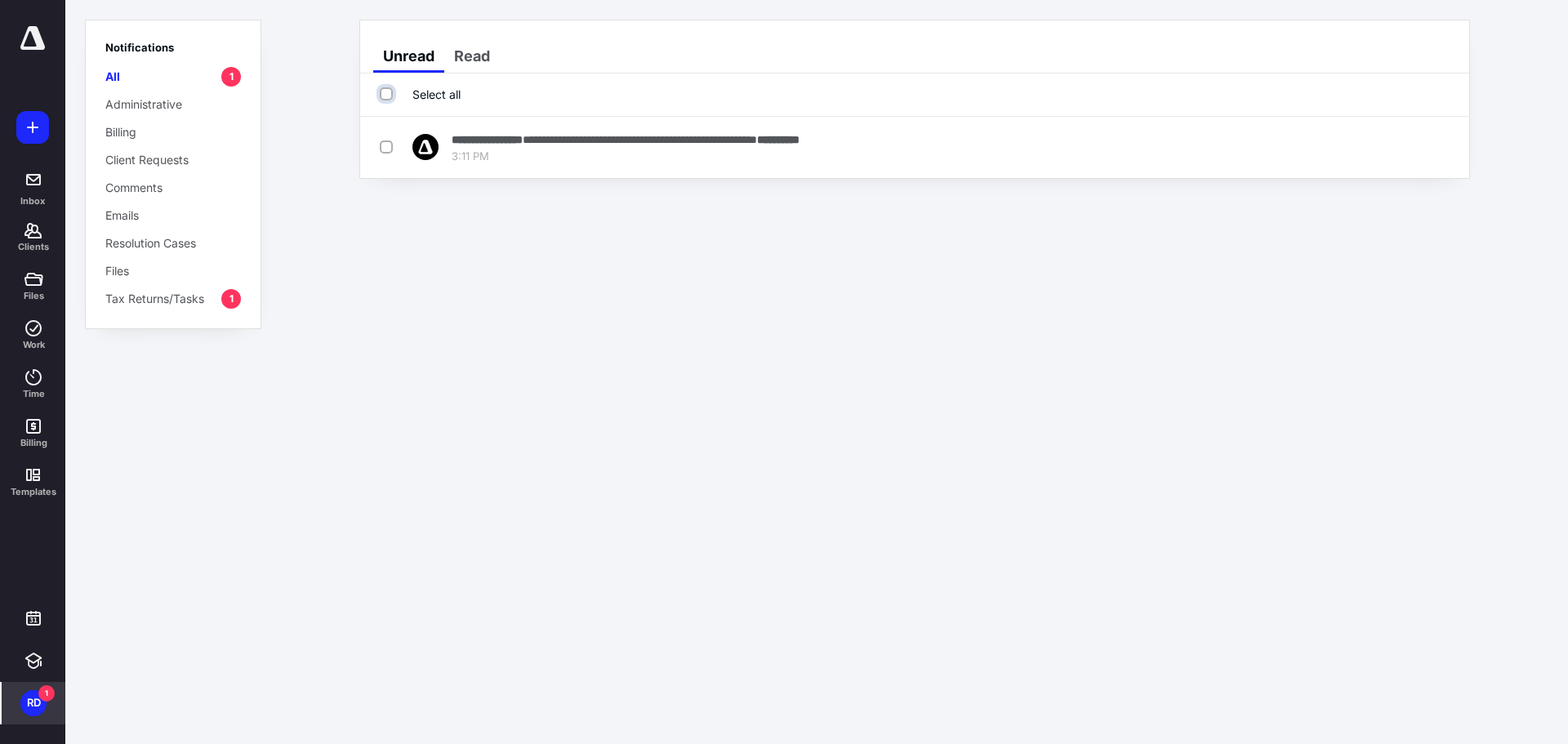 click on "Select all" at bounding box center (388, 94) 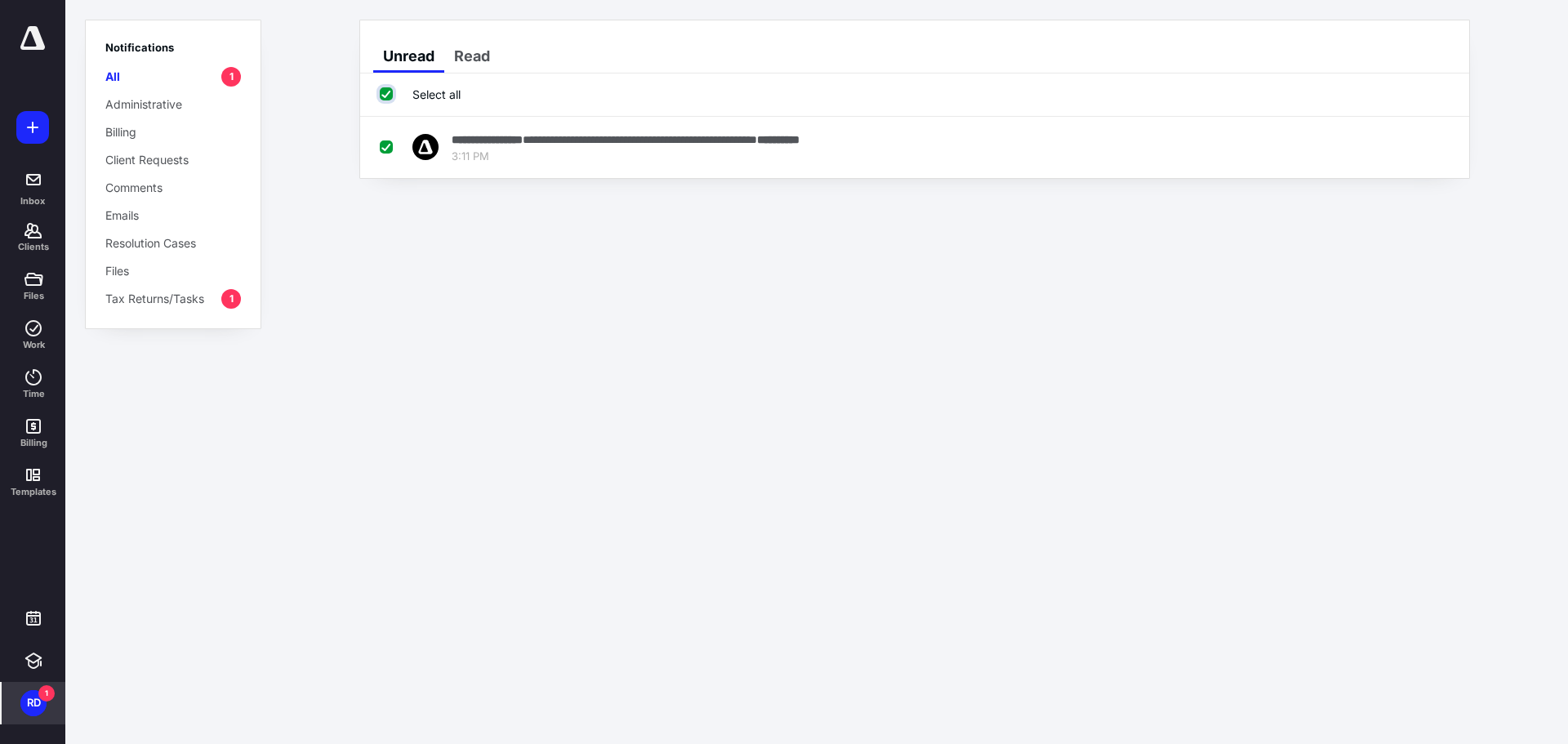 checkbox on "true" 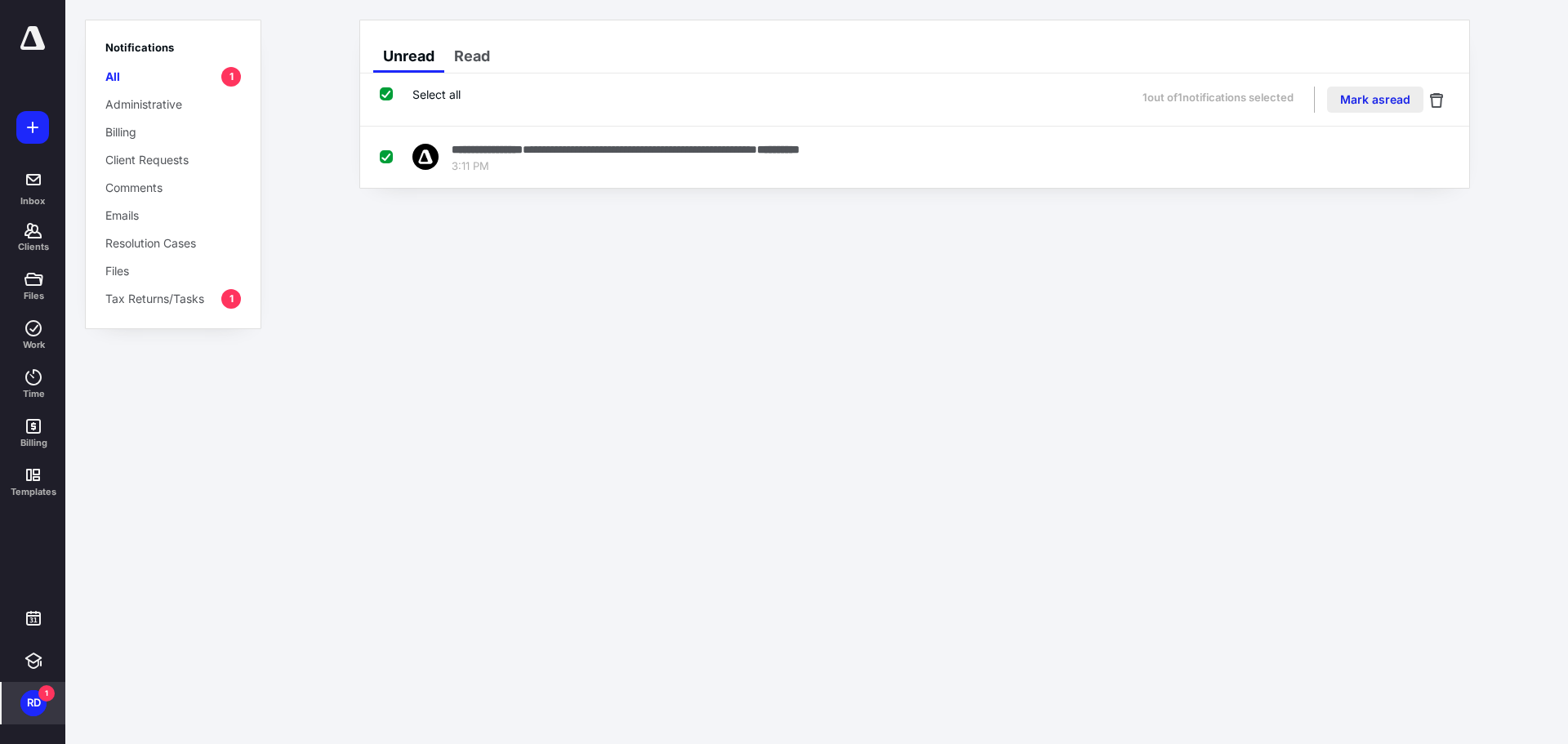 click on "Mark as  read" at bounding box center (1375, 100) 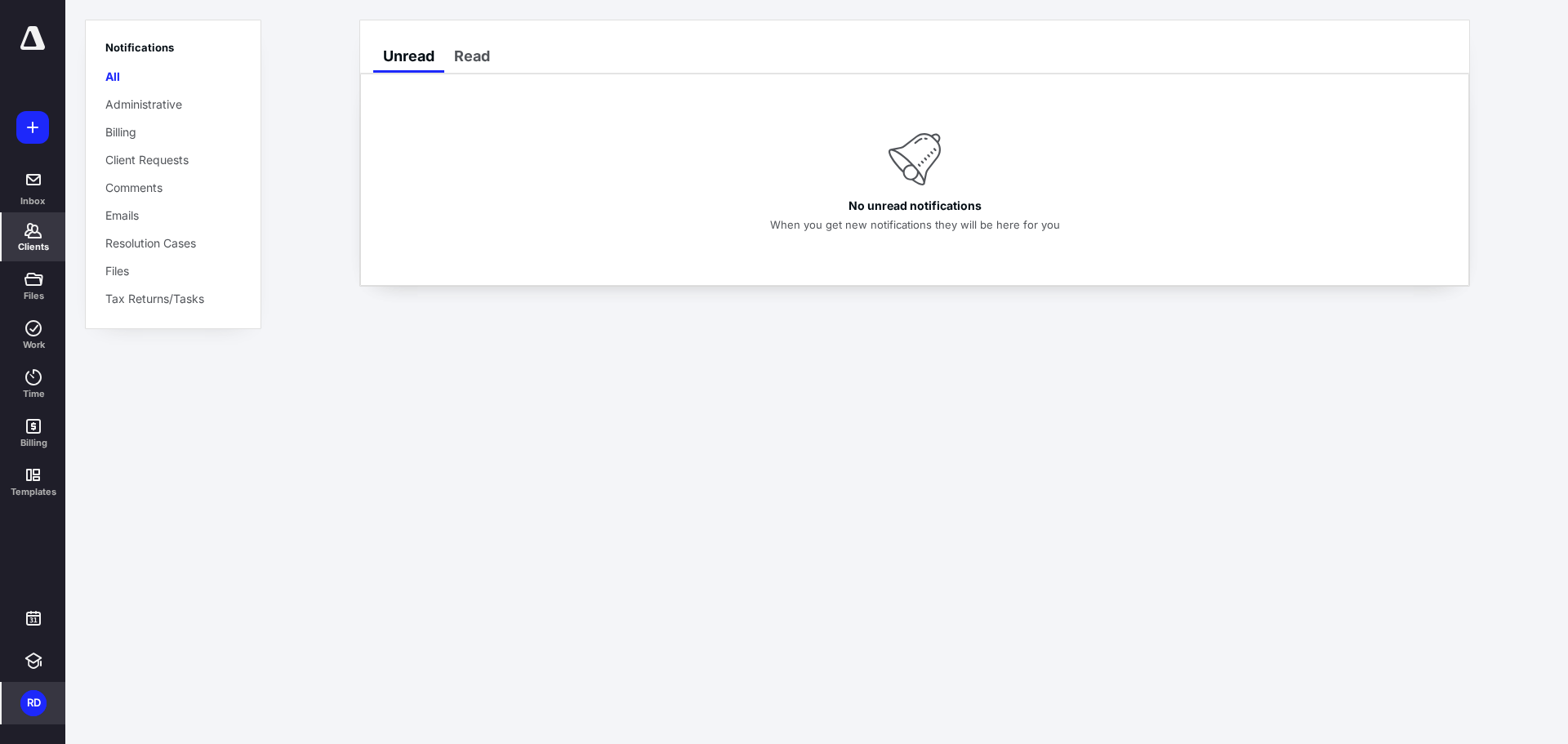 click on "Clients" at bounding box center (33, 237) 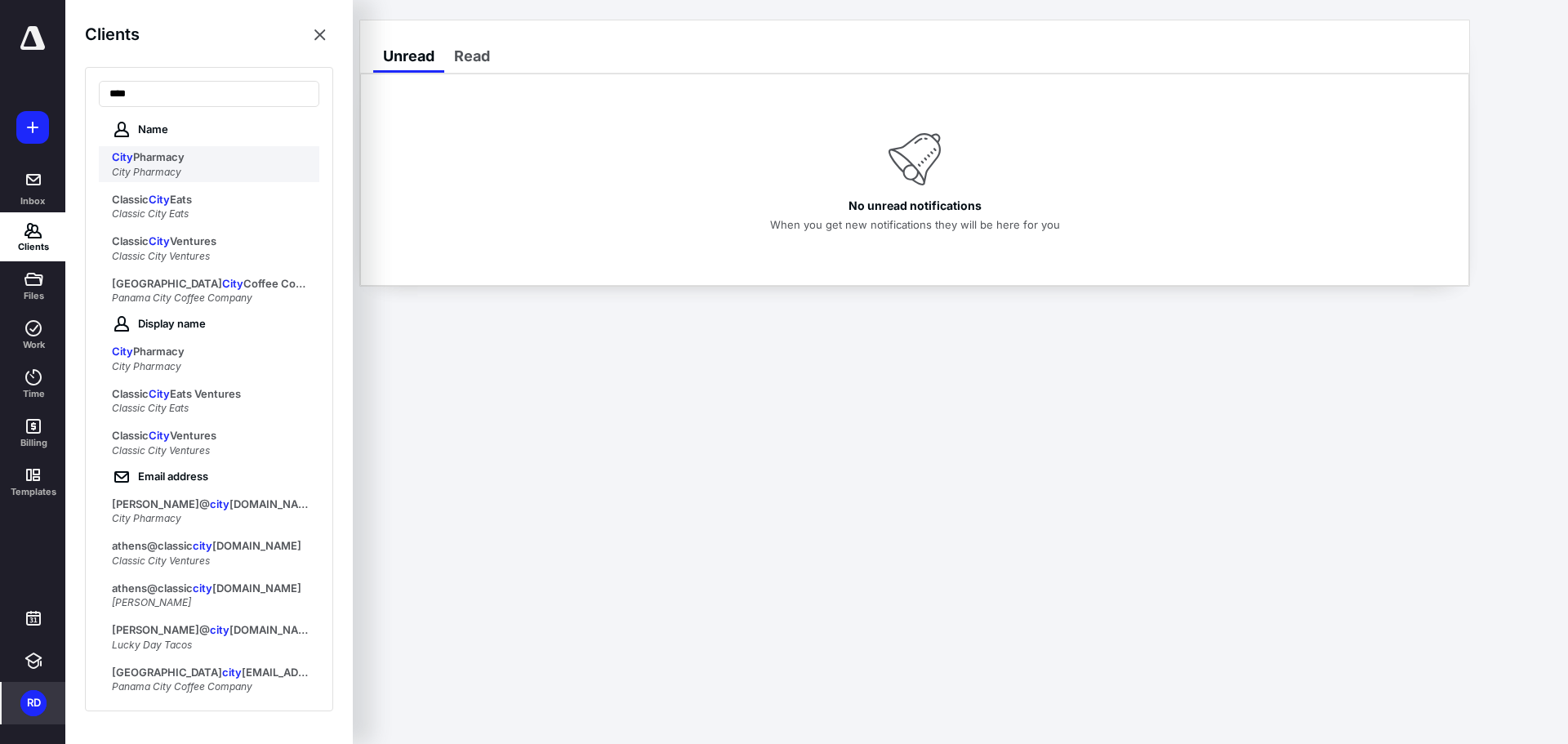 type on "****" 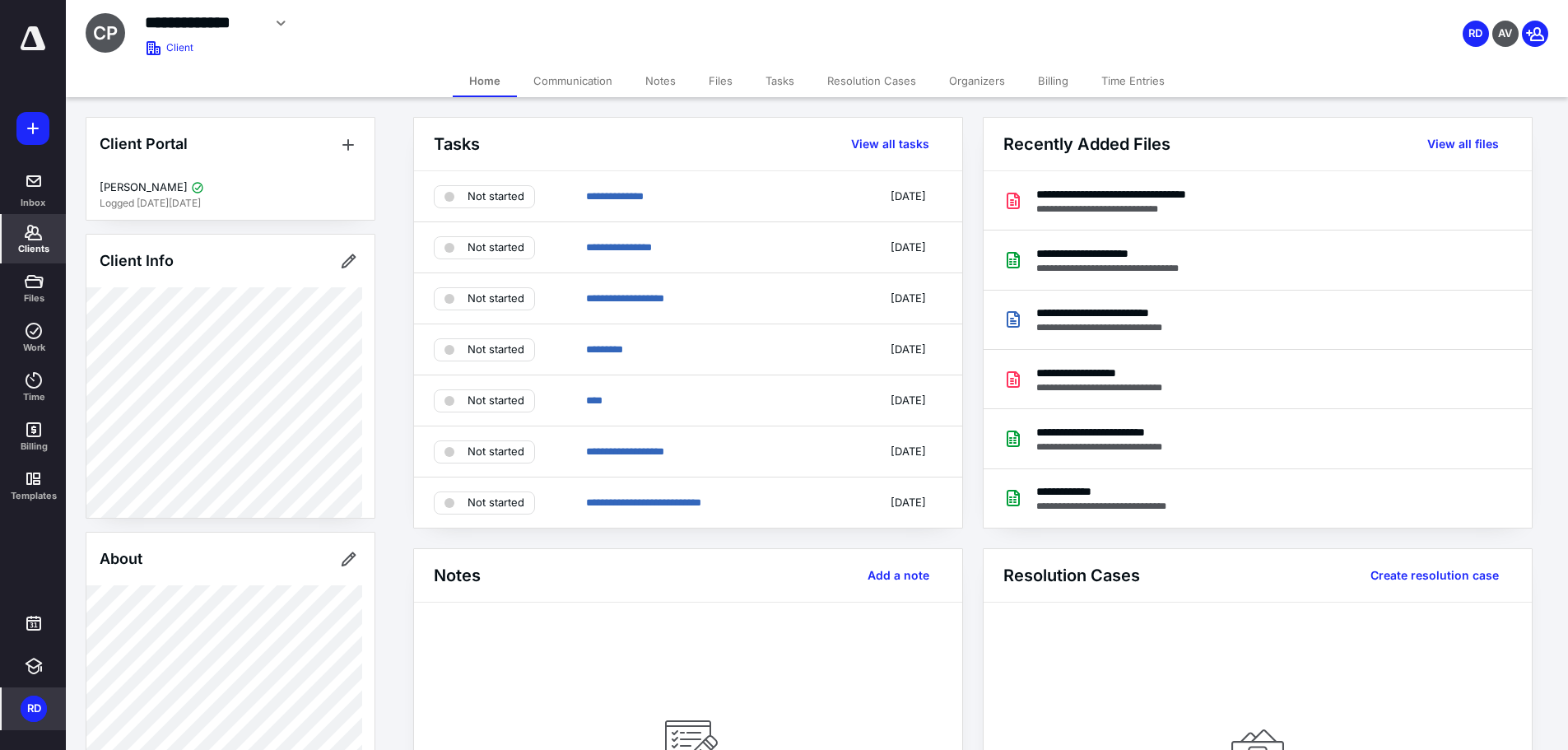 click on "Files" at bounding box center (720, 81) 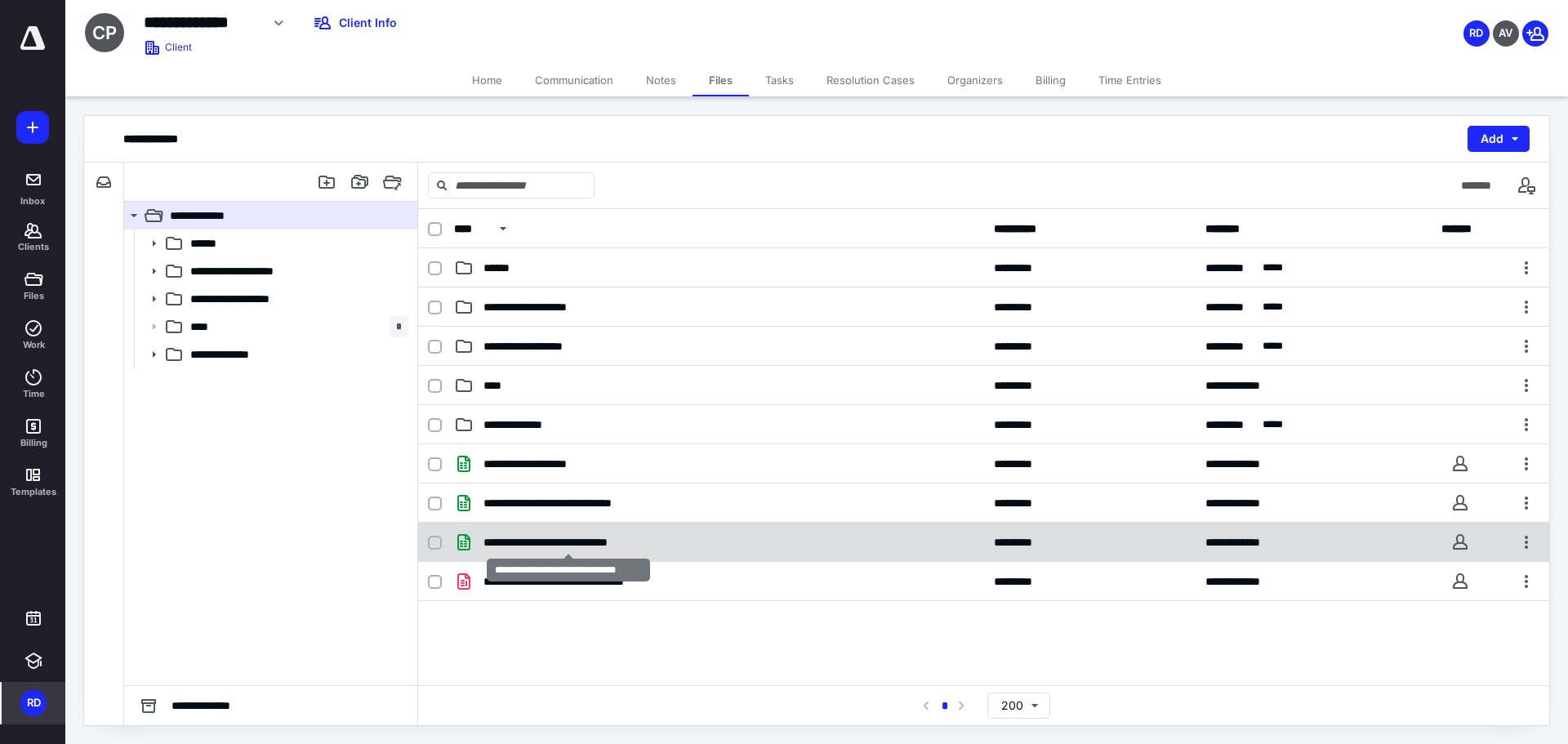 click on "**********" at bounding box center (568, 542) 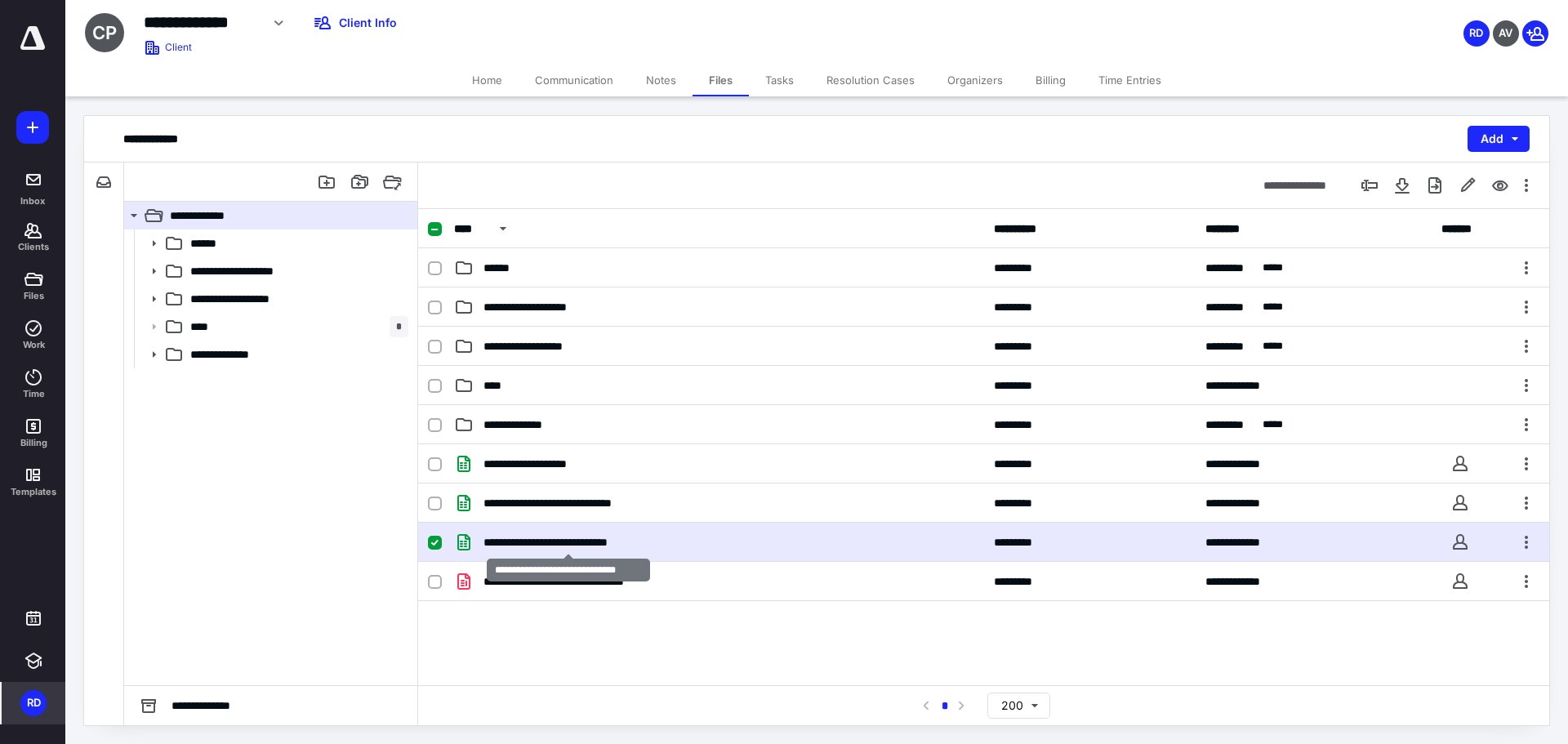 click on "**********" at bounding box center [568, 542] 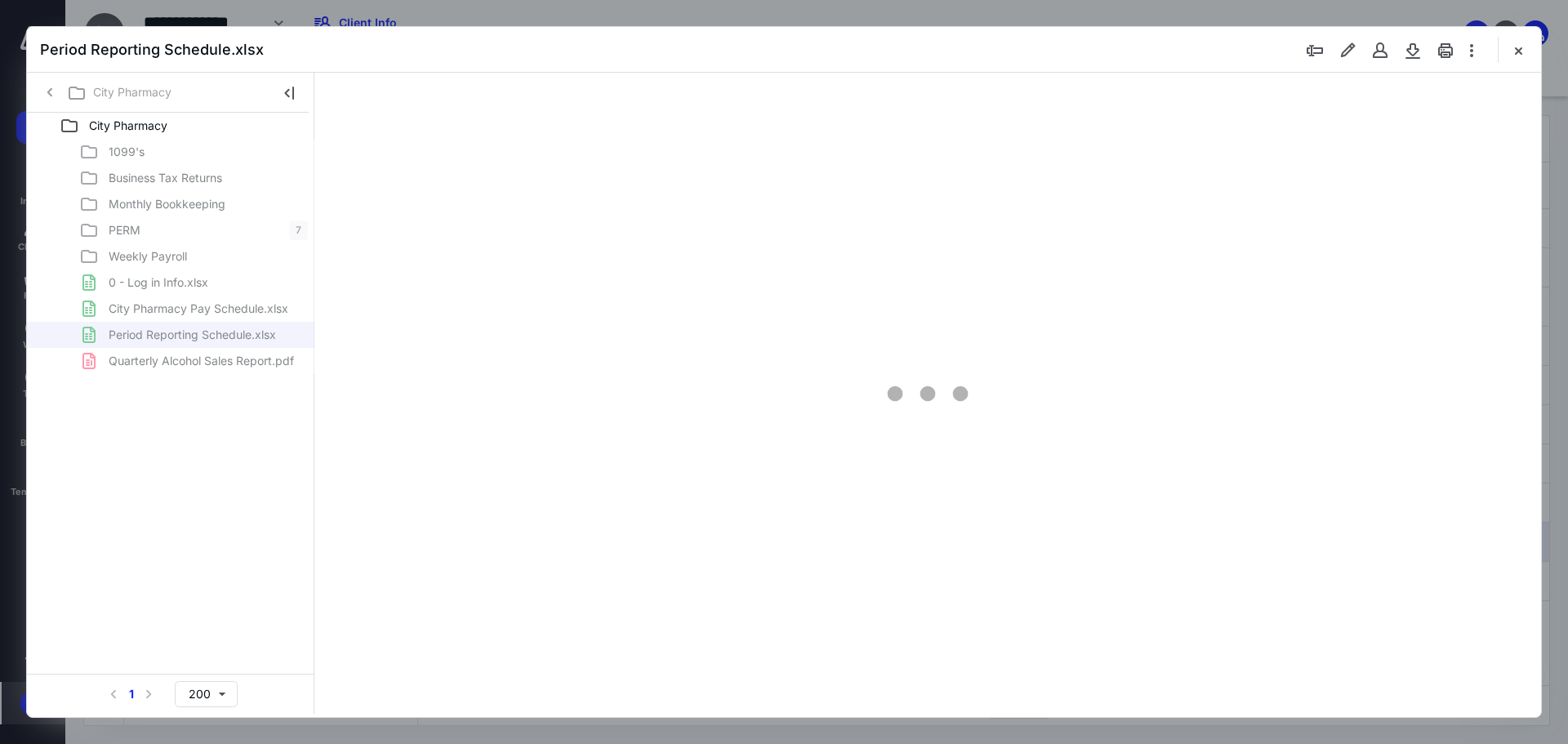 scroll, scrollTop: 0, scrollLeft: 0, axis: both 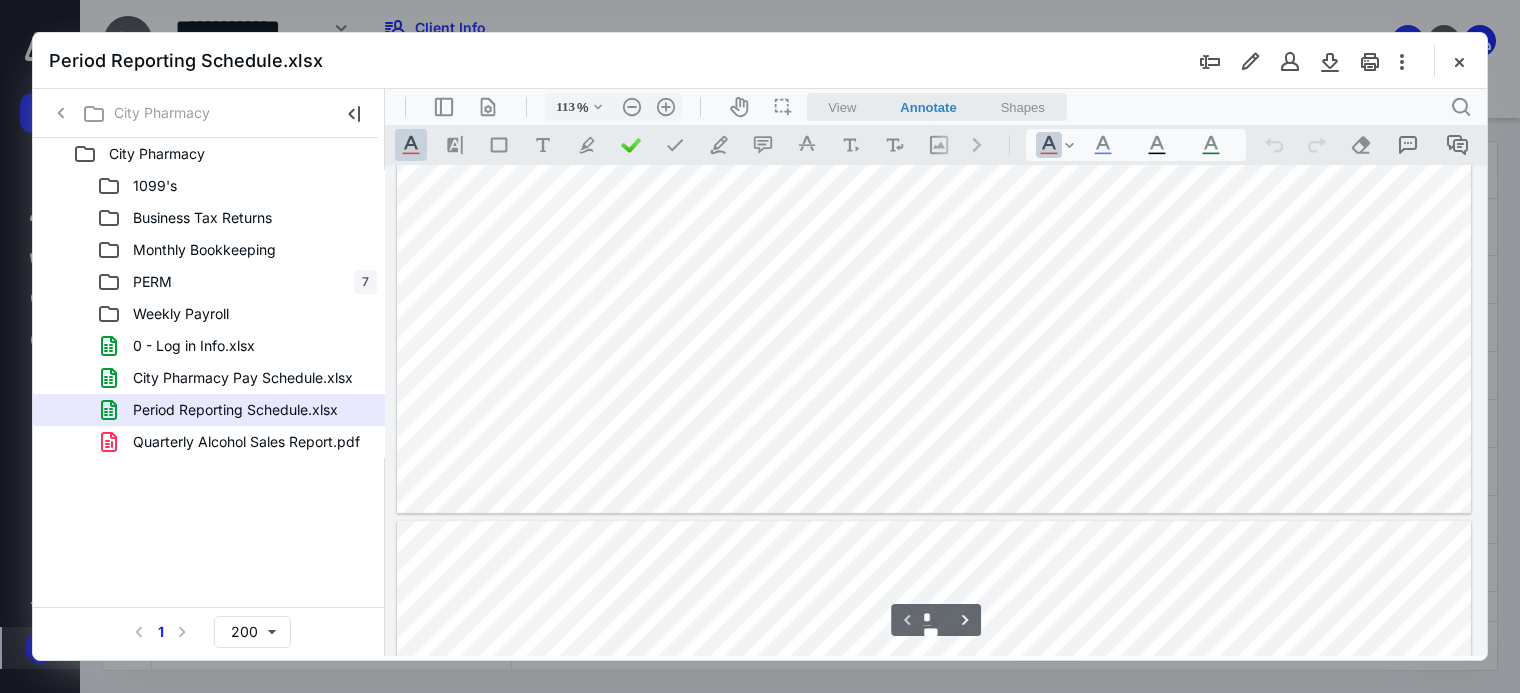 type on "154" 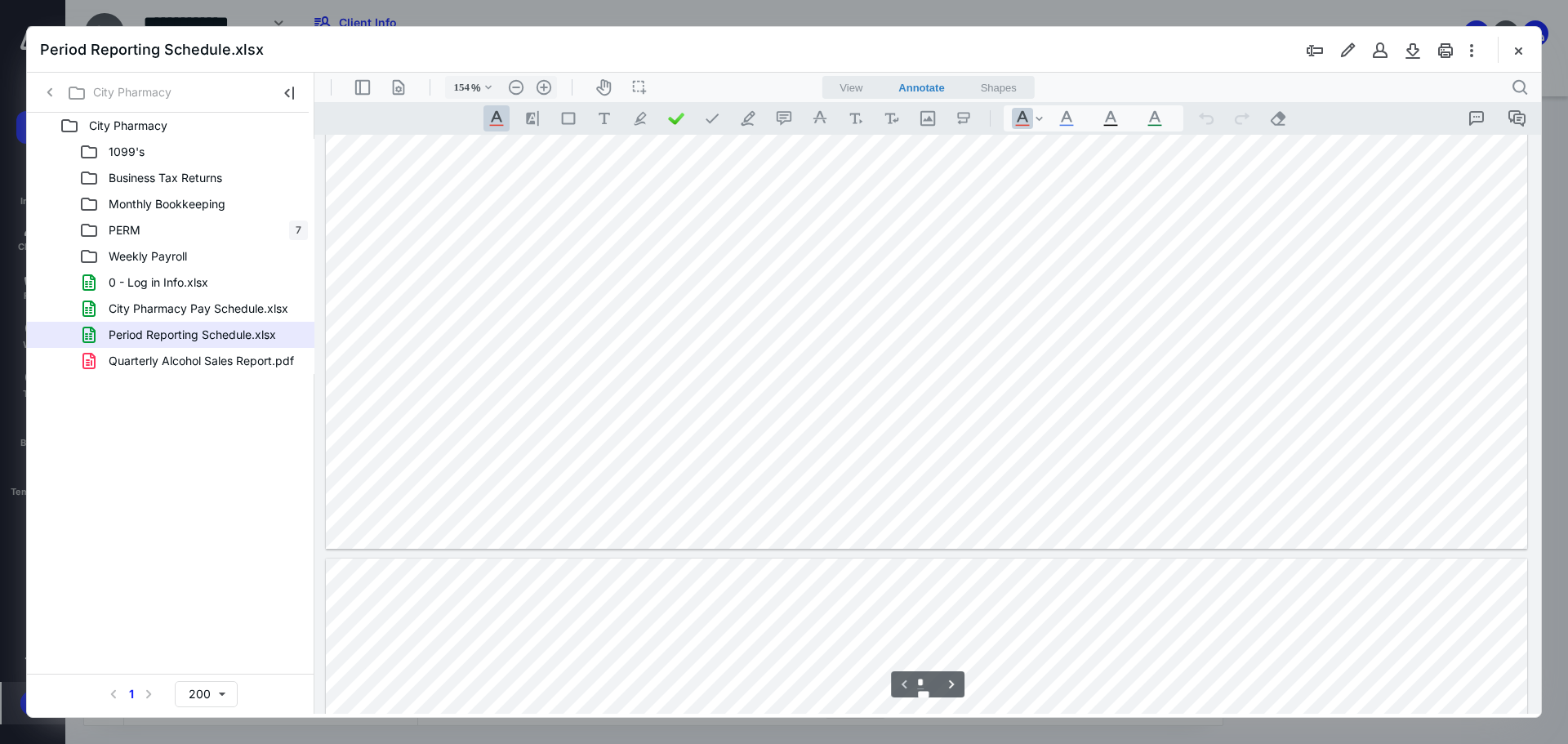 scroll, scrollTop: 67, scrollLeft: 0, axis: vertical 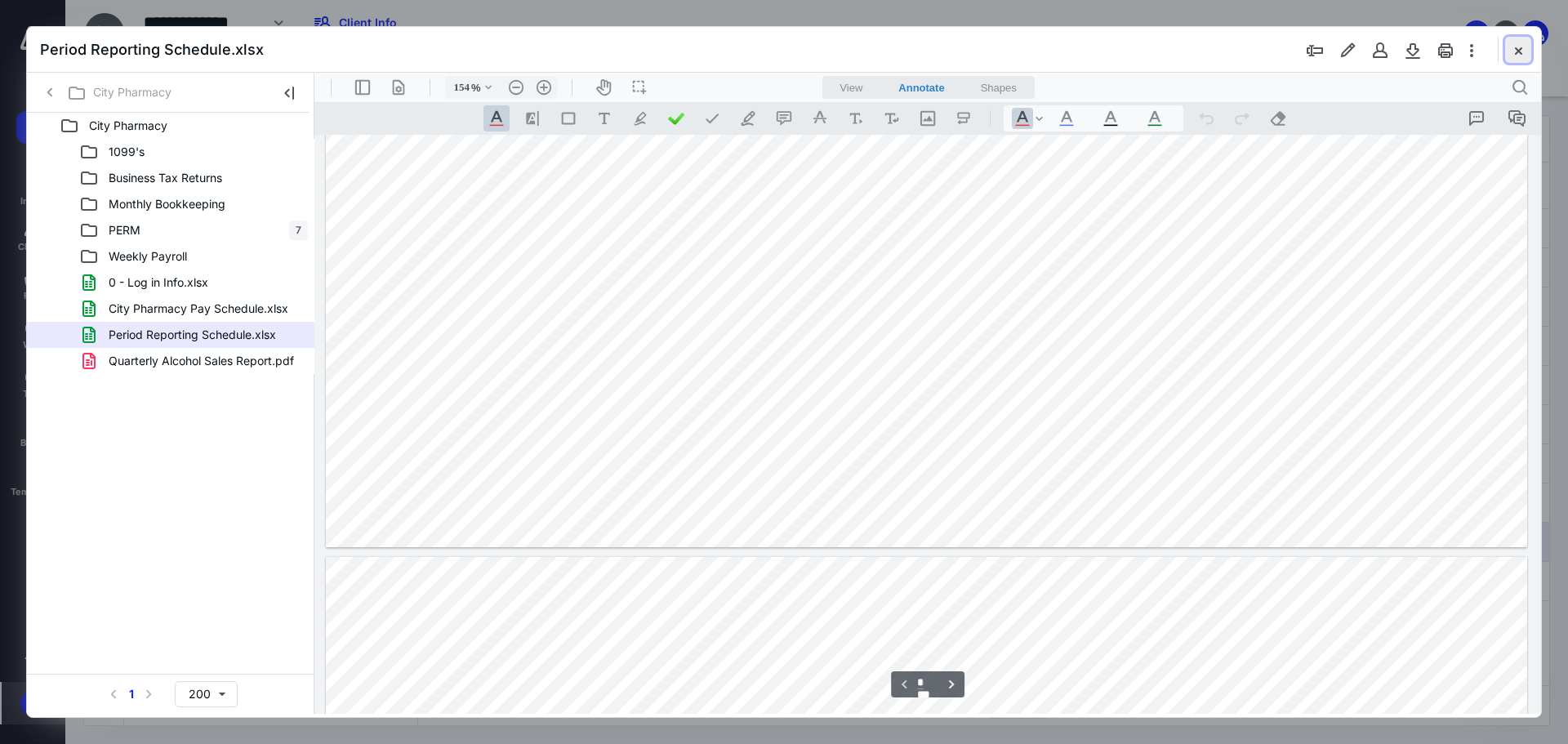 click at bounding box center [1518, 50] 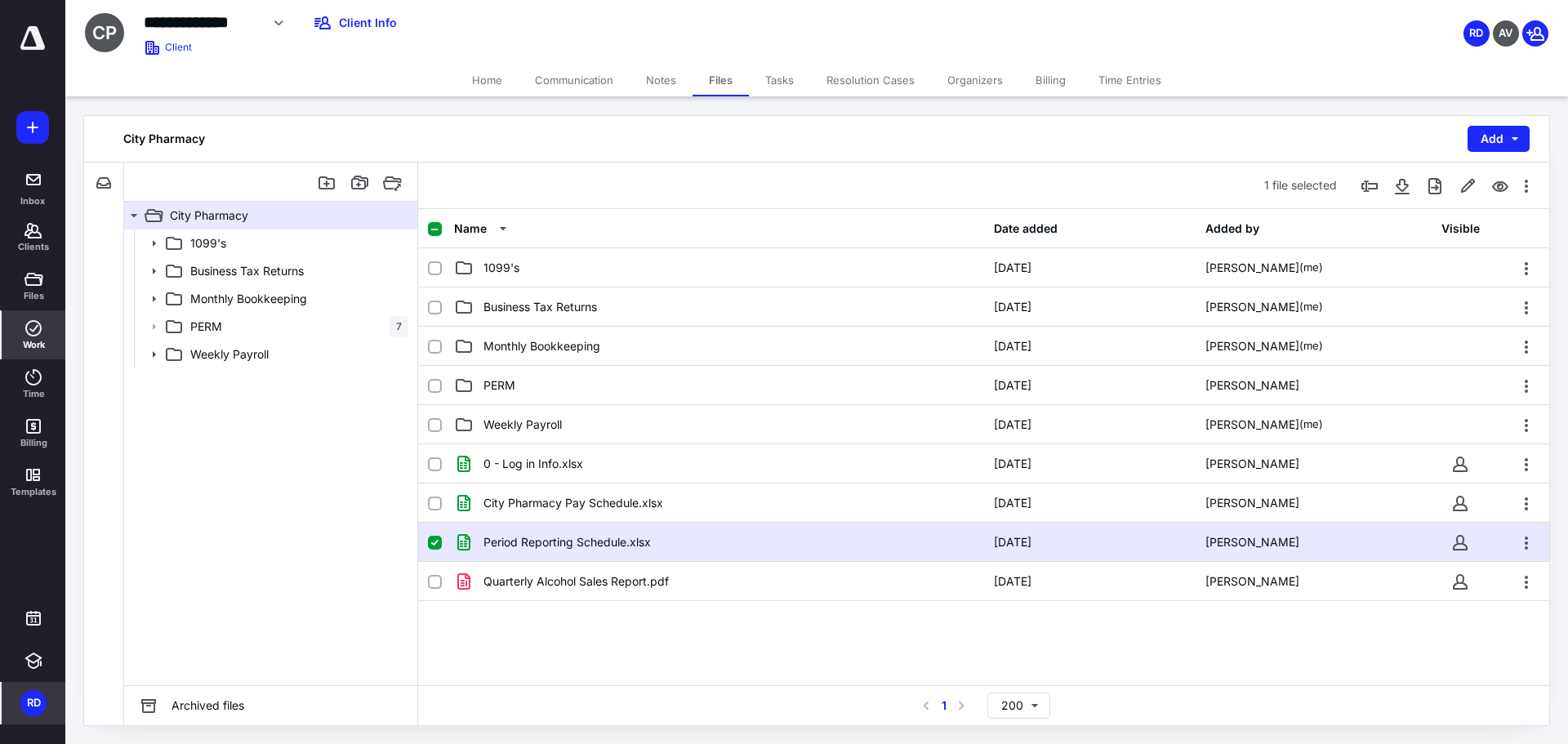 click 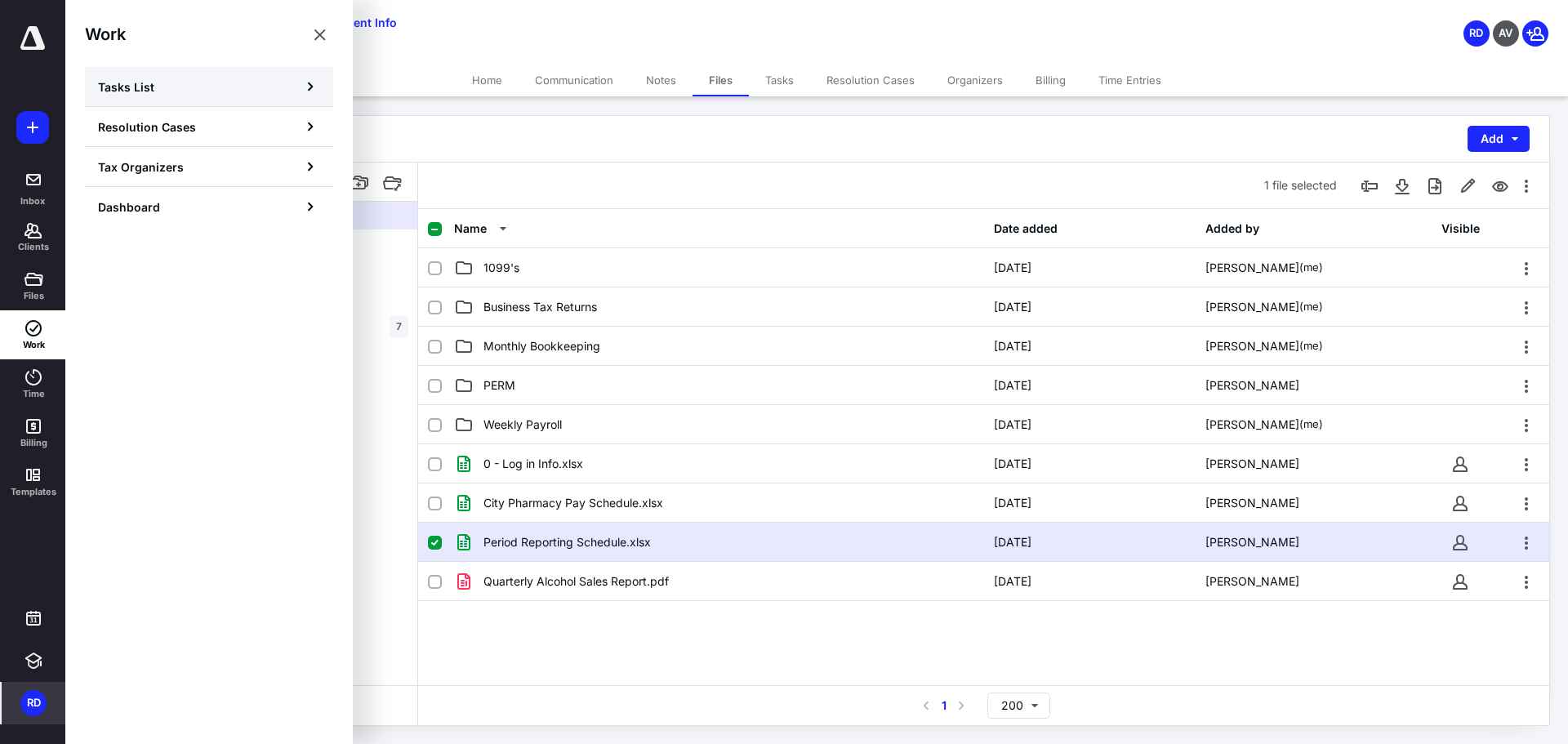 click on "Tasks List" at bounding box center [126, 87] 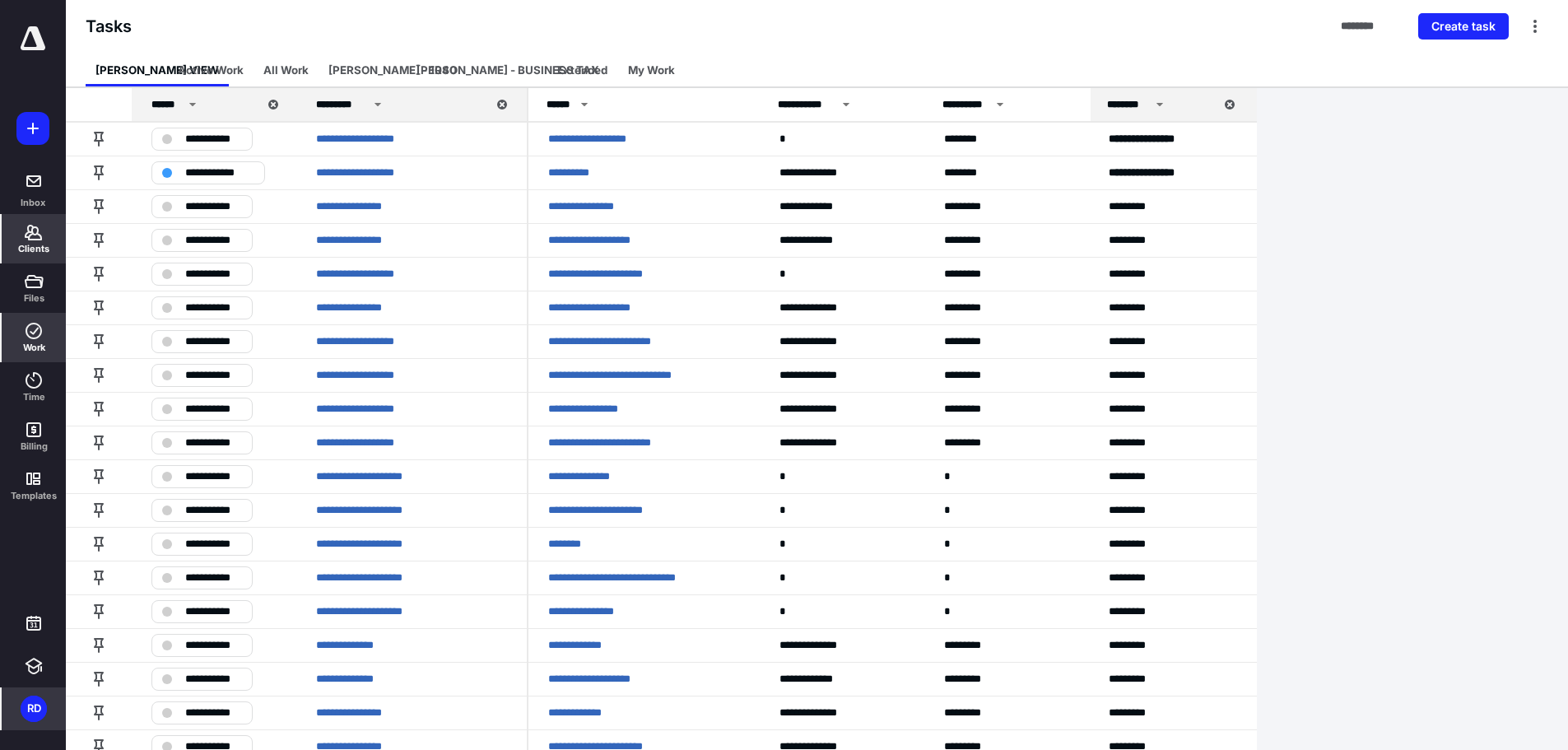 click on "Clients" at bounding box center [34, 249] 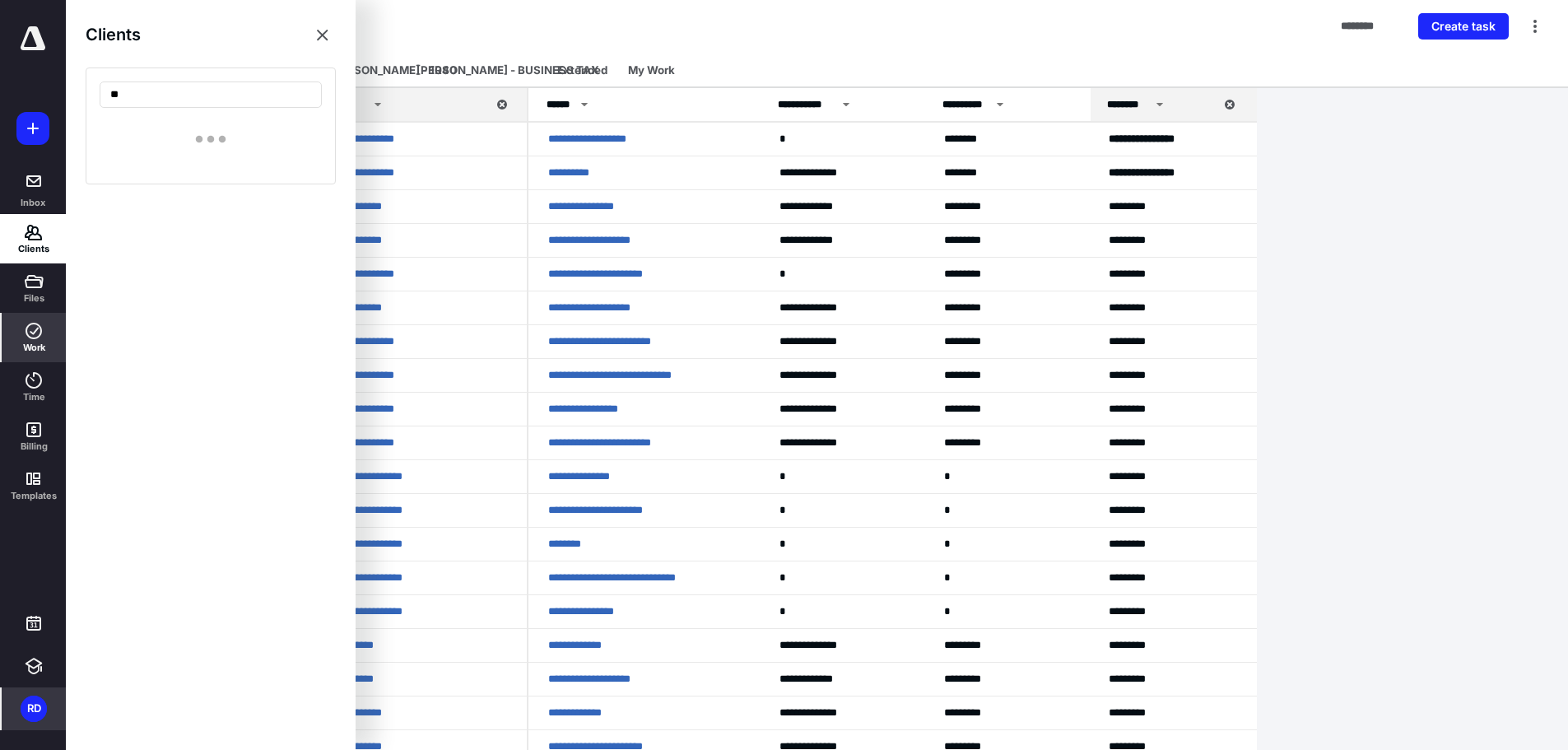 type on "*" 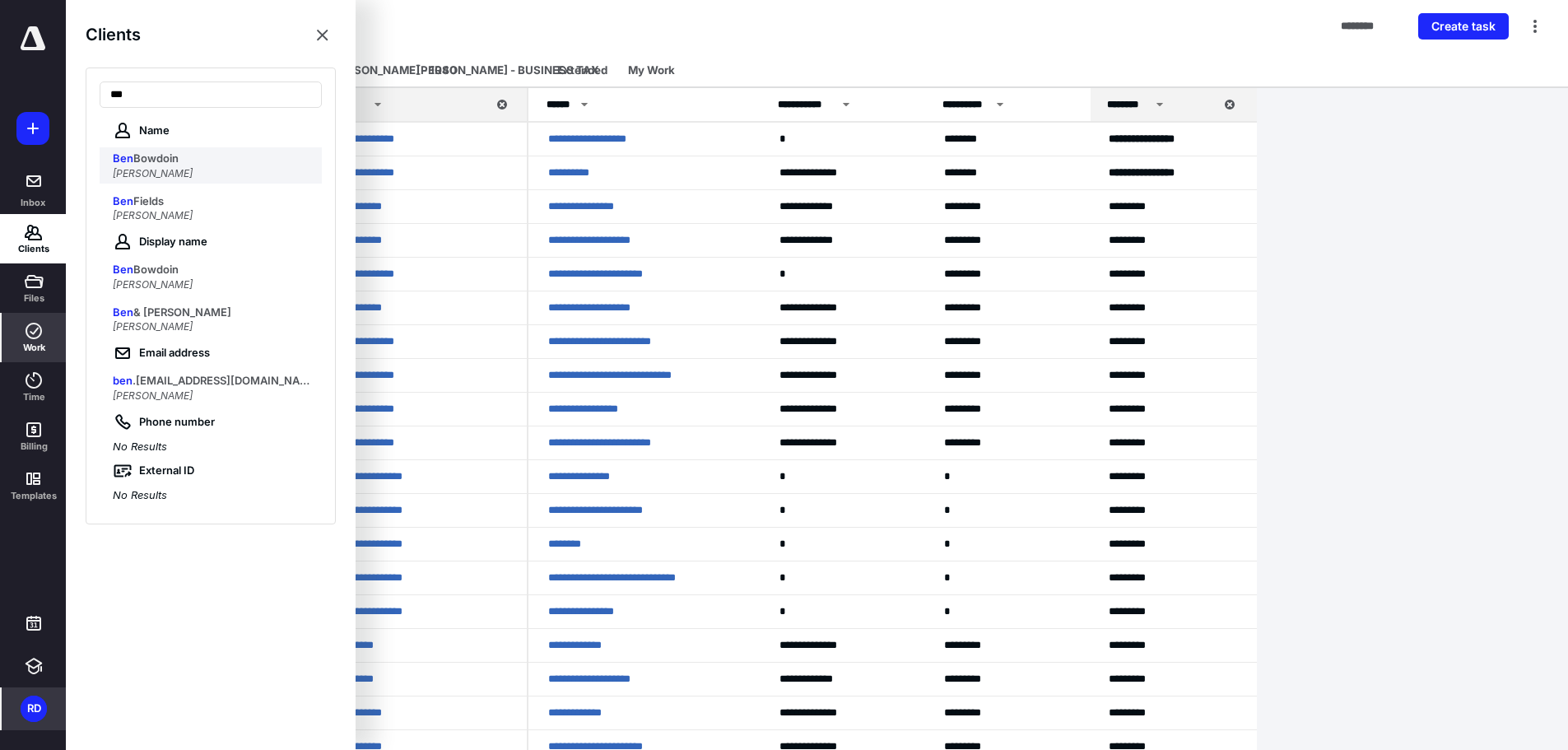 type on "***" 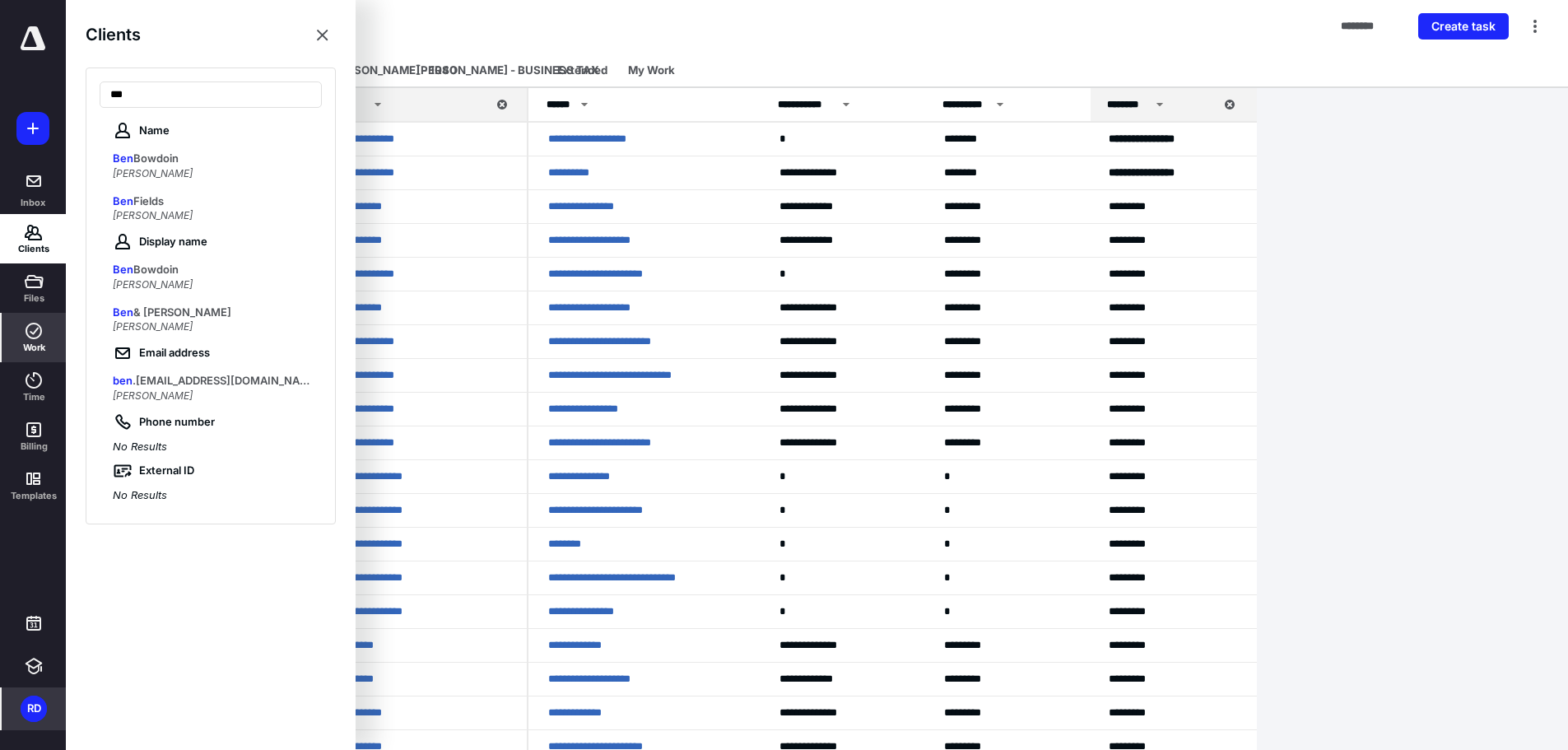 drag, startPoint x: 149, startPoint y: 167, endPoint x: 167, endPoint y: 156, distance: 21.095023 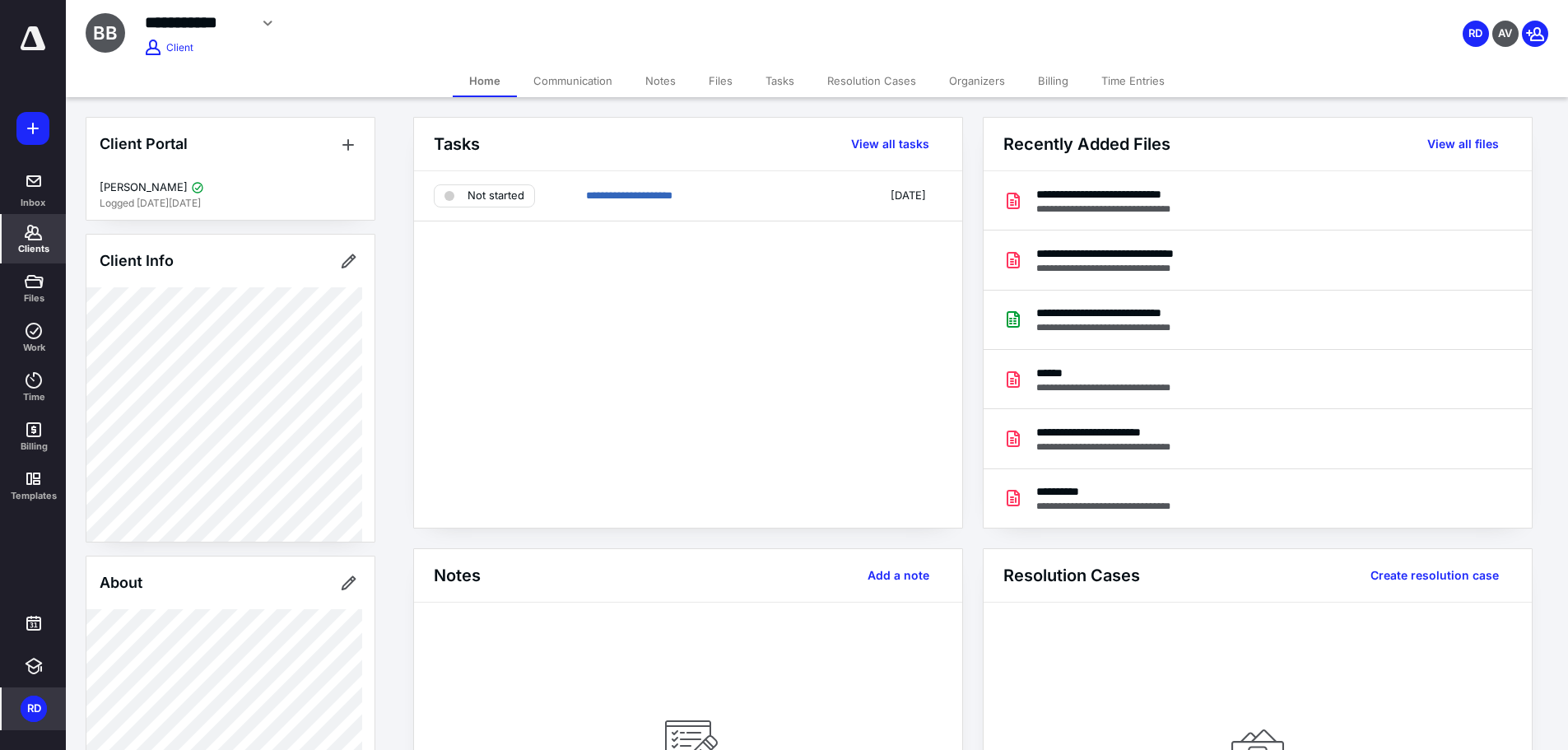 click on "Files" at bounding box center (720, 81) 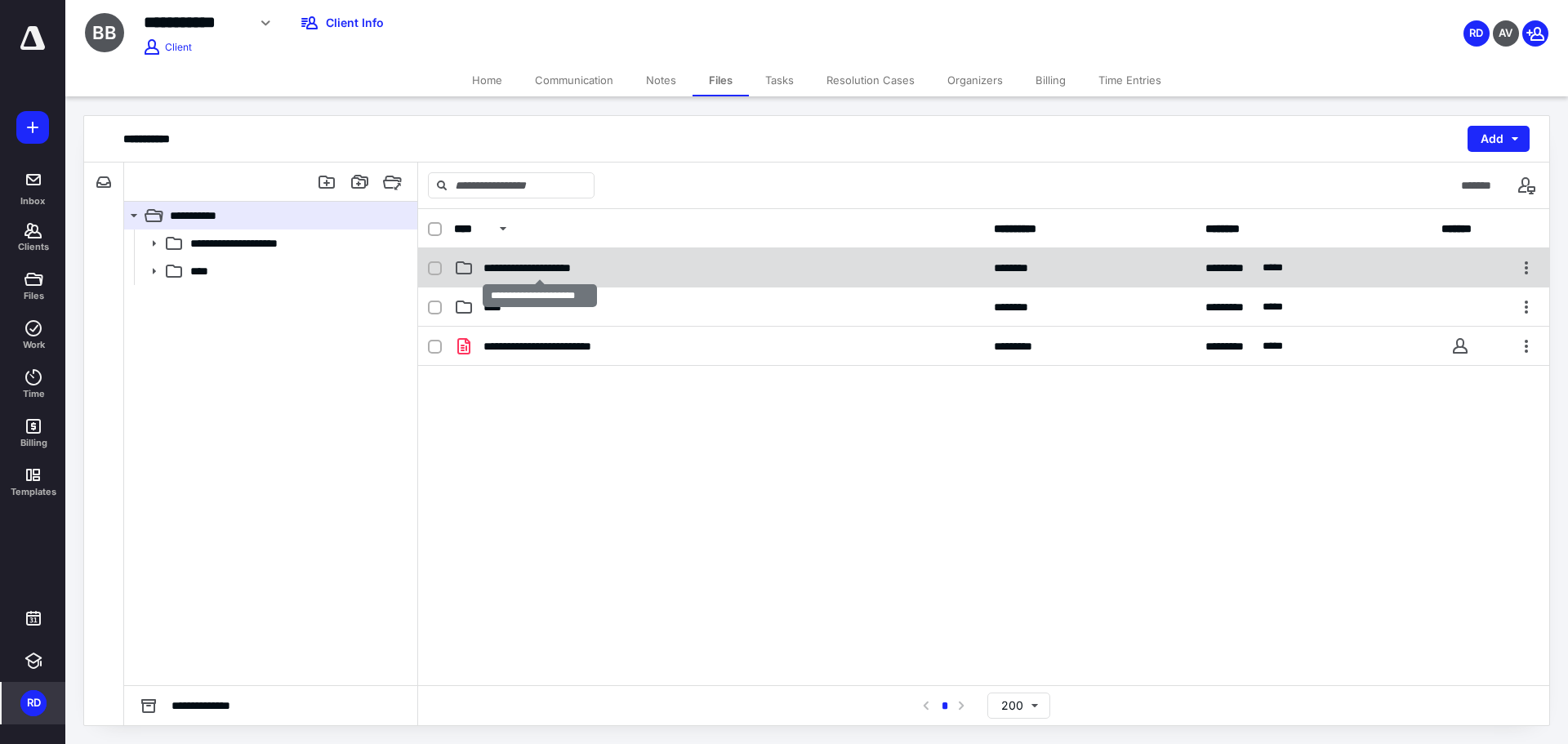 click on "**********" at bounding box center [540, 268] 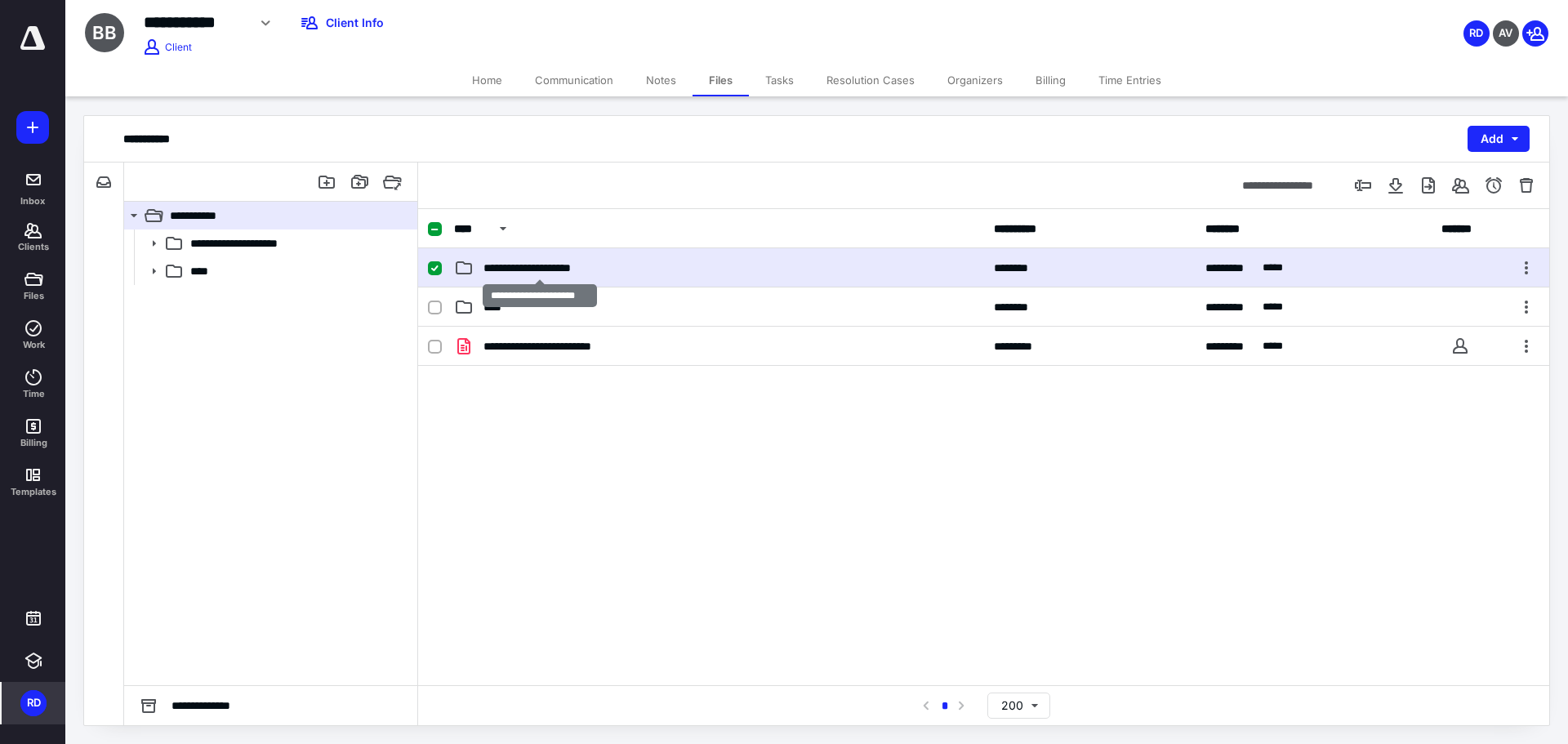 click on "**********" at bounding box center (540, 268) 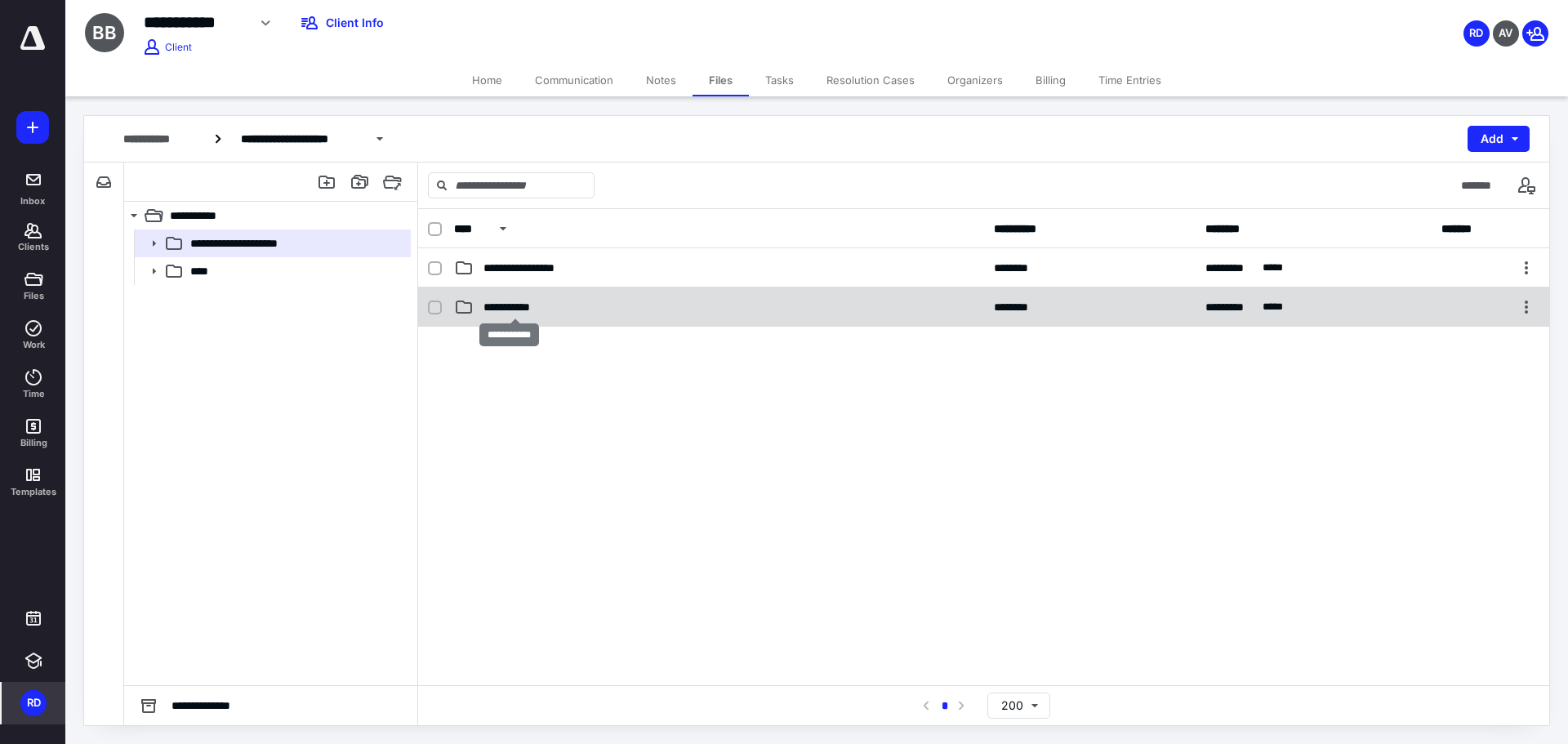 click on "**********" at bounding box center (515, 307) 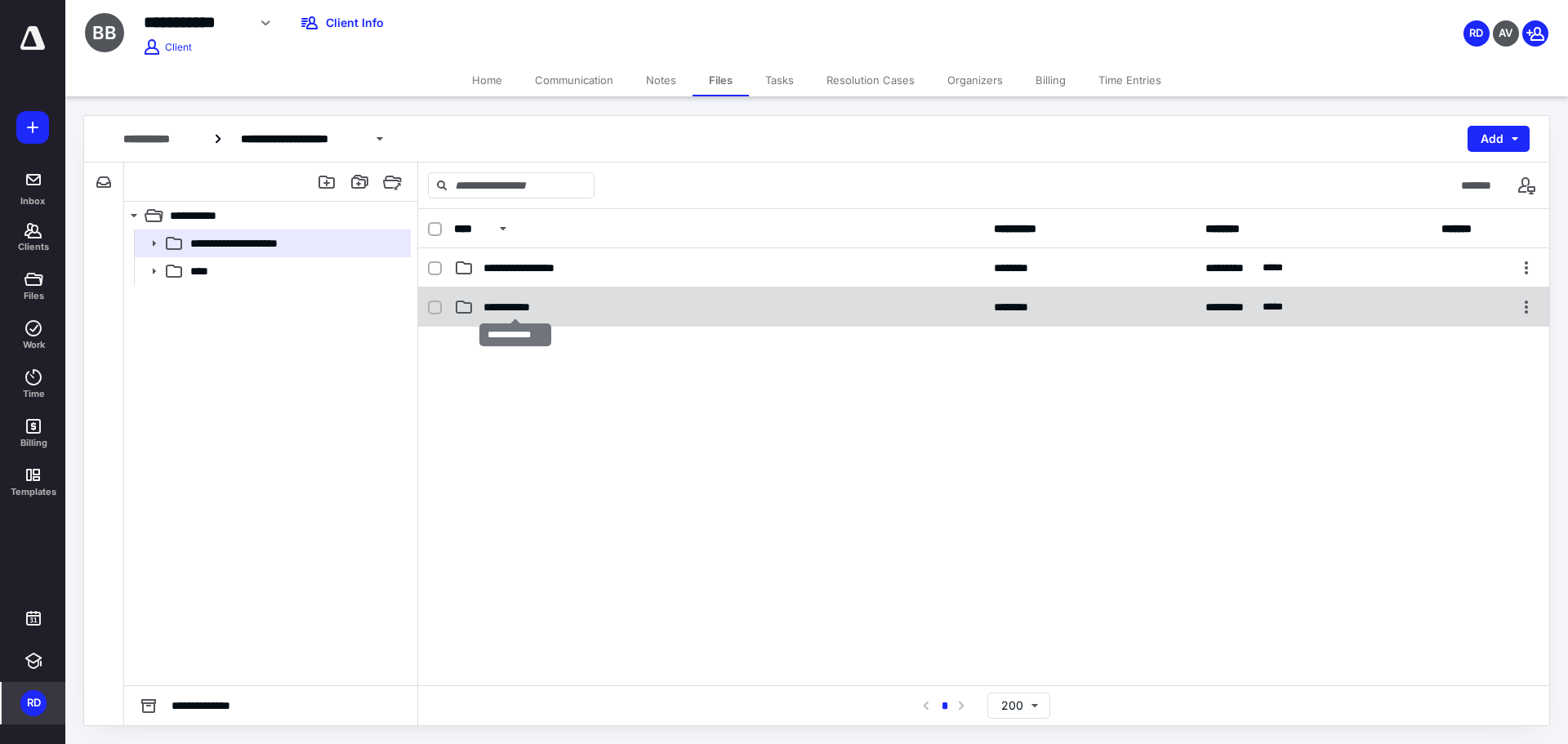 click on "**********" at bounding box center (515, 307) 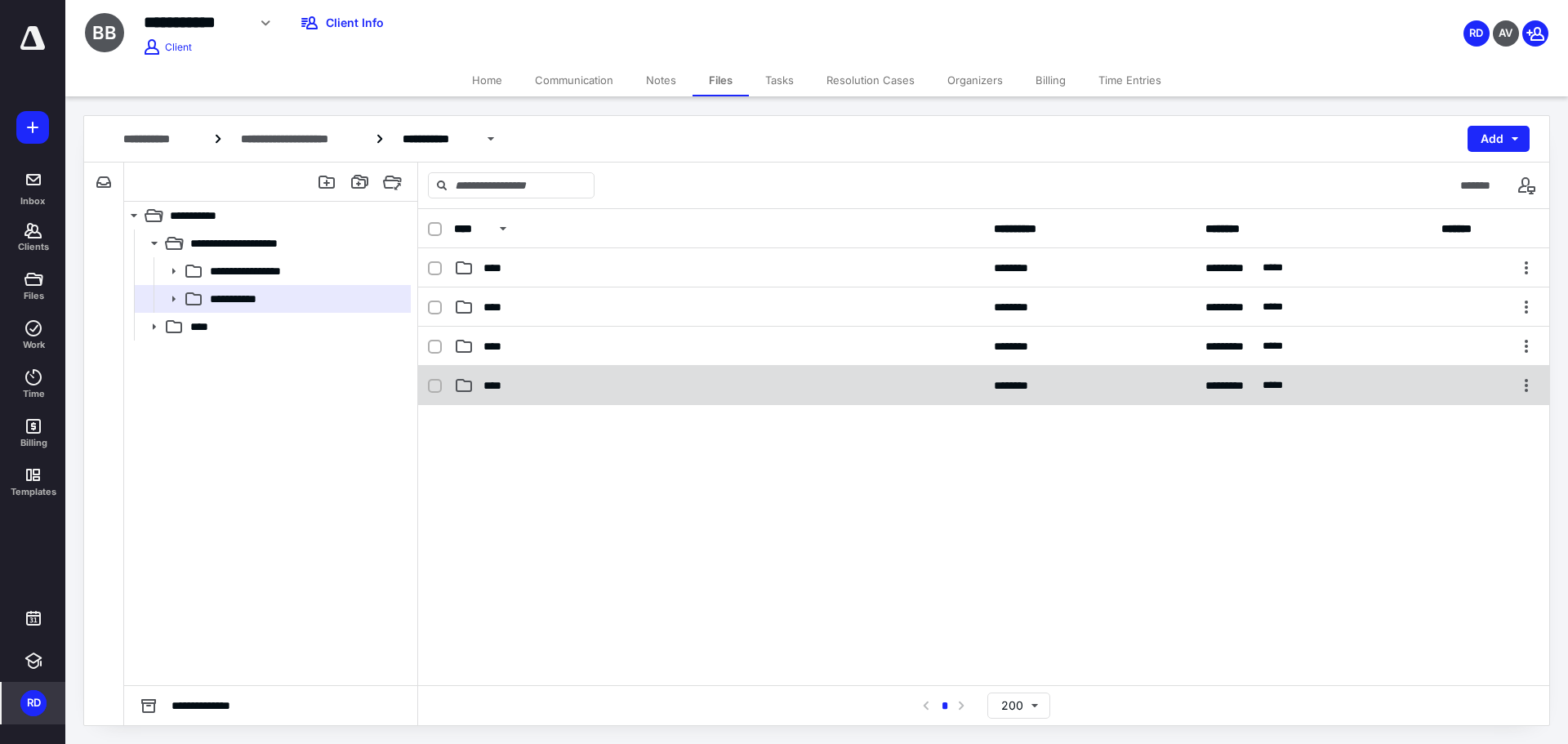 click on "****" at bounding box center [497, 385] 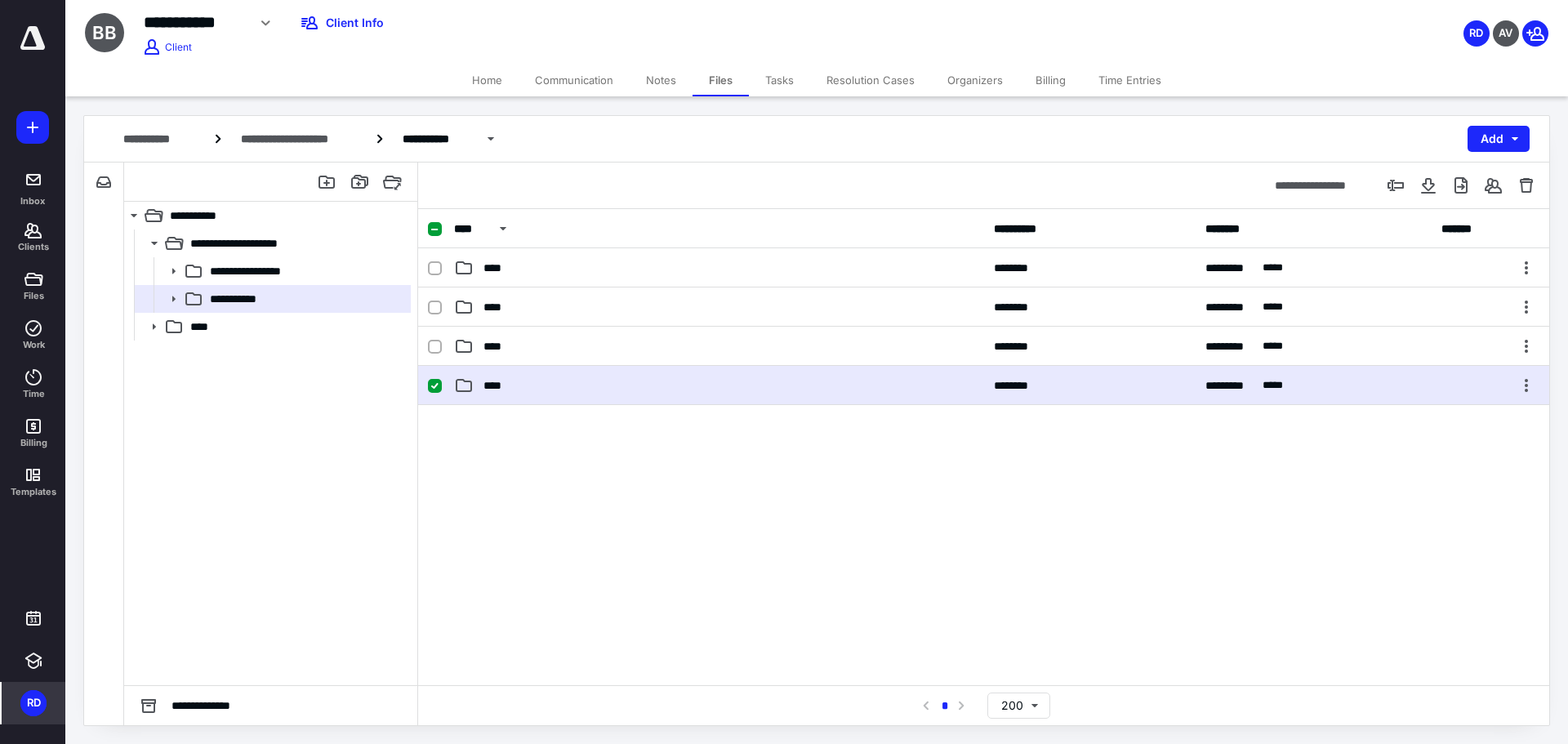 click on "****" at bounding box center [497, 385] 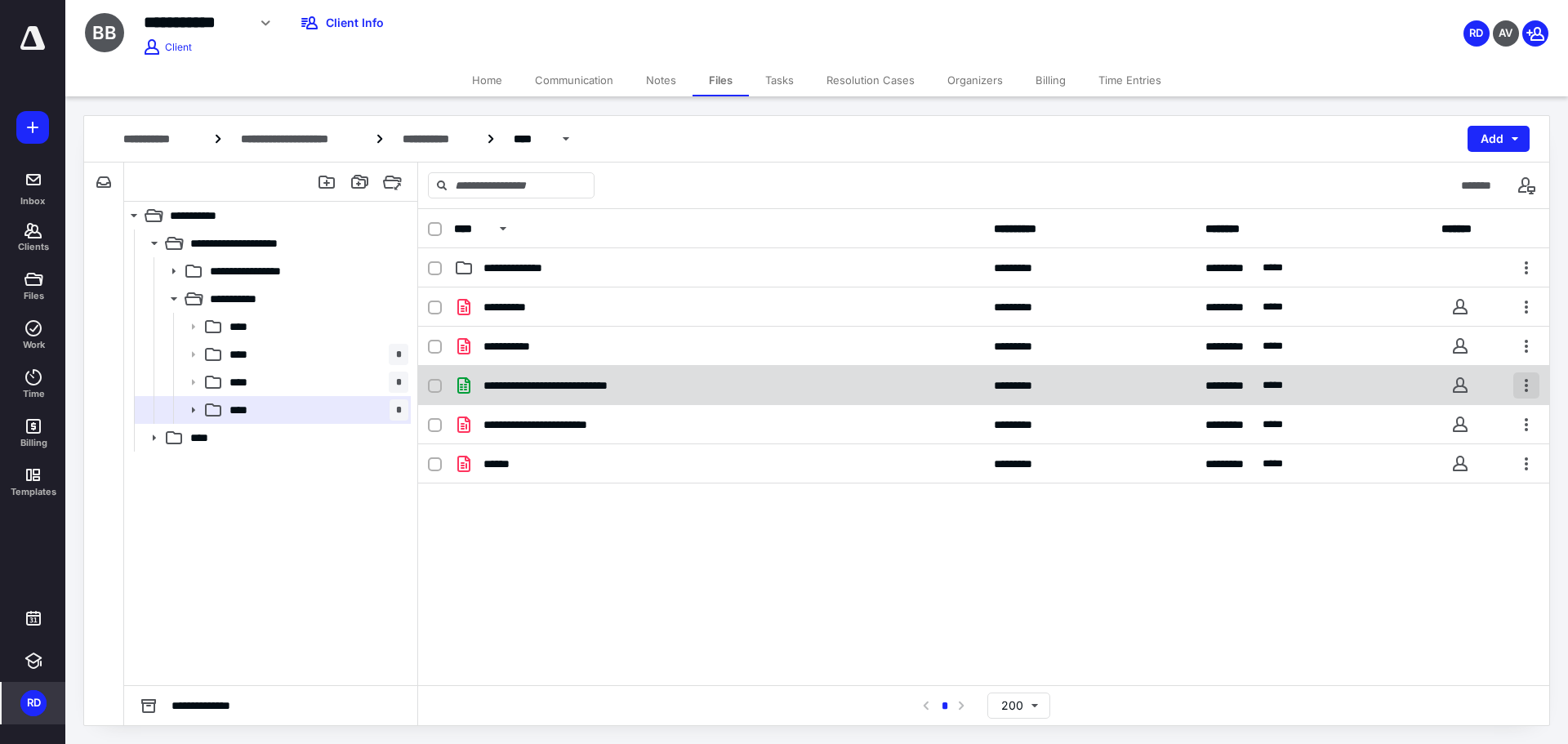 click at bounding box center (1526, 385) 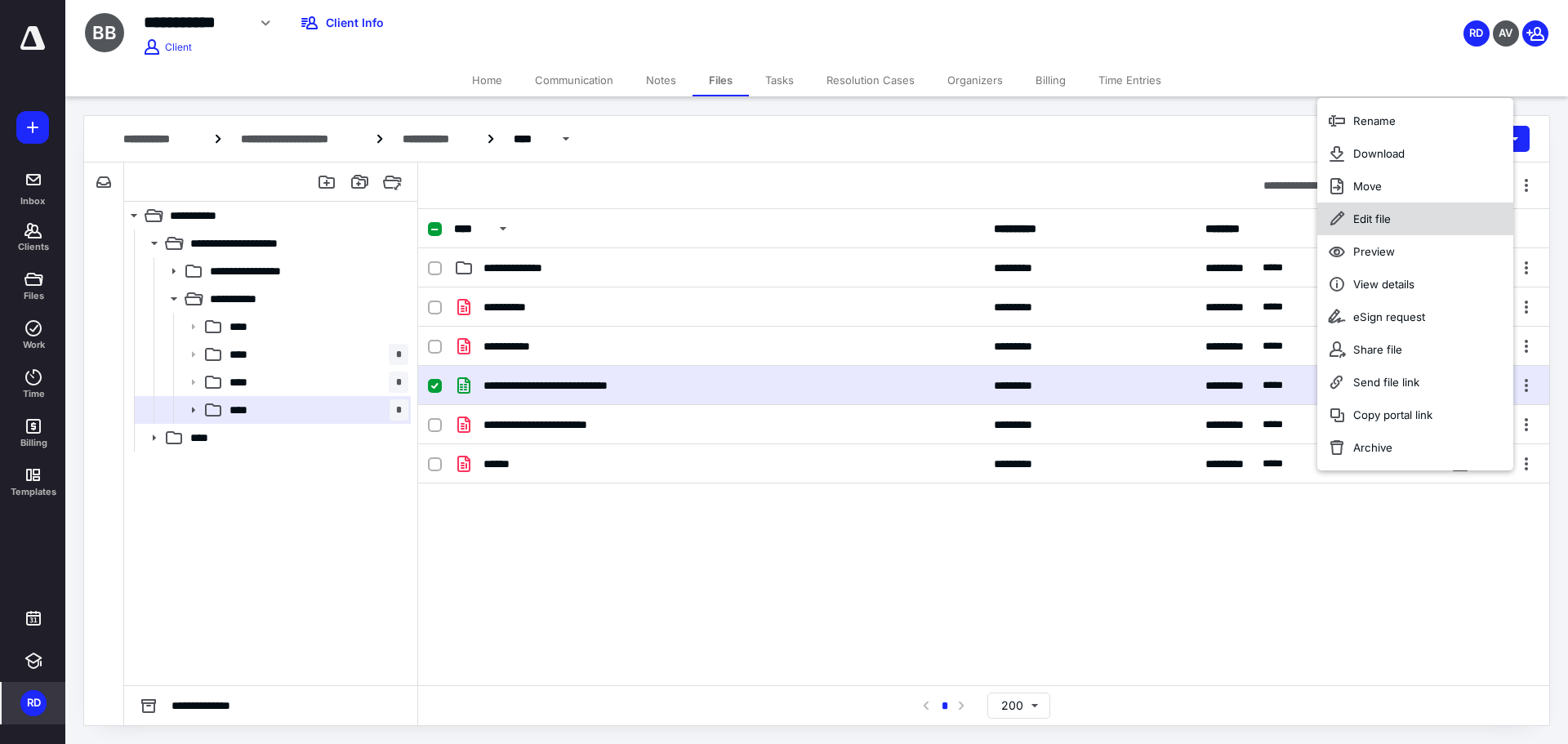 click on "Edit file" at bounding box center [1415, 219] 